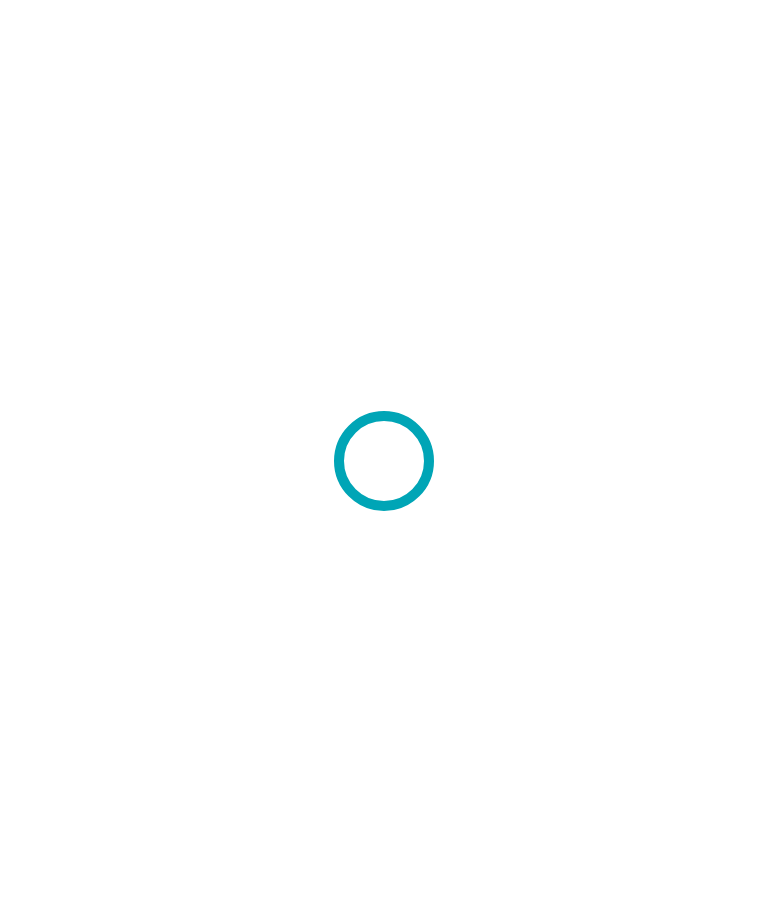 scroll, scrollTop: 0, scrollLeft: 0, axis: both 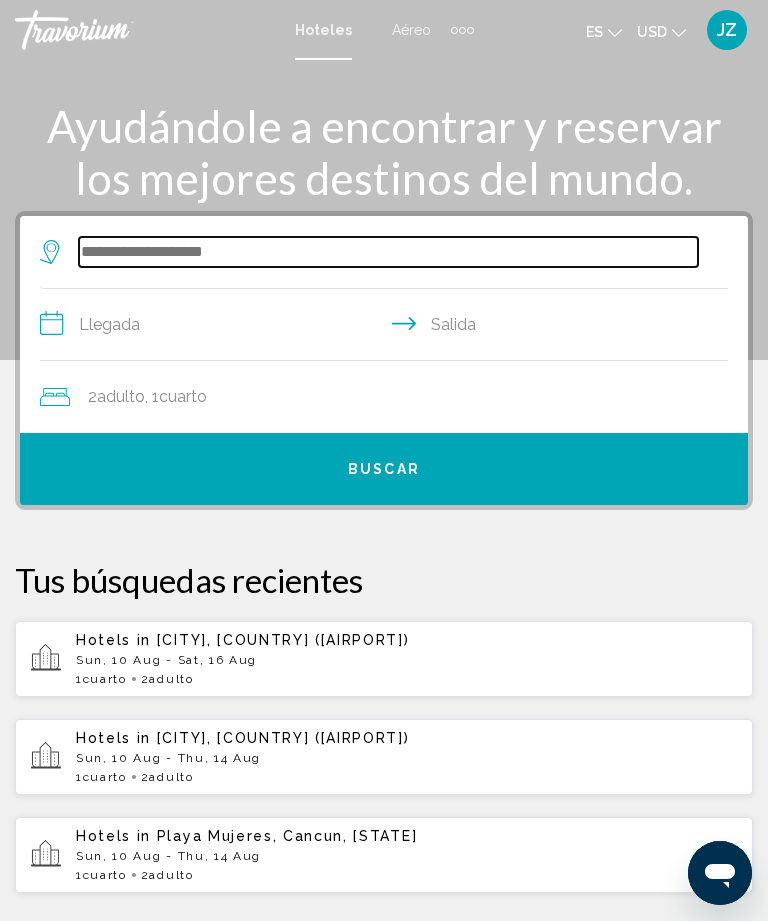 click at bounding box center (388, 252) 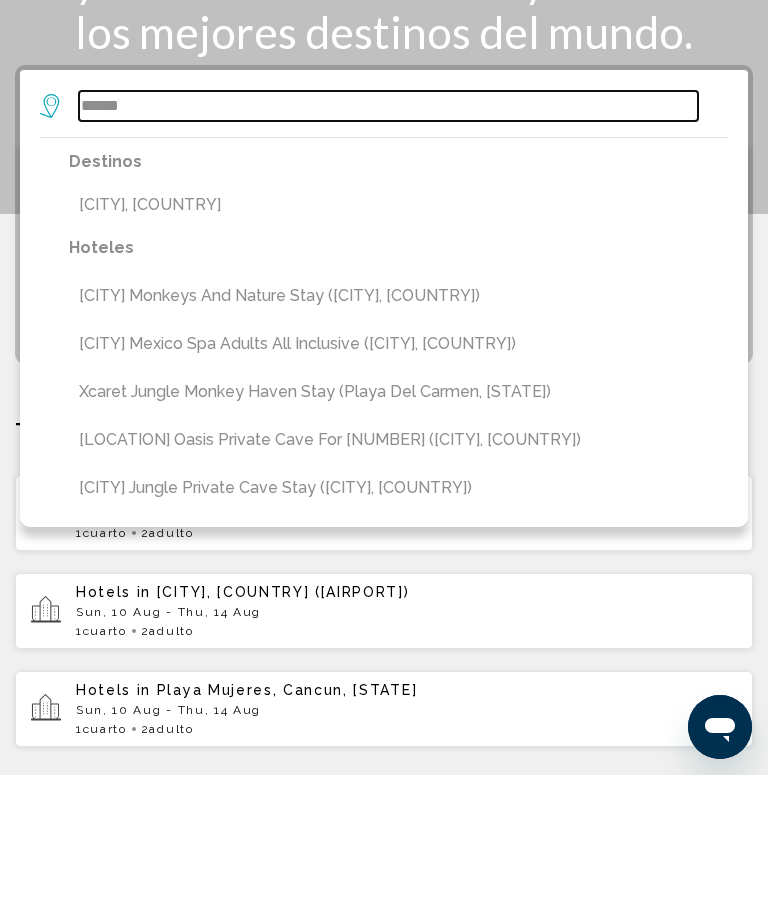 type on "******" 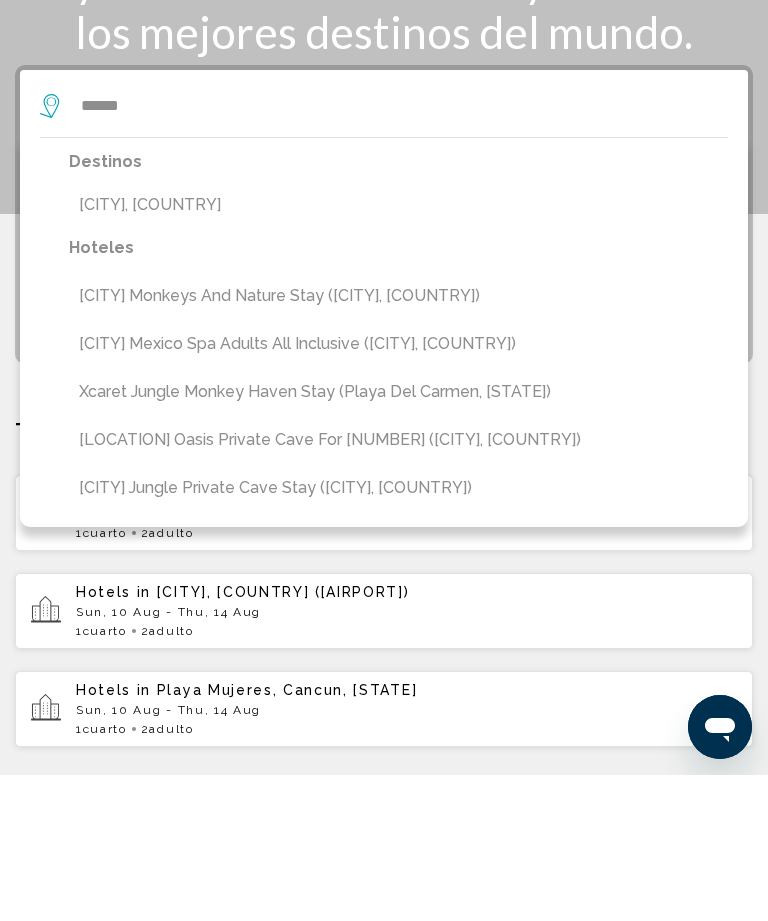 click on "[CITY], [COUNTRY]" at bounding box center [398, 351] 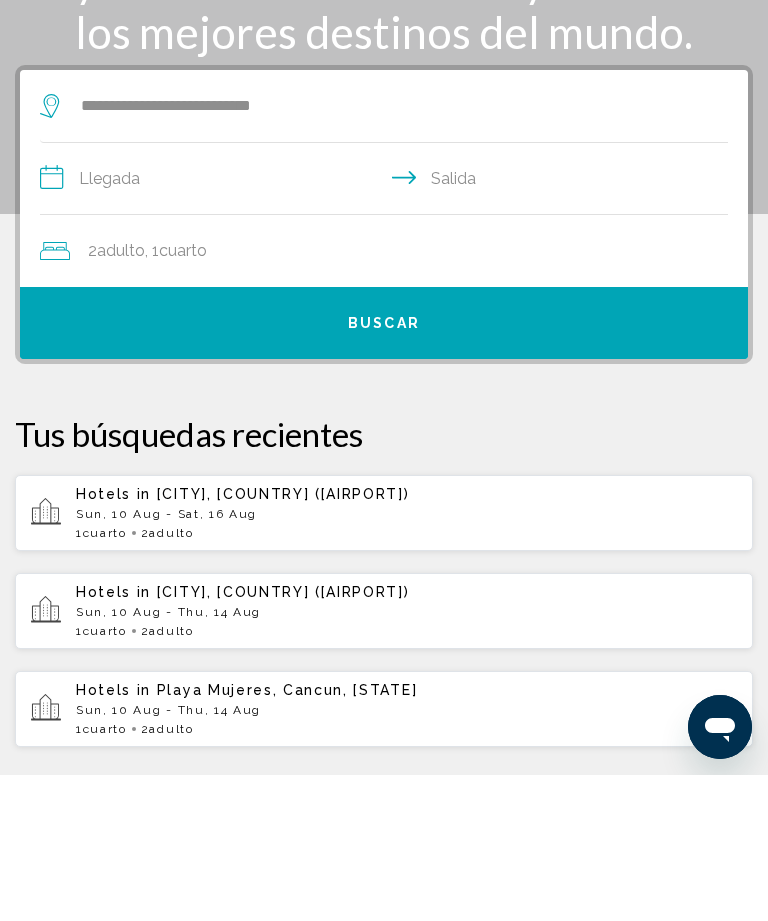 click on "**********" at bounding box center [388, 327] 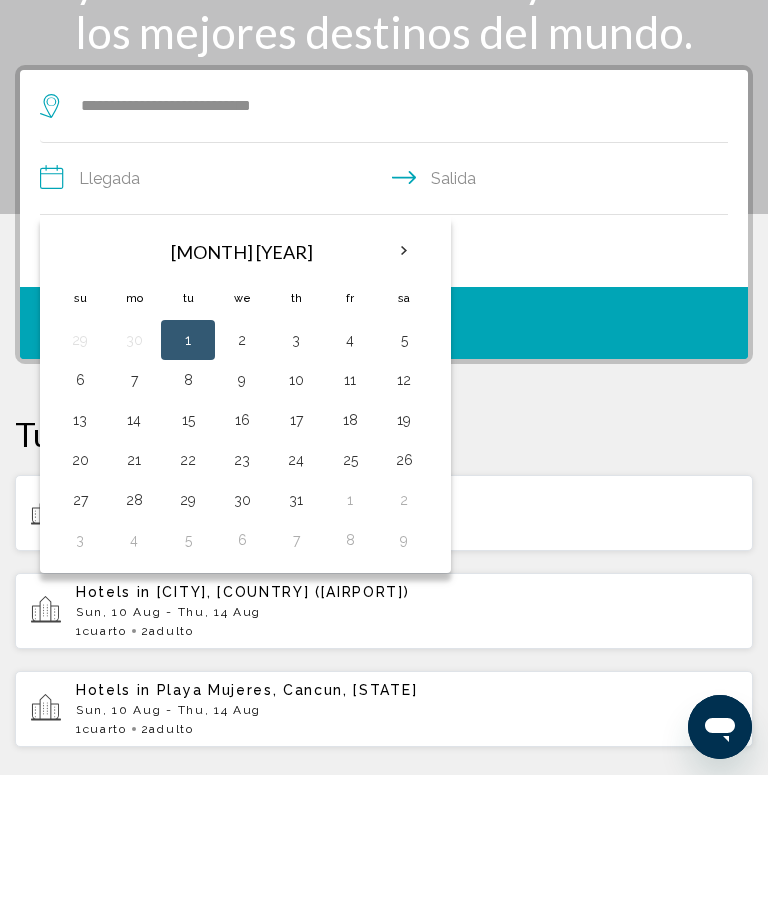 scroll, scrollTop: 146, scrollLeft: 0, axis: vertical 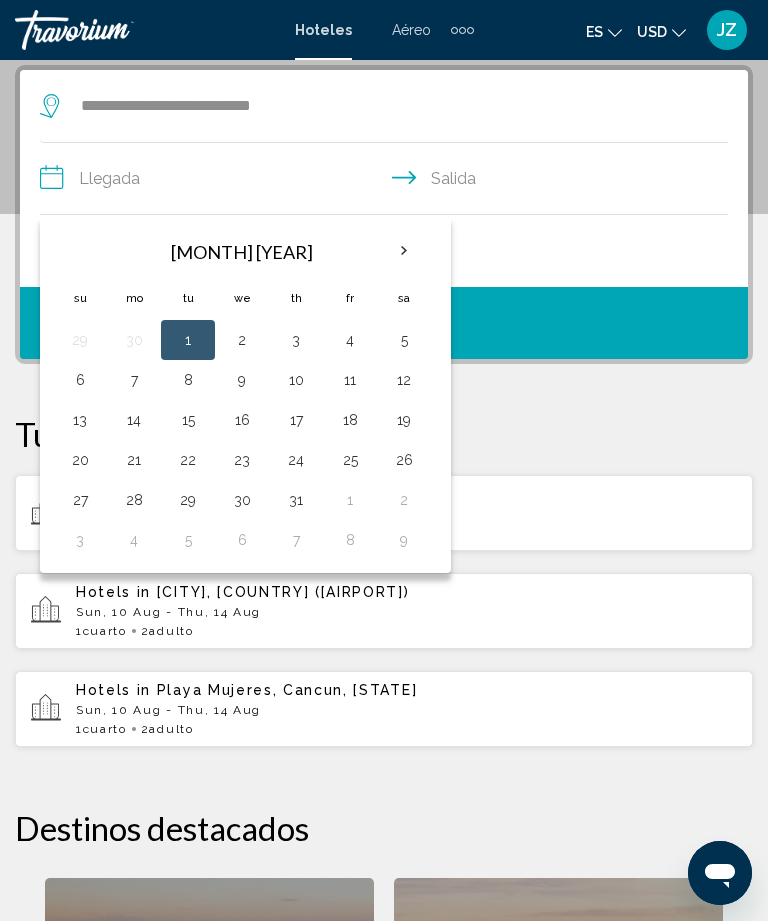 click at bounding box center (404, 251) 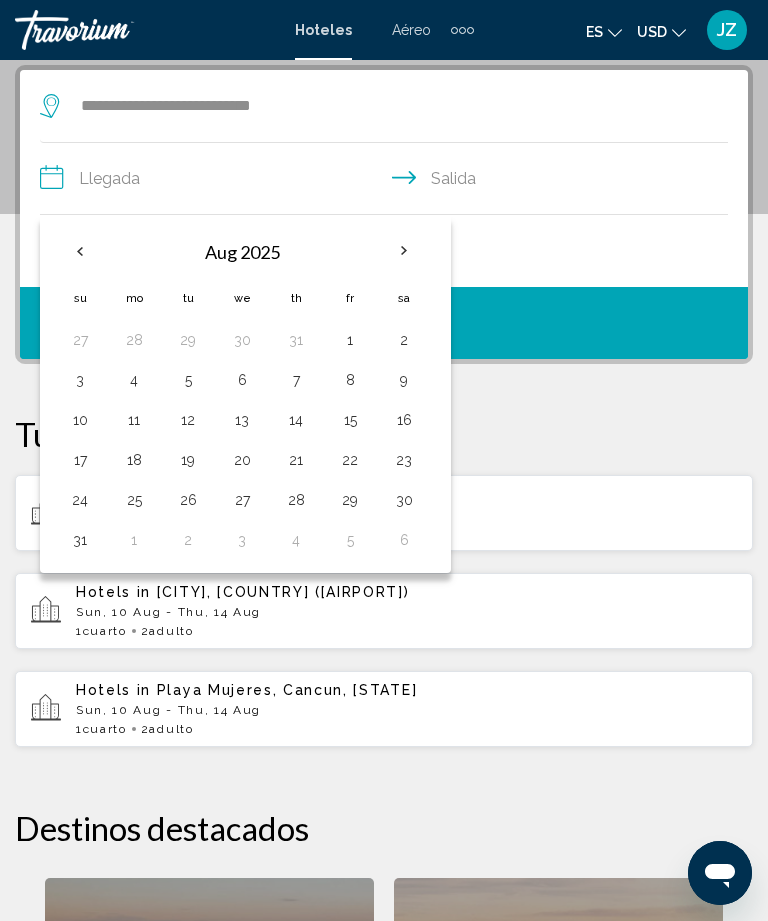 click on "7" at bounding box center [296, 380] 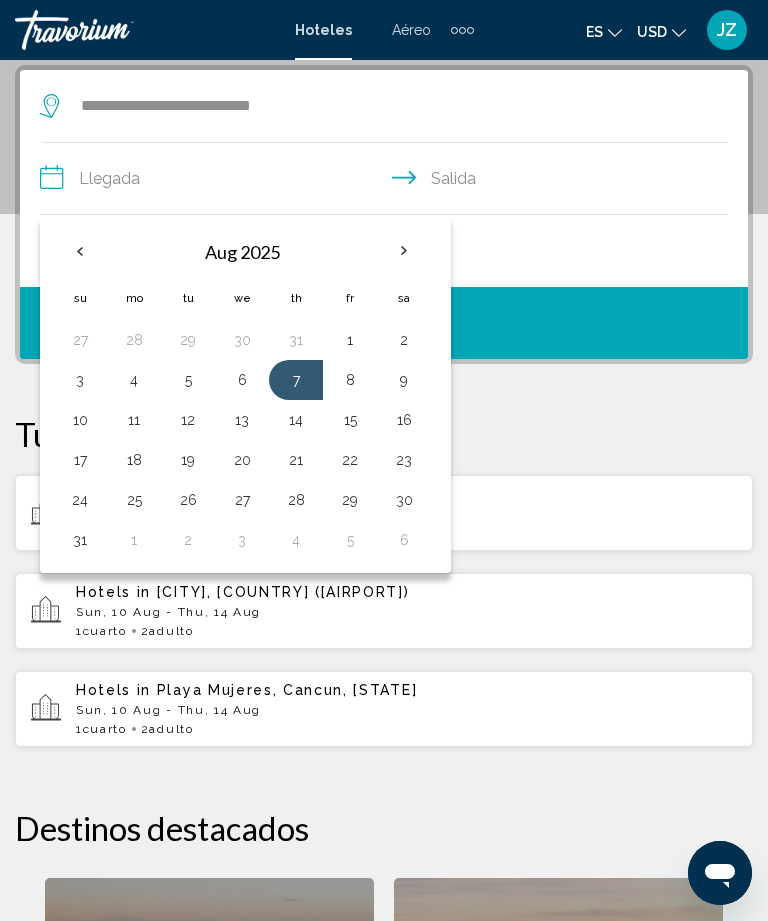 click at bounding box center (404, 251) 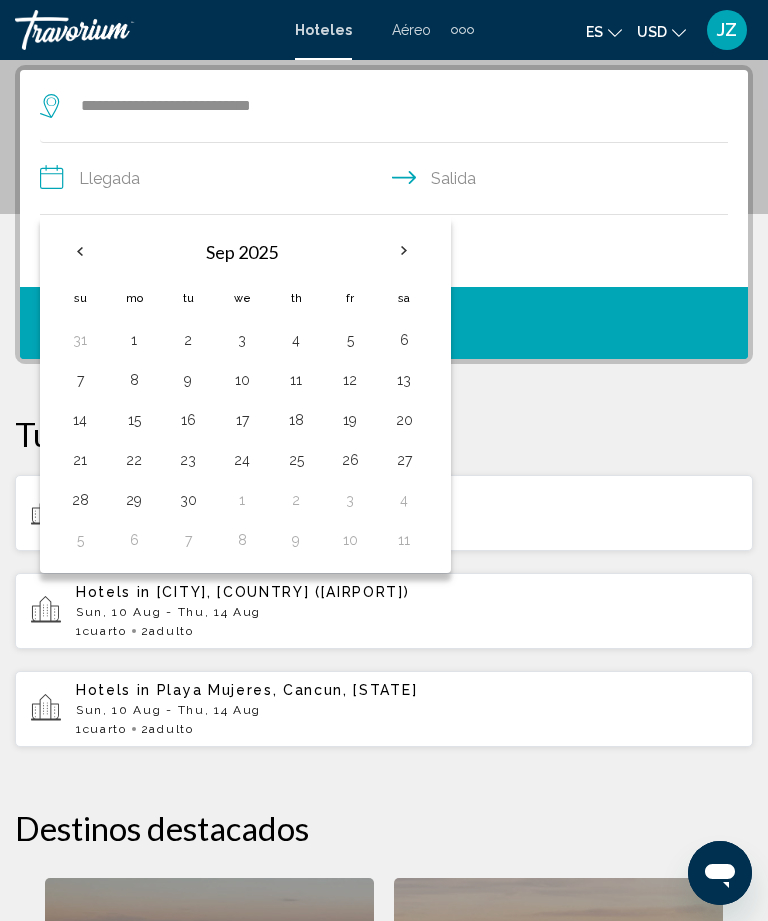 click on "11" at bounding box center (296, 380) 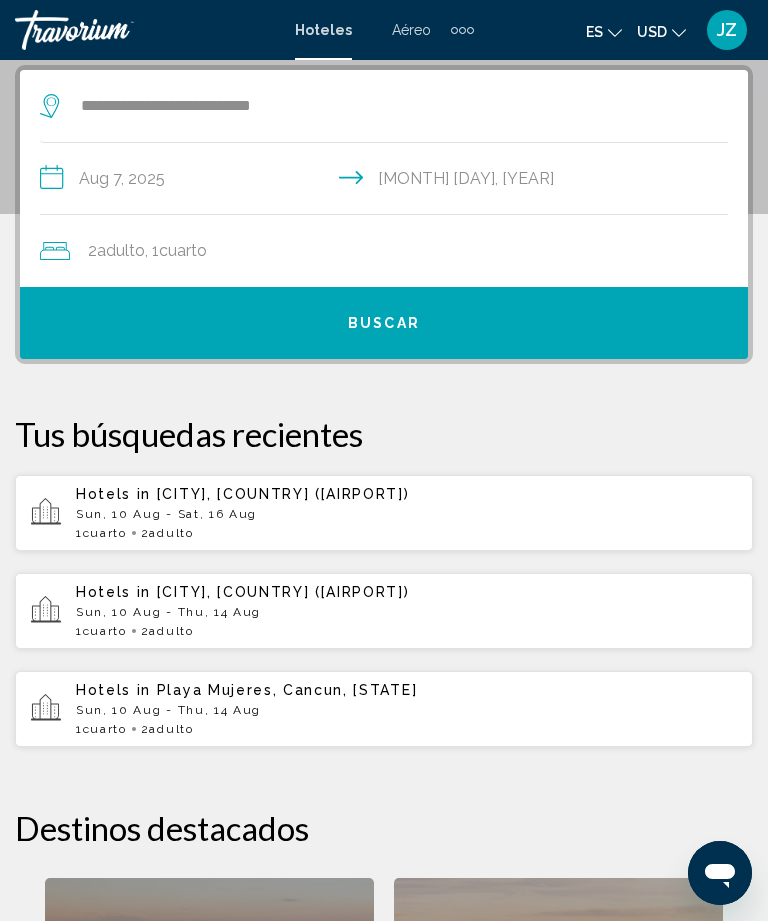 click on "**********" at bounding box center [388, 181] 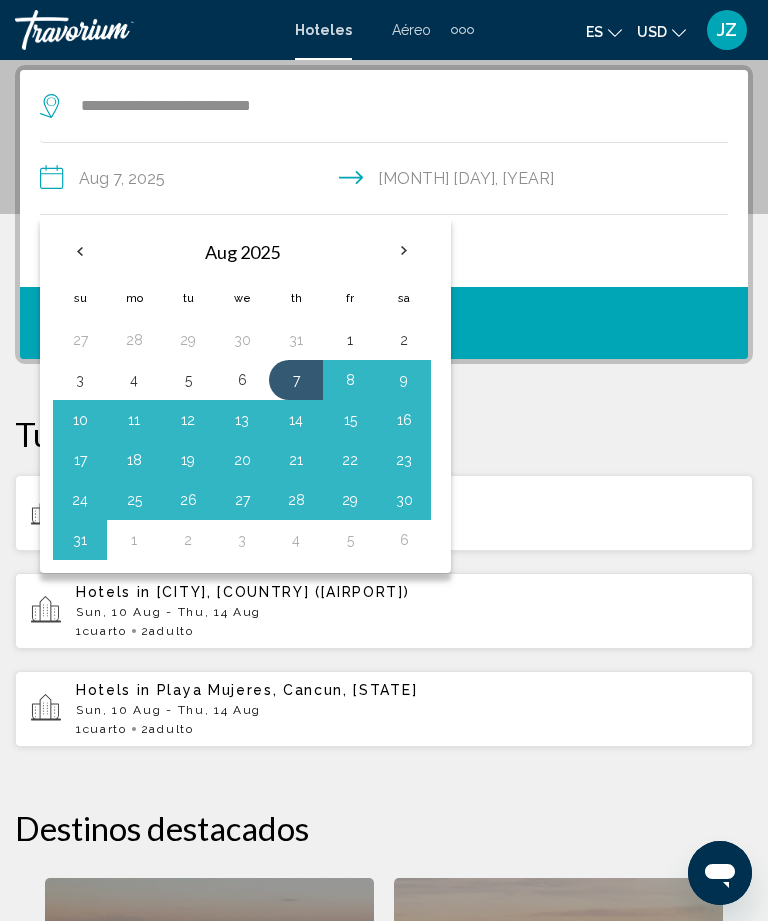 click at bounding box center [404, 251] 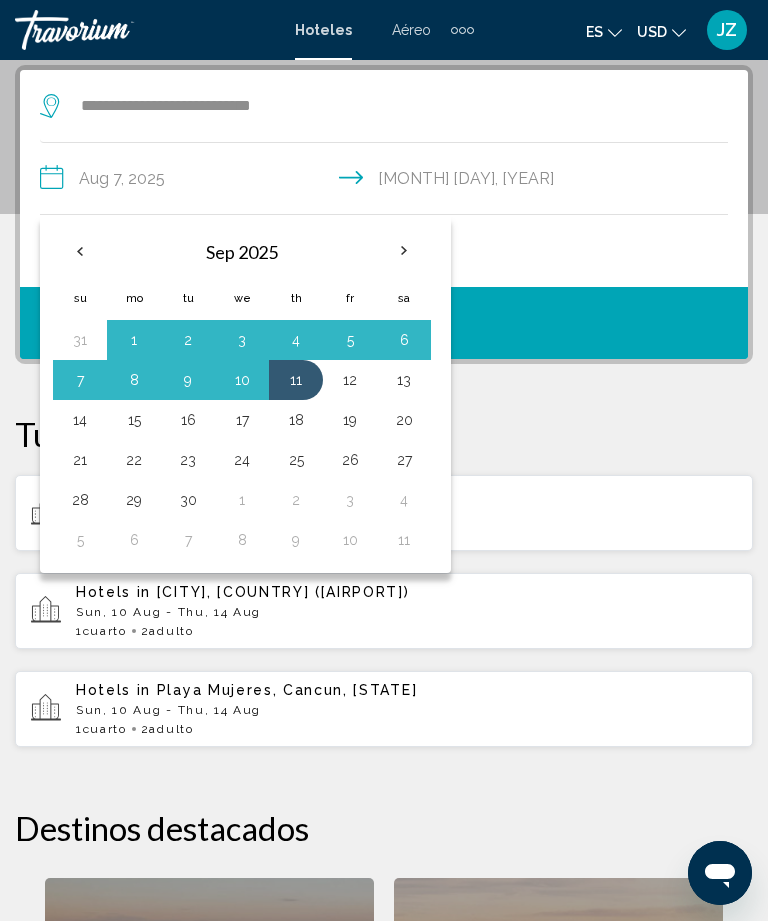 click on "26" at bounding box center [350, 460] 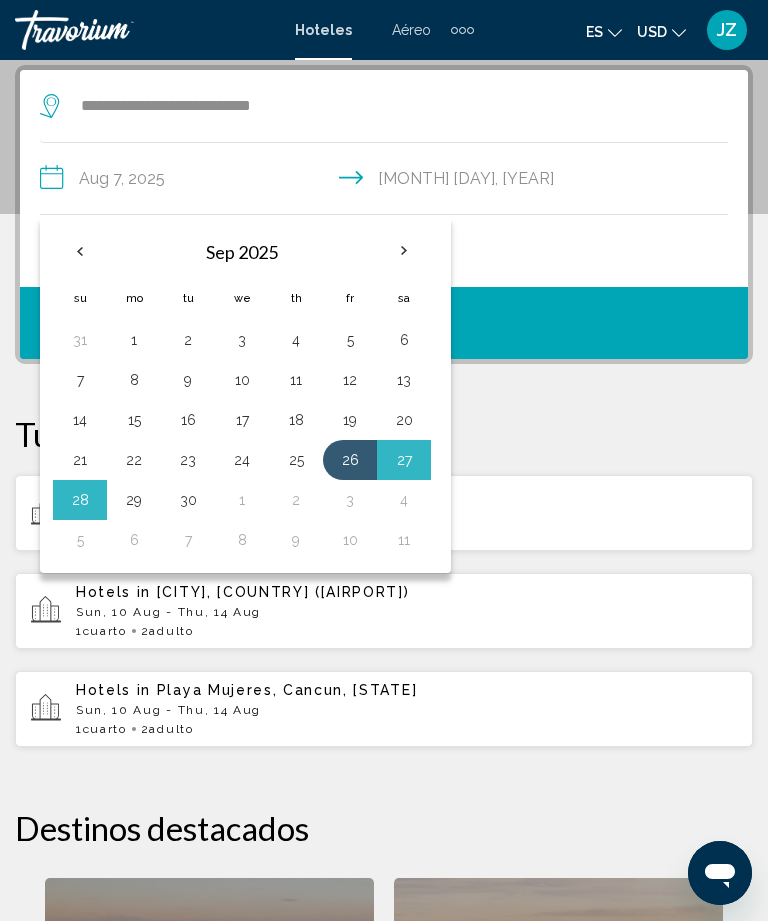 click on "29" at bounding box center (134, 500) 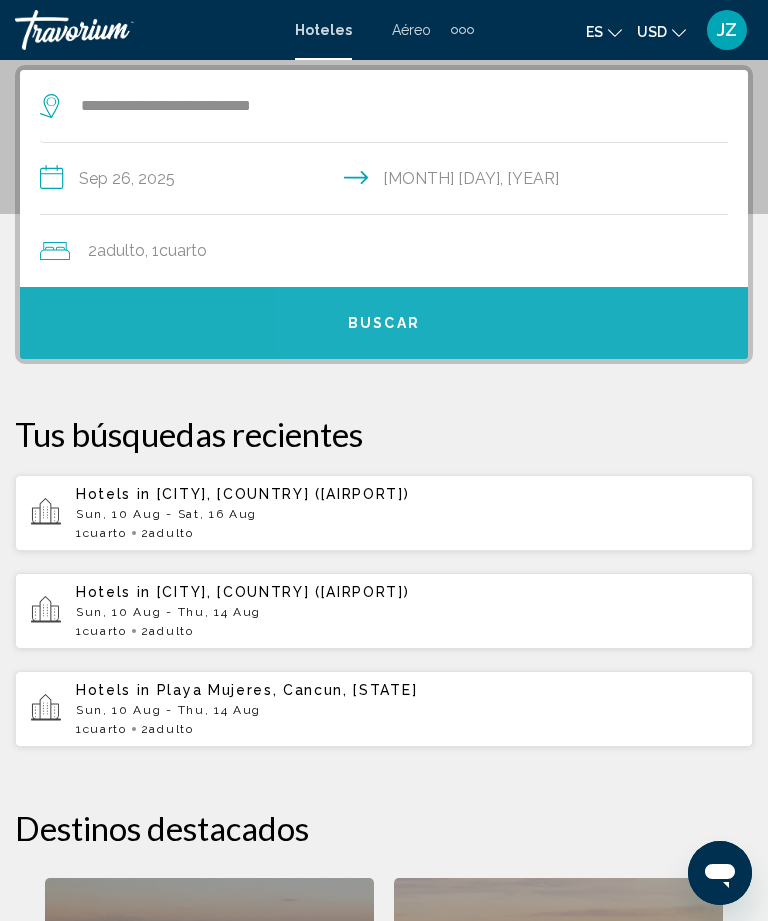click on "Buscar" at bounding box center (384, 323) 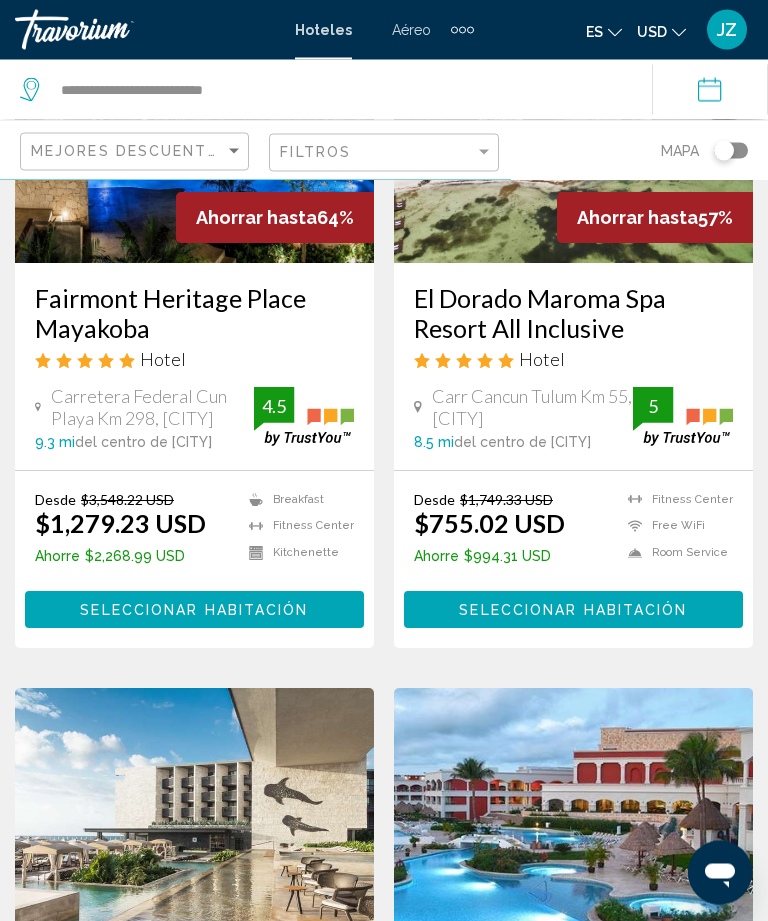 scroll, scrollTop: 0, scrollLeft: 0, axis: both 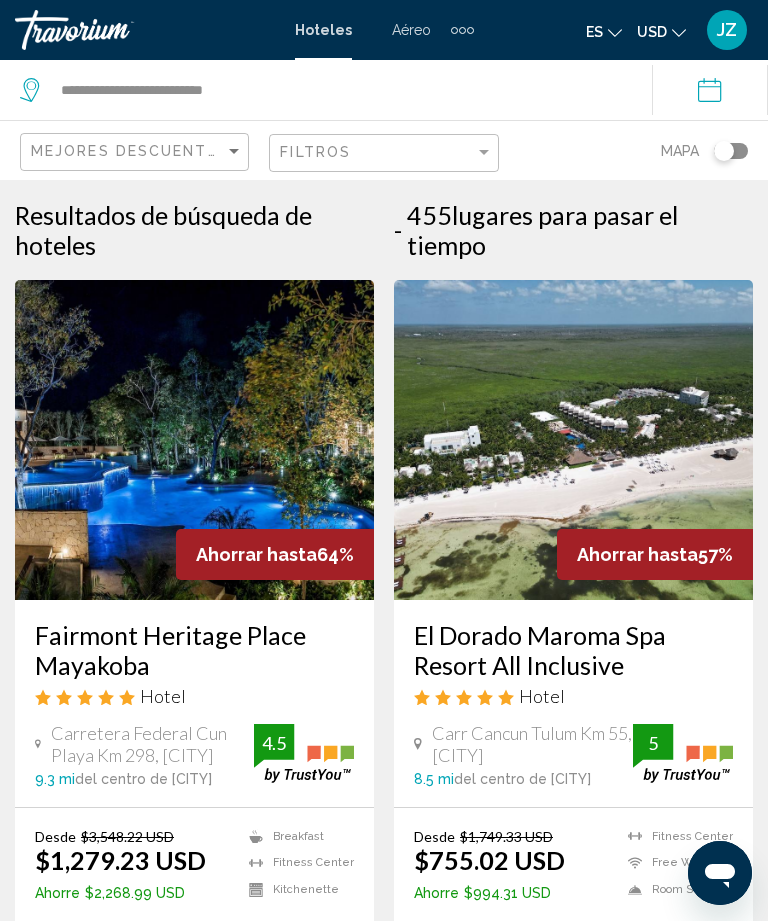 click at bounding box center [115, 30] 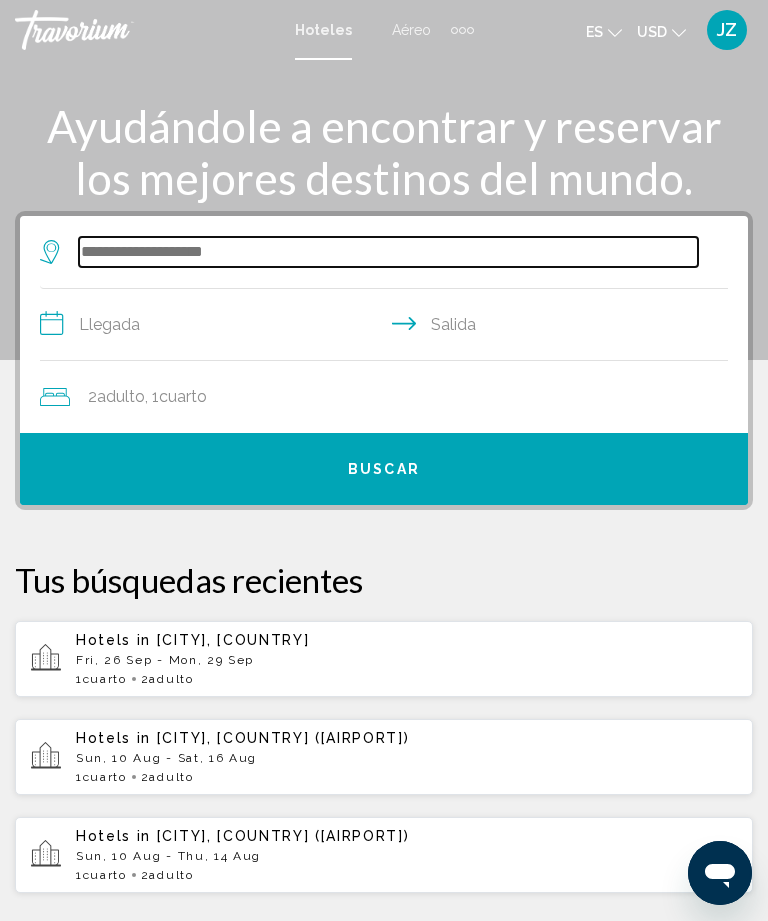 click at bounding box center [388, 252] 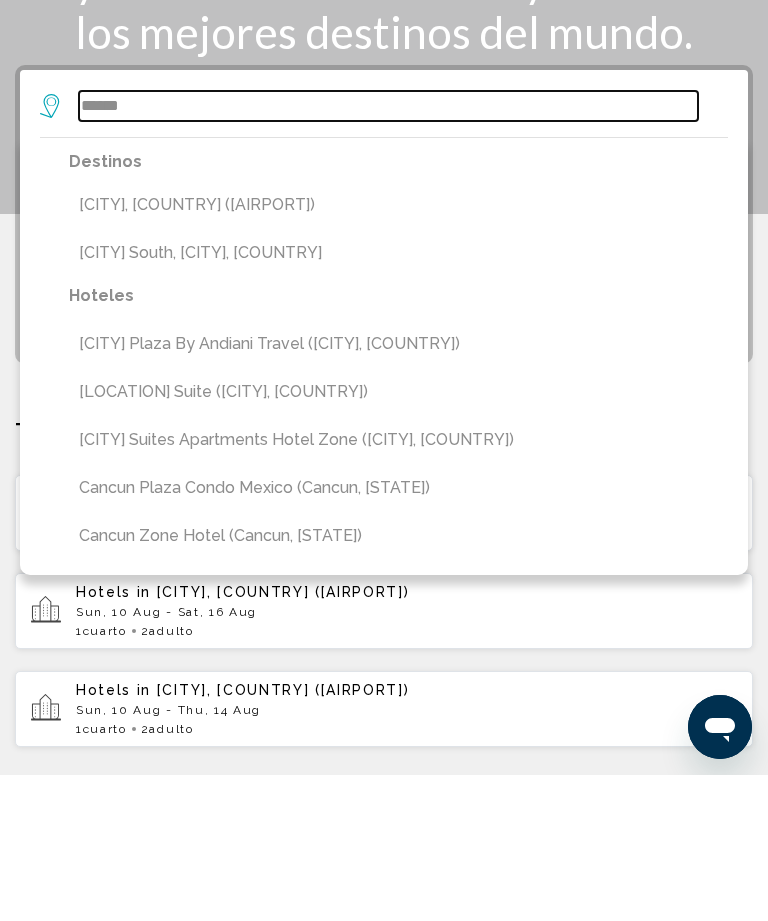 type on "******" 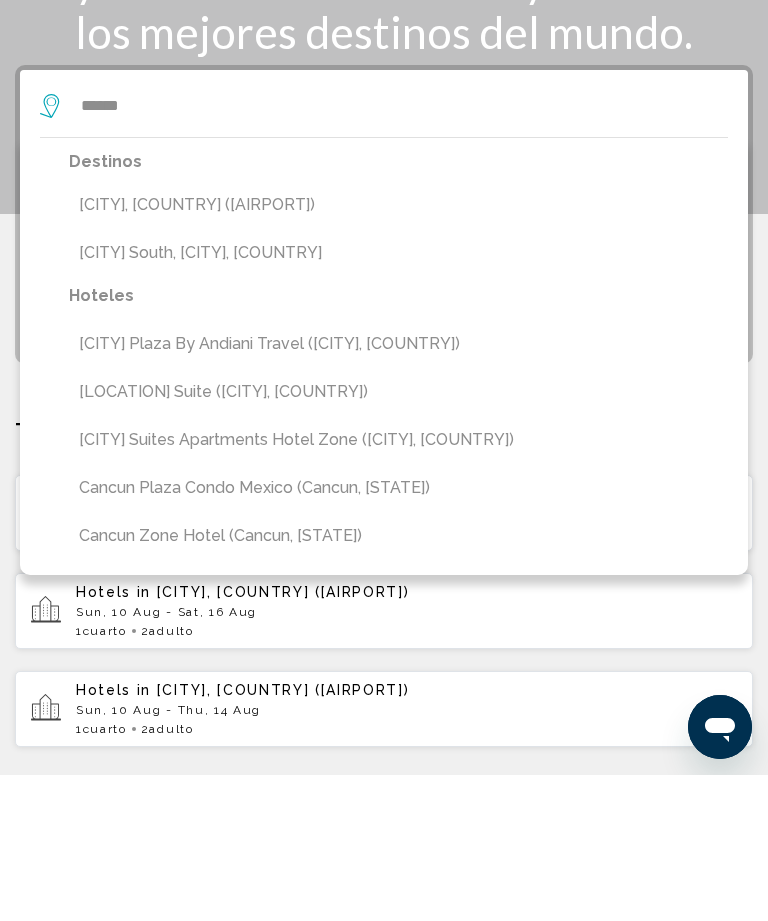 click on "Cancun, Mexico (CUN)" at bounding box center (398, 351) 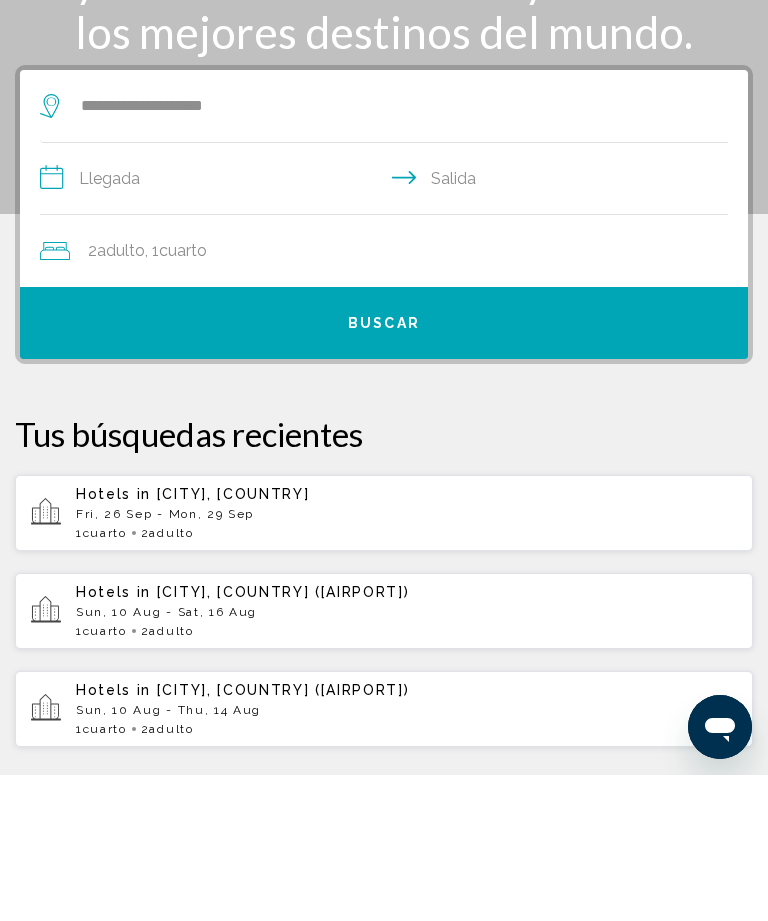 click on "**********" at bounding box center [388, 327] 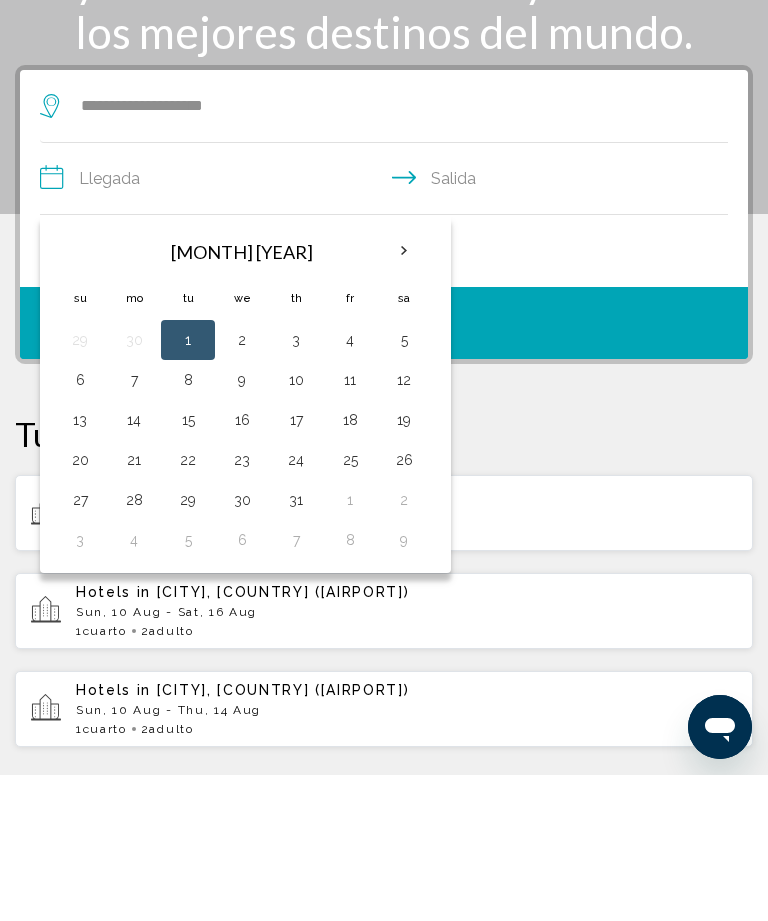 scroll, scrollTop: 146, scrollLeft: 0, axis: vertical 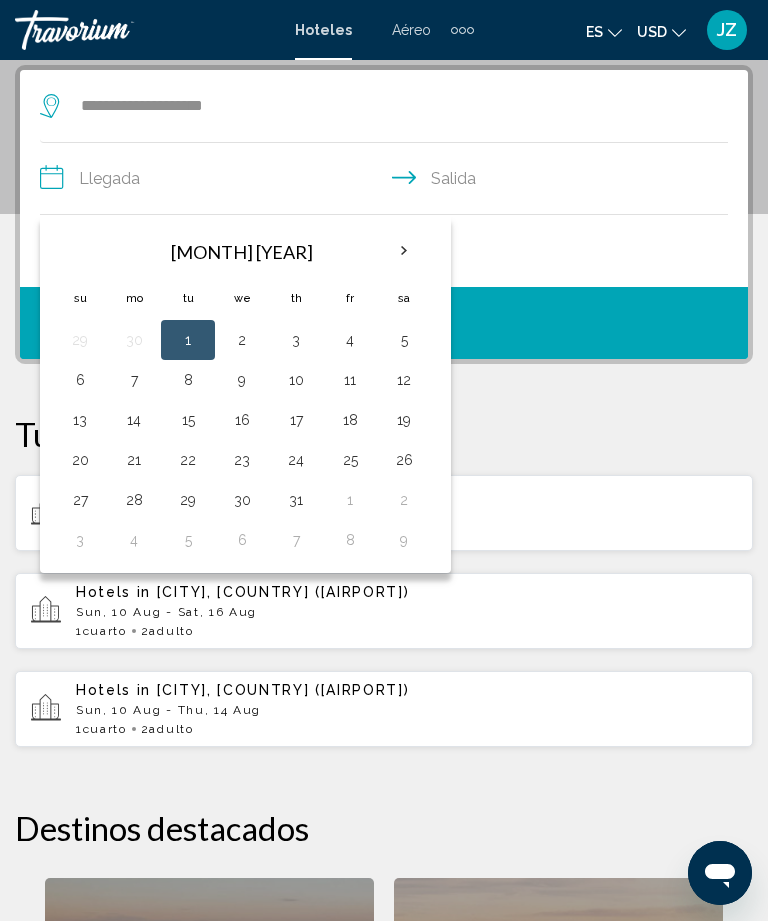 click at bounding box center (404, 251) 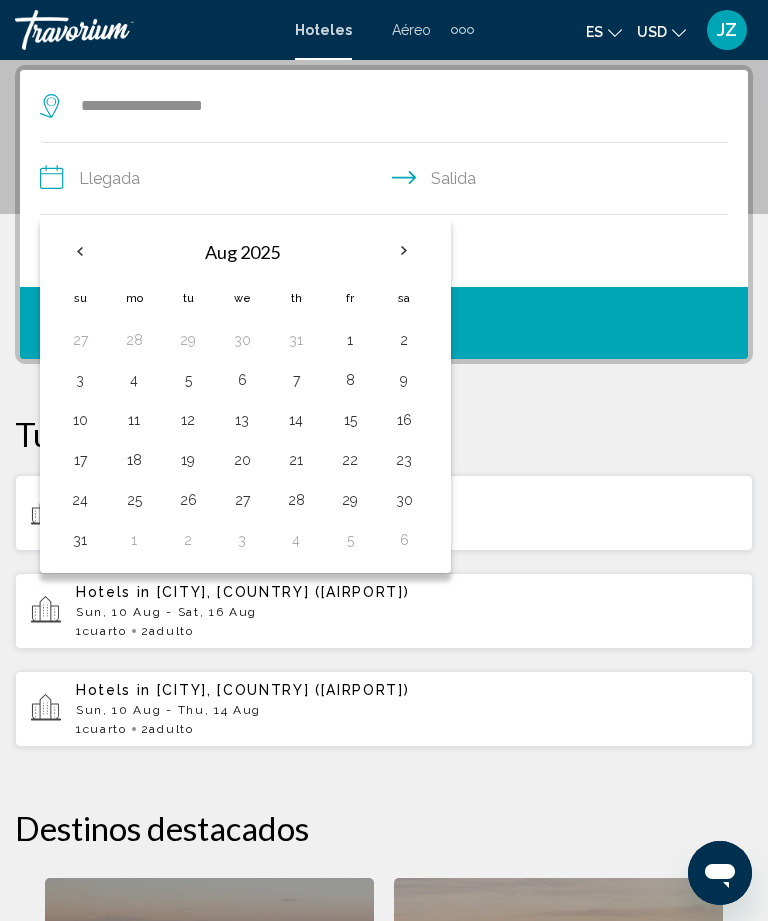 click at bounding box center [404, 251] 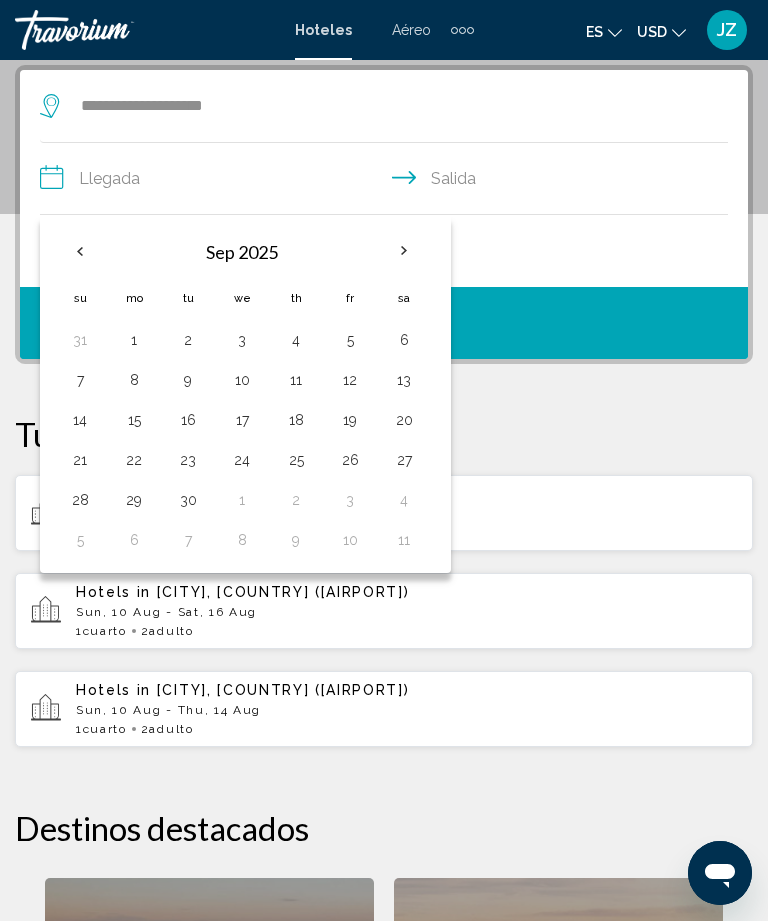 click on "16" at bounding box center (188, 340) 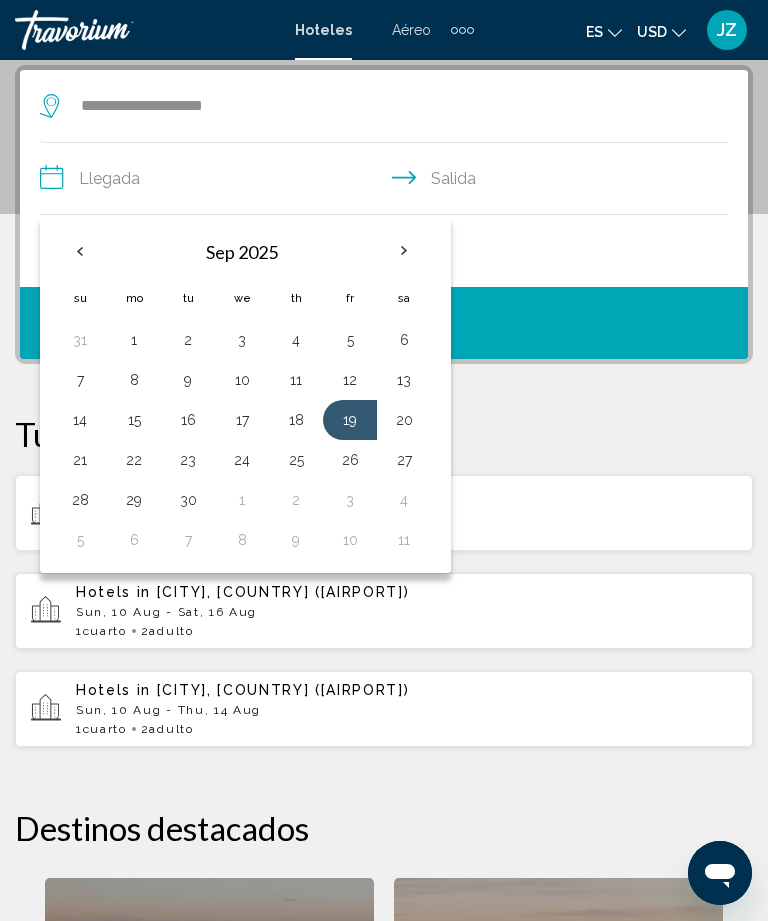 click on "22" at bounding box center [134, 460] 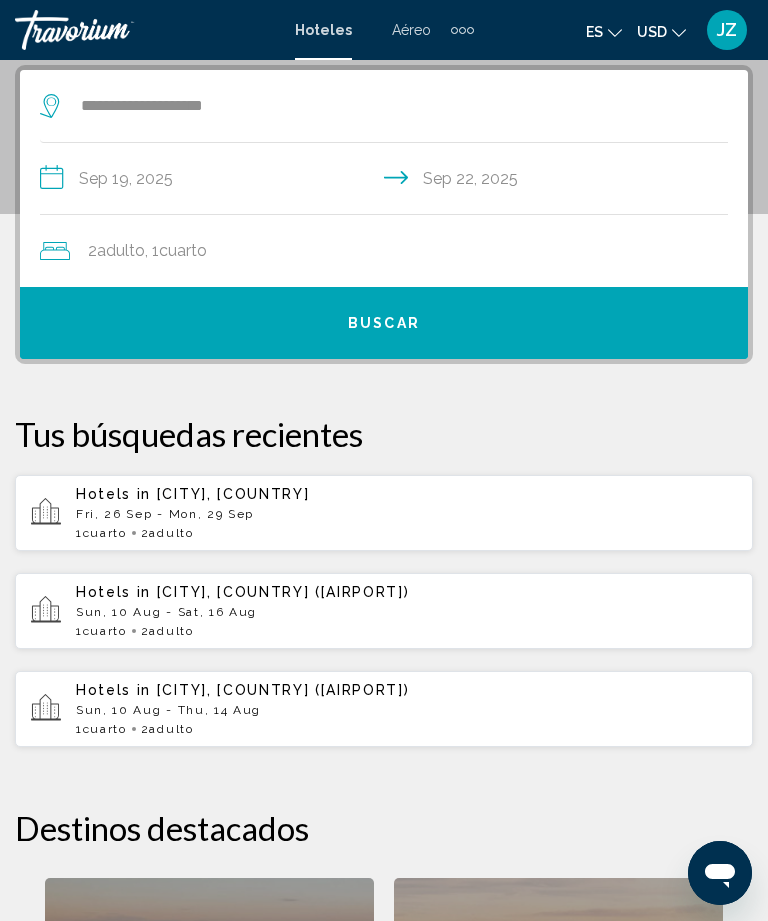 click on "Buscar" at bounding box center [384, 323] 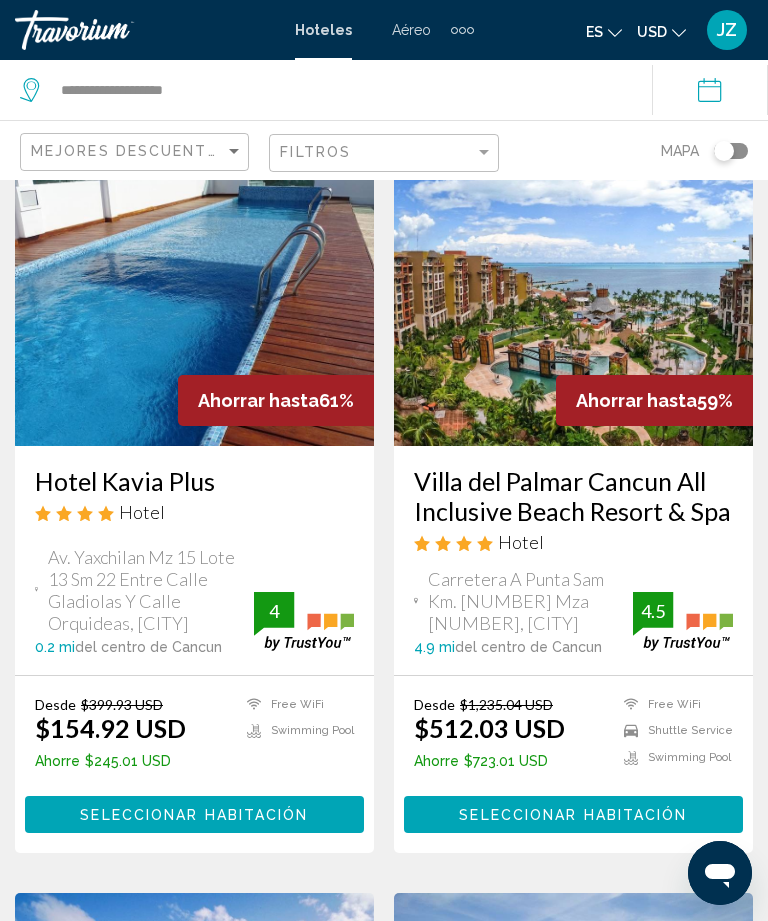 scroll, scrollTop: 0, scrollLeft: 0, axis: both 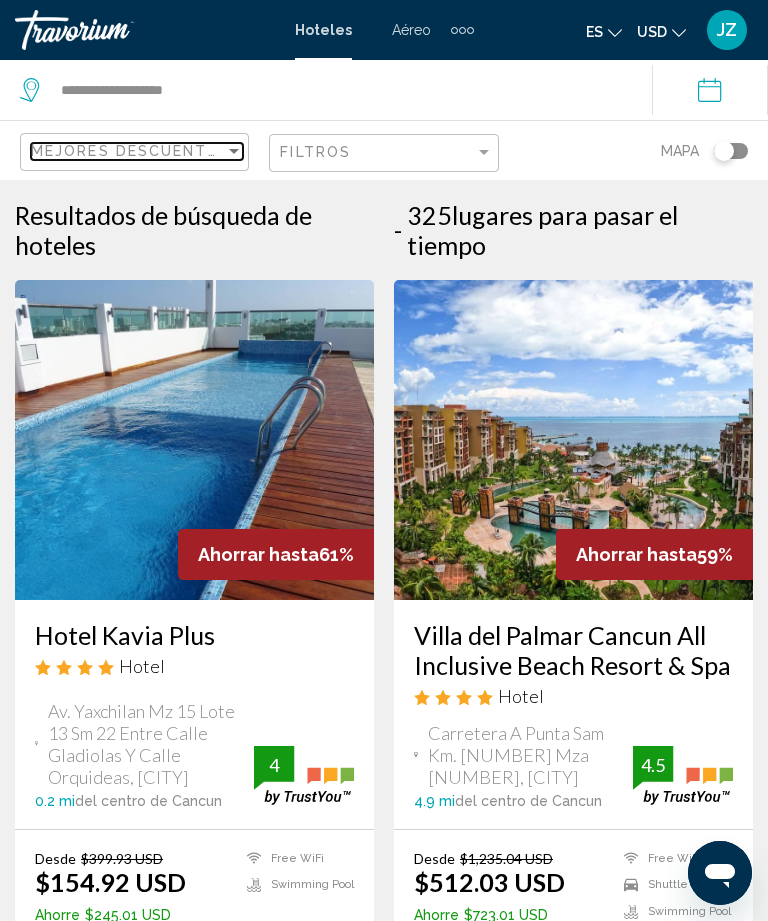 click on "Mejores descuentos" at bounding box center [131, 151] 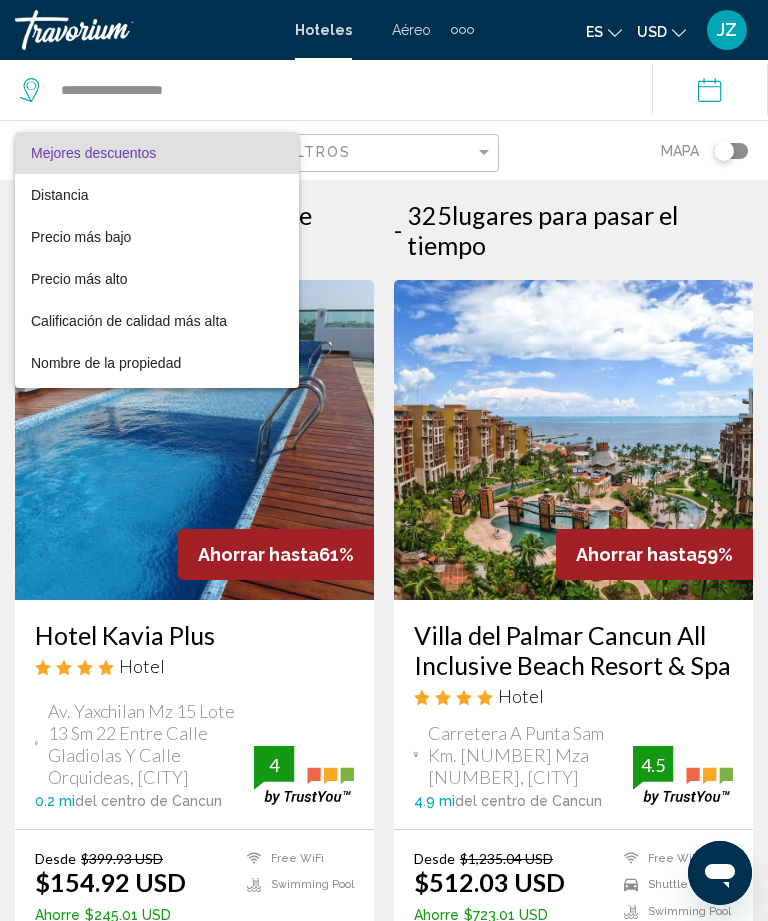 click at bounding box center (384, 460) 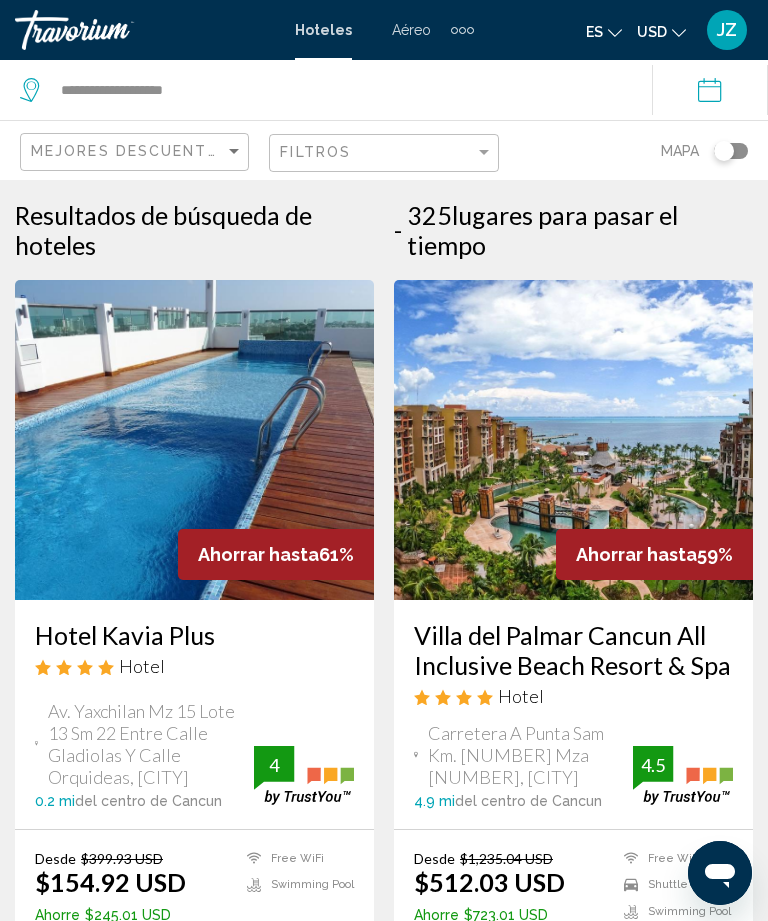 click at bounding box center [115, 30] 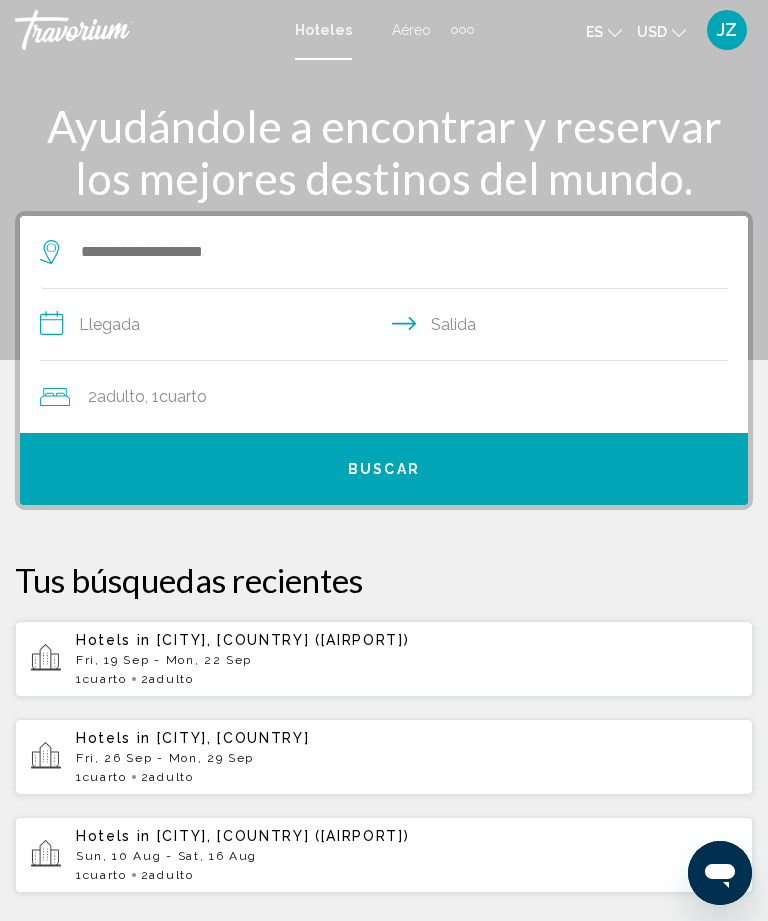 click on "**********" at bounding box center (388, 327) 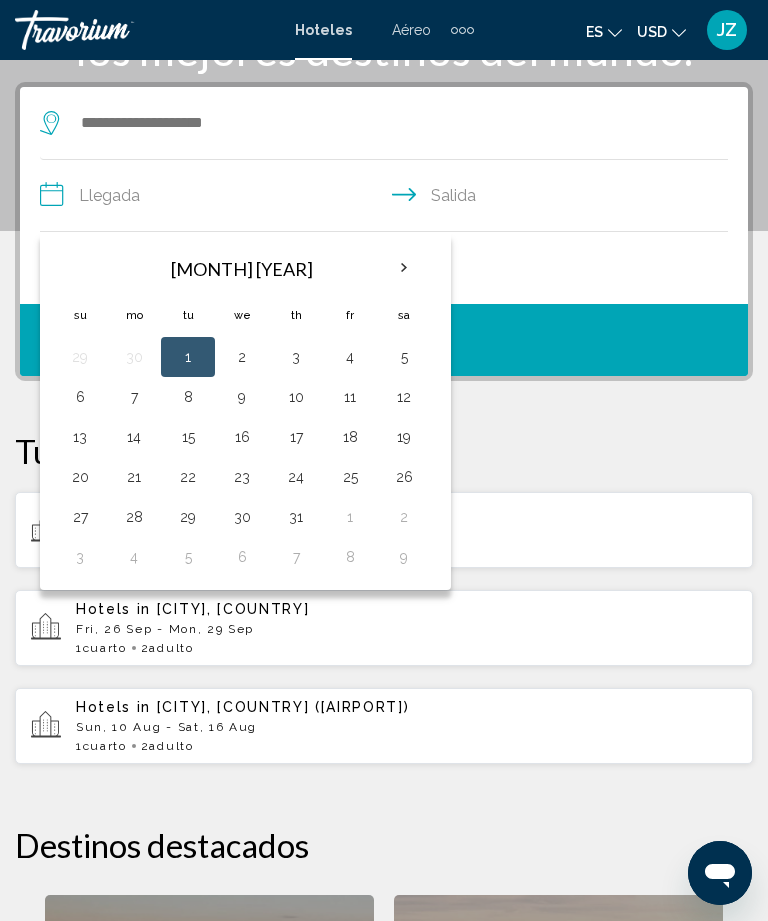 scroll, scrollTop: 146, scrollLeft: 0, axis: vertical 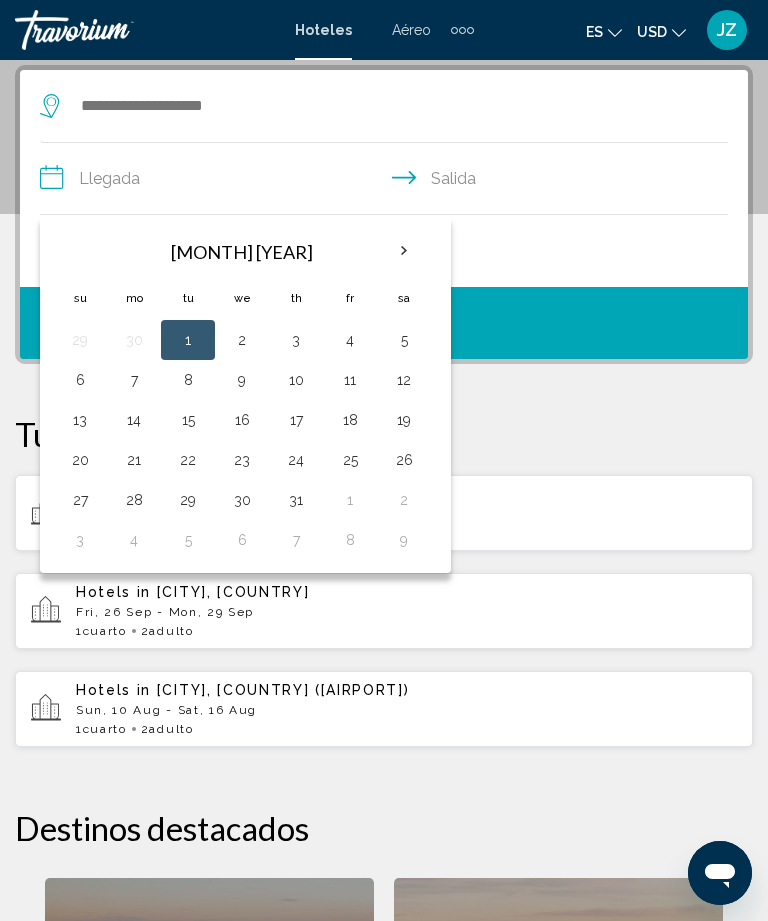 click on "Jul  2025  Su Mo Tu We Th Fr Sa 29 30 1 2 3 4 5 6 7 8 9 10 11 12 13 14 15 16 17 18 19 20 21 22 23 24 25 26 27 28 29 30 31 1 2 3 4 5 6 7 8 9" at bounding box center (245, 394) 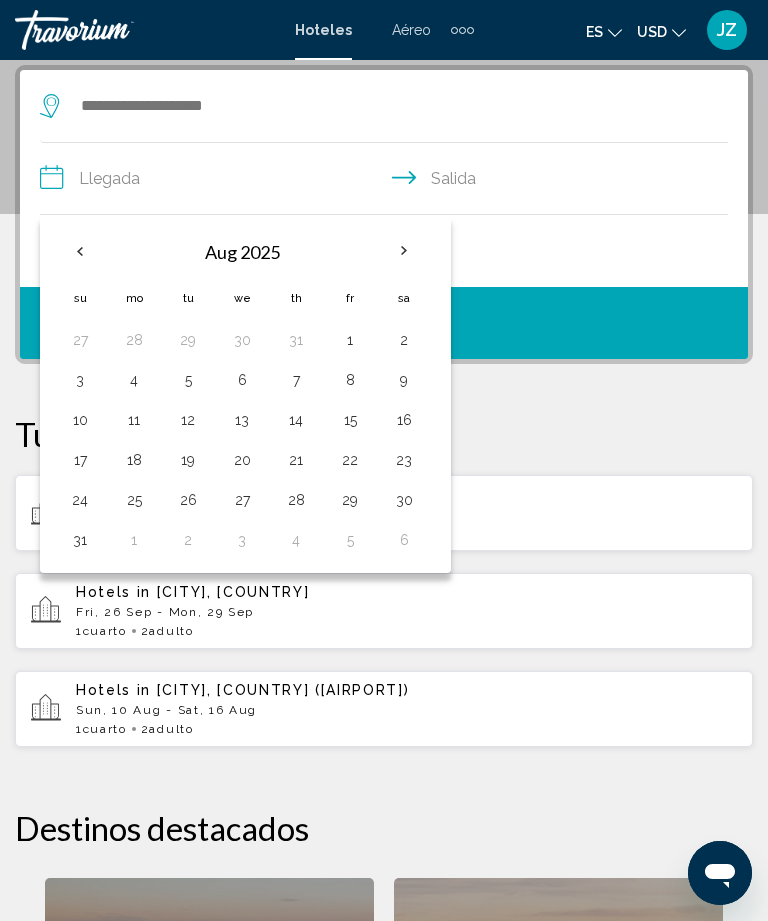 click at bounding box center (404, 251) 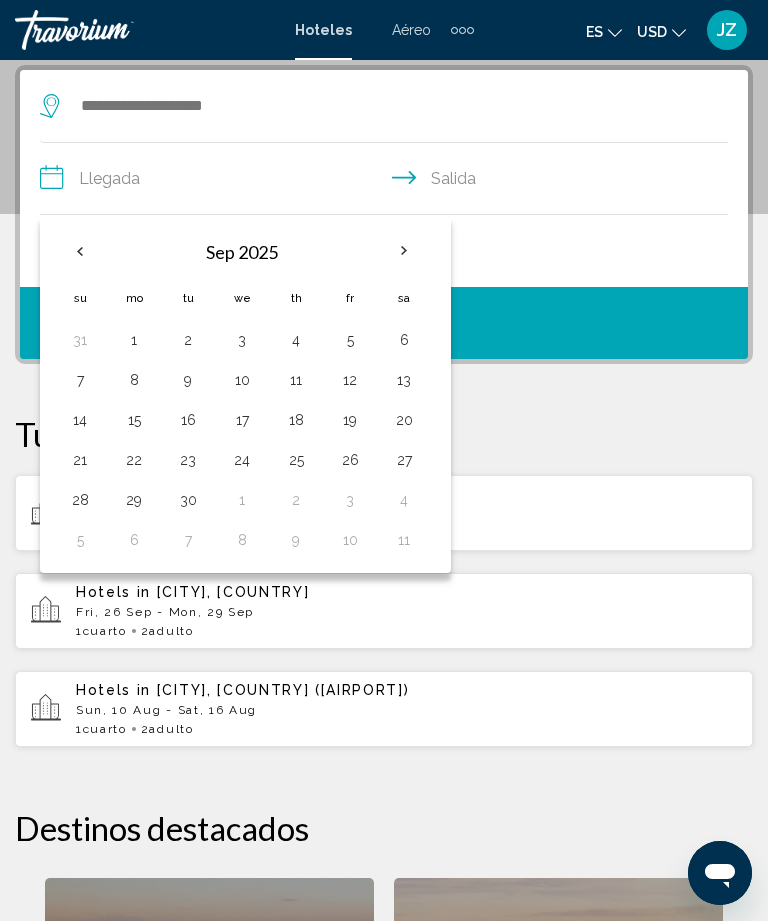 click on "16" at bounding box center (188, 420) 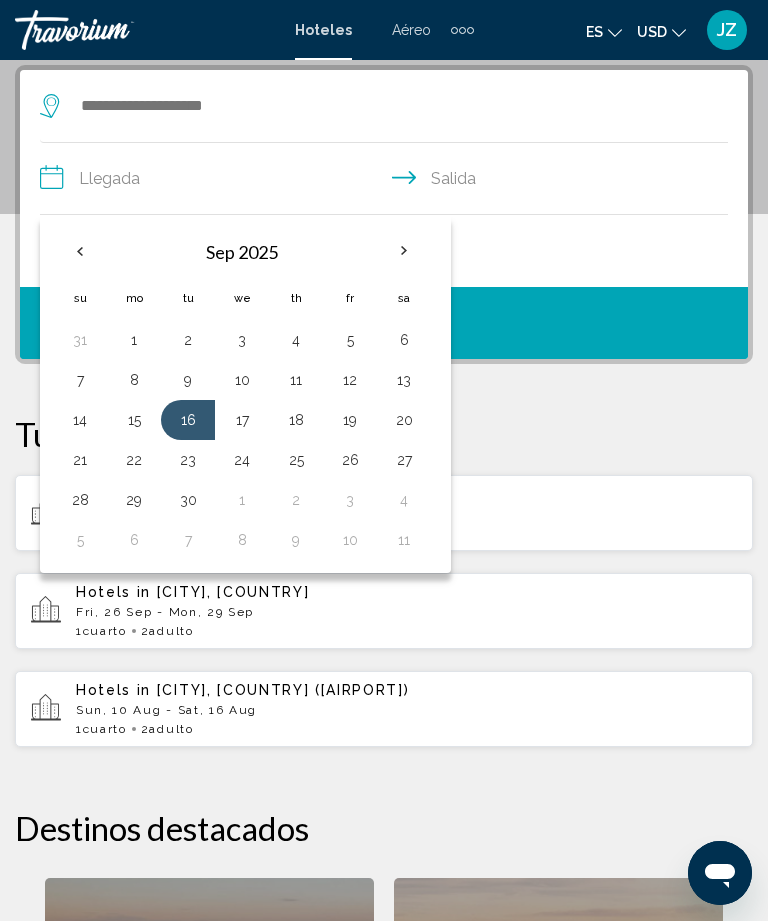 click on "19" at bounding box center (350, 420) 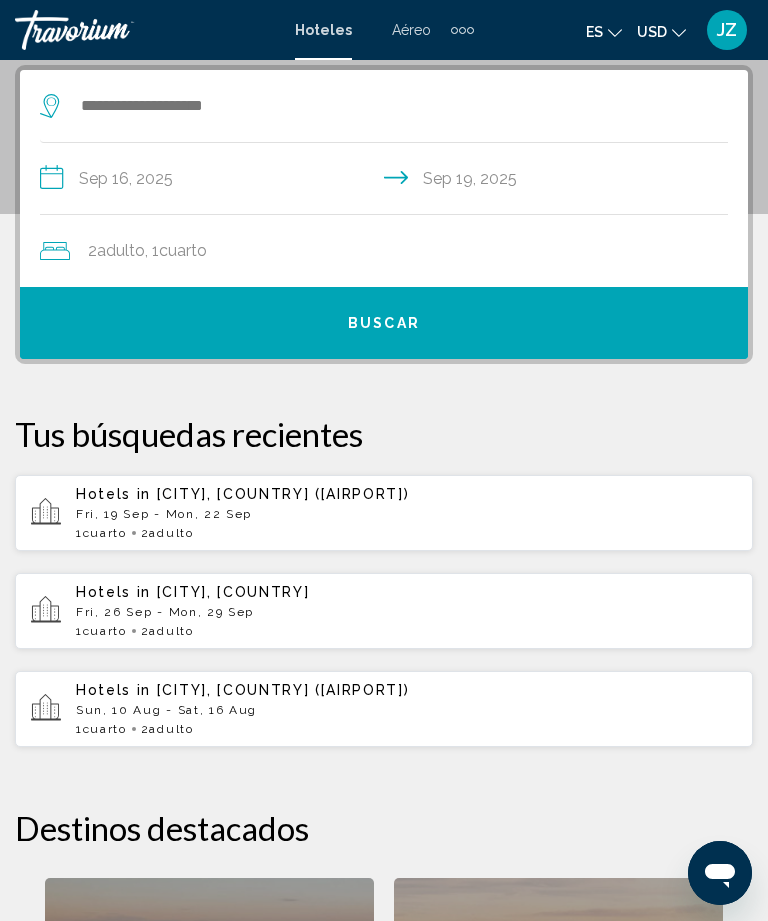 click on "Buscar" at bounding box center (384, 323) 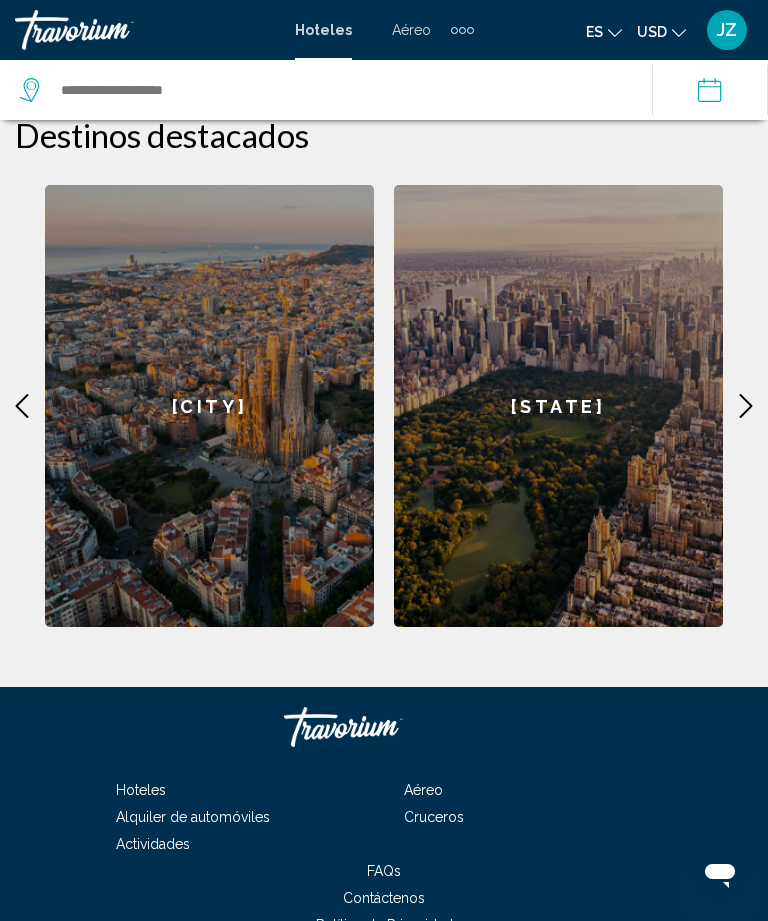 scroll, scrollTop: 855, scrollLeft: 0, axis: vertical 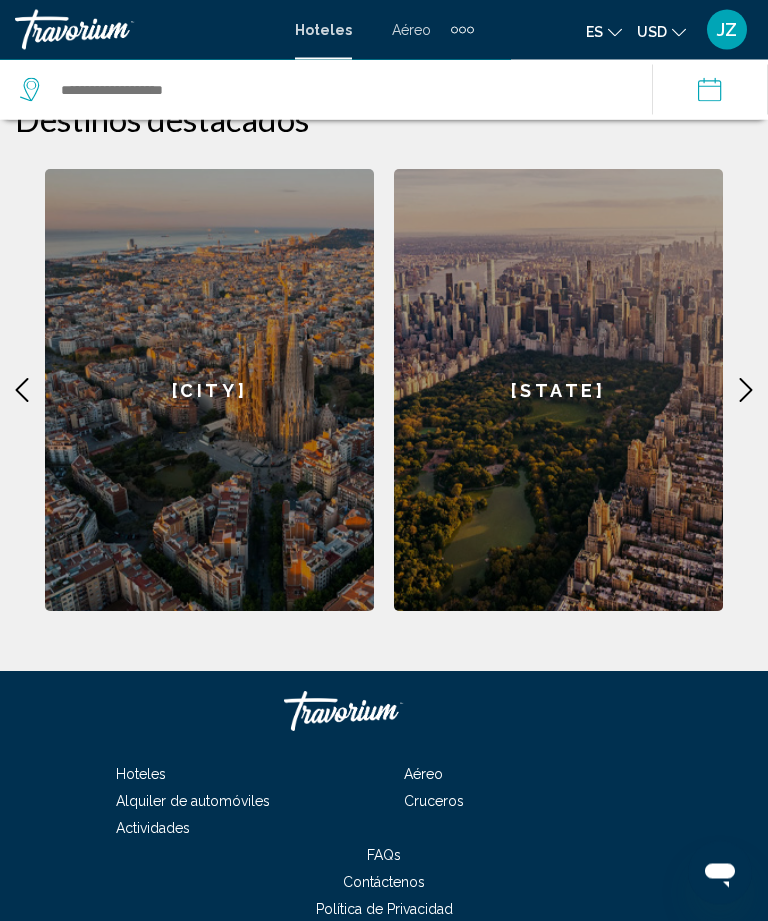click at bounding box center [746, 391] 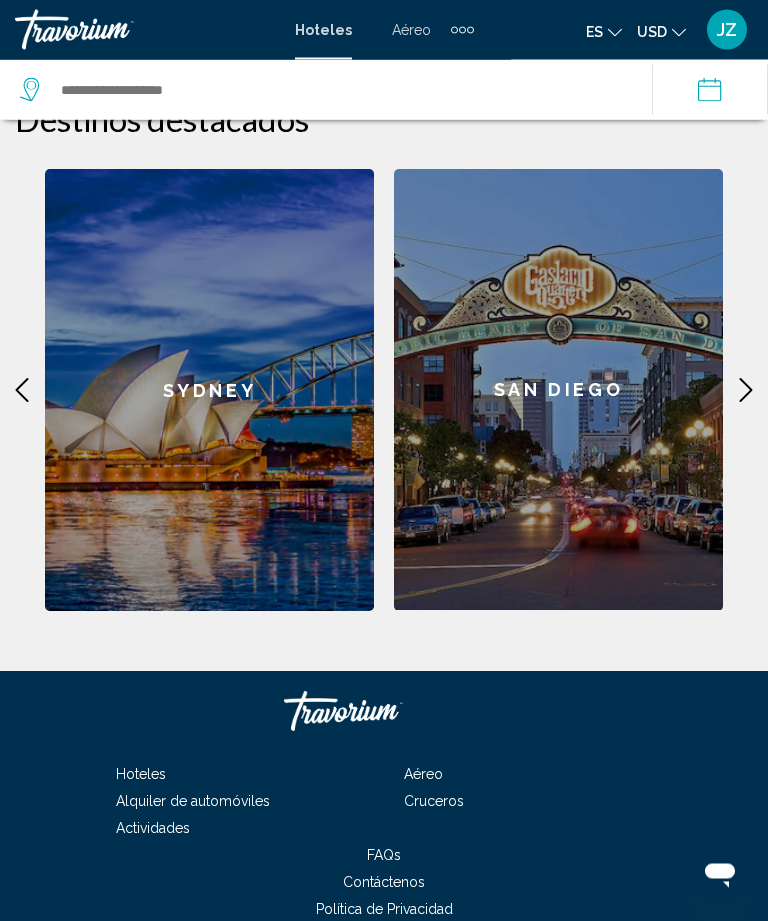 scroll, scrollTop: 856, scrollLeft: 0, axis: vertical 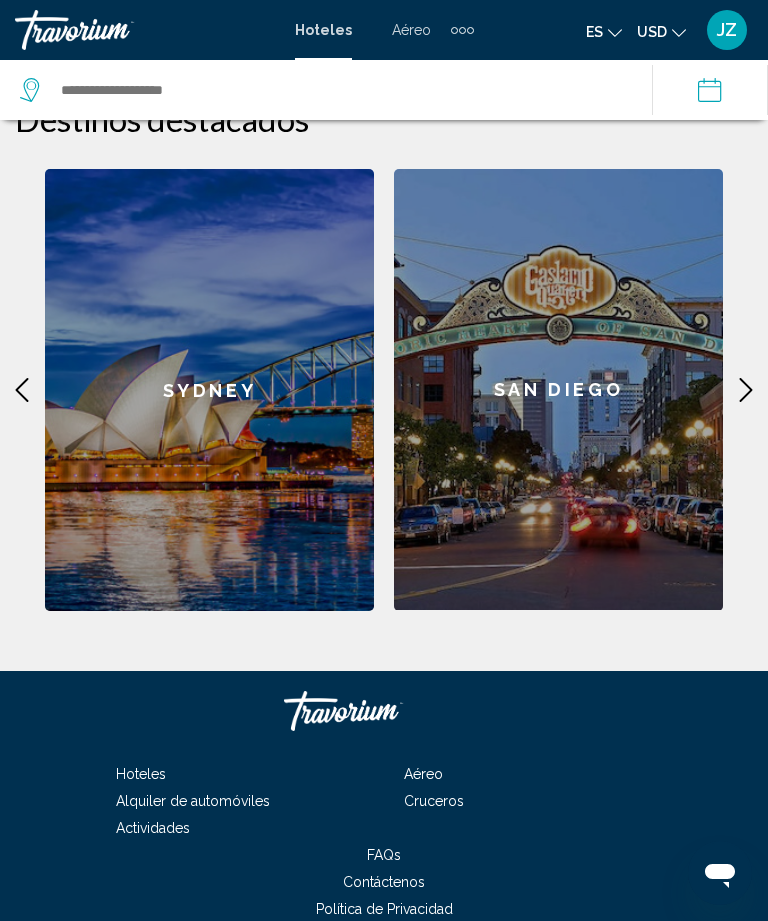 click at bounding box center [746, 390] 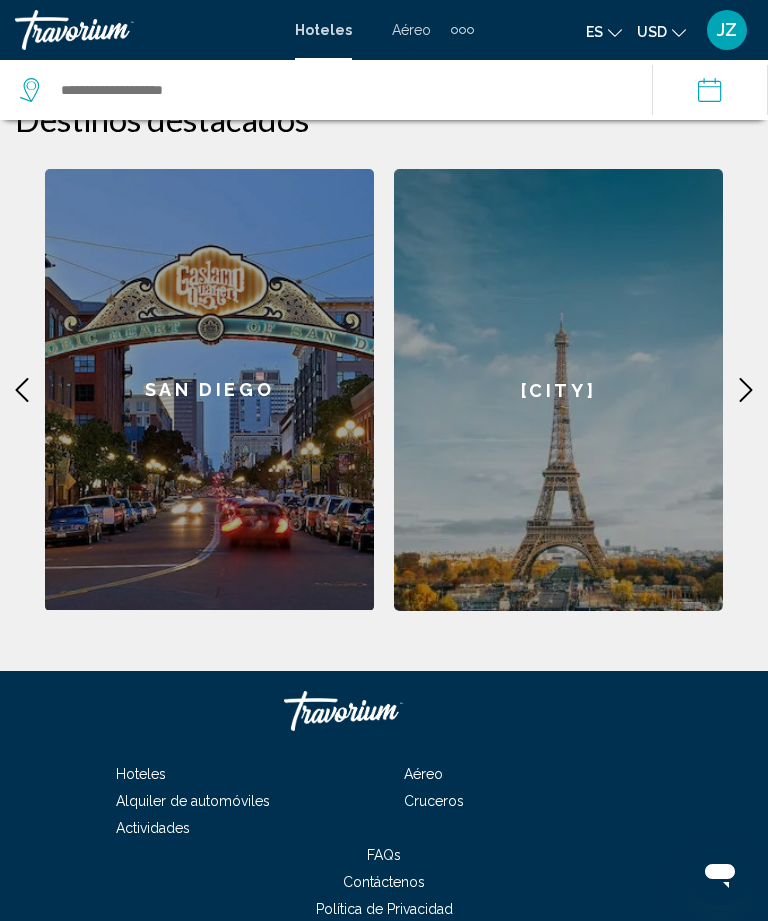 click at bounding box center [746, 390] 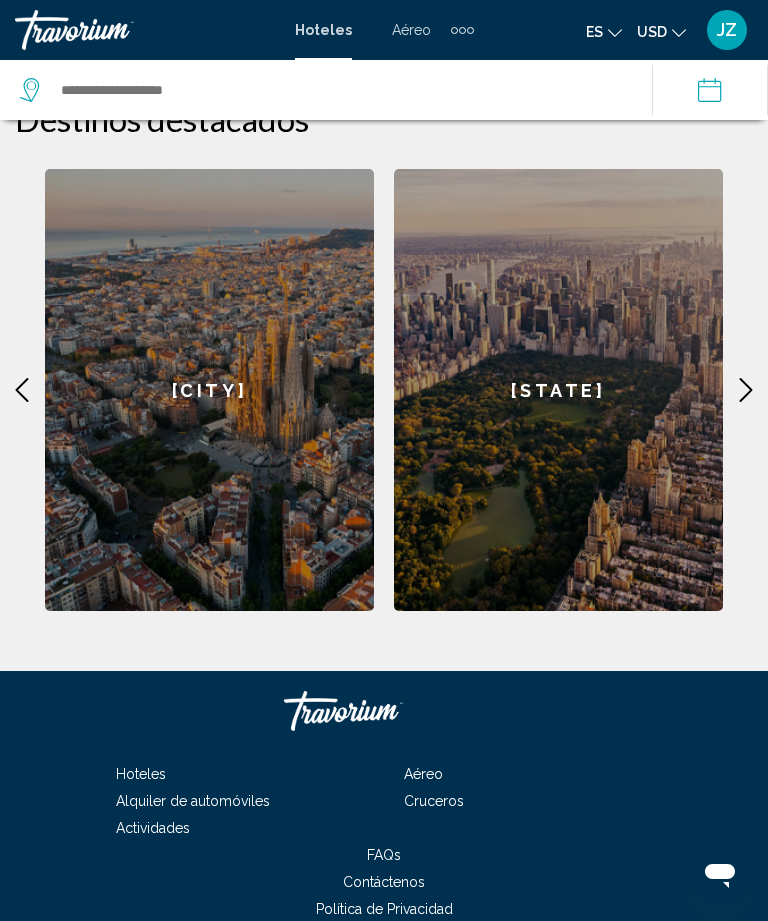 click at bounding box center (746, 390) 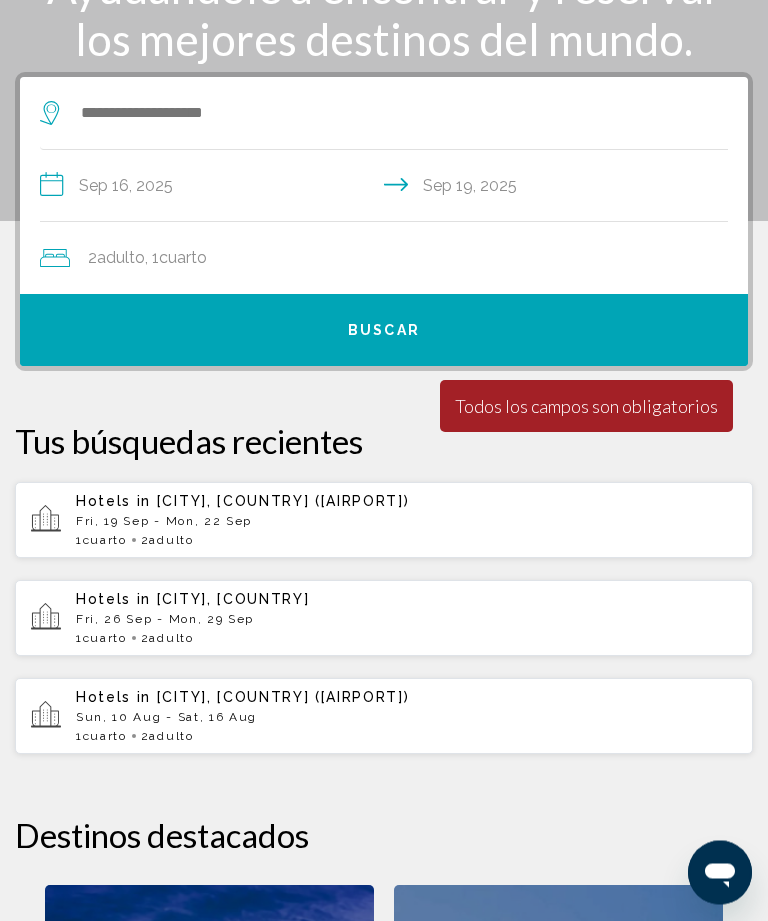 scroll, scrollTop: 0, scrollLeft: 0, axis: both 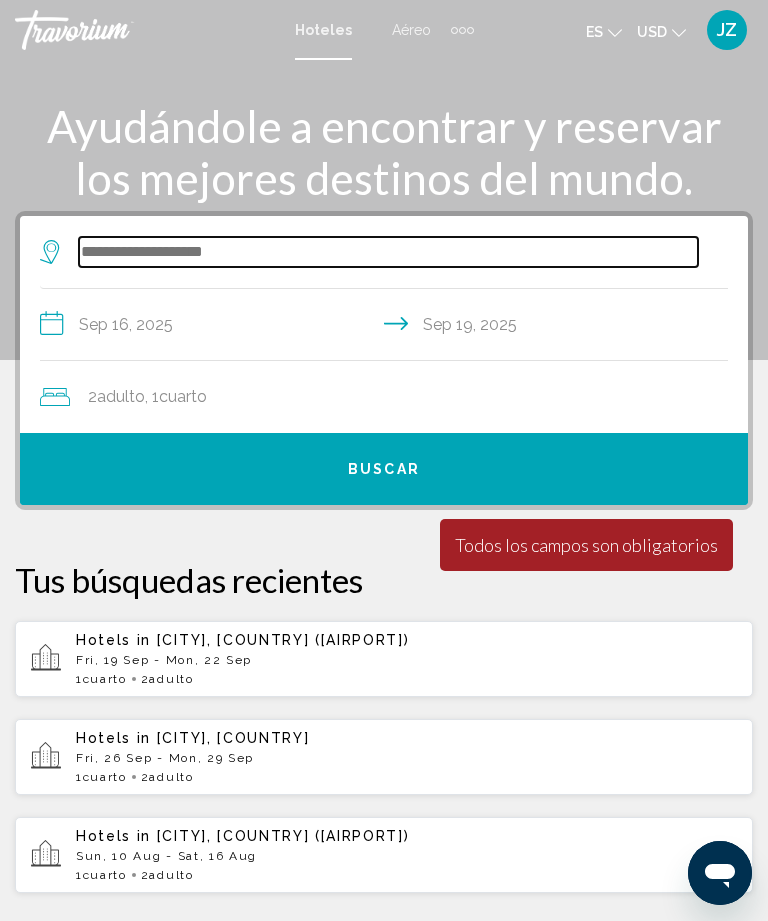 click at bounding box center (388, 252) 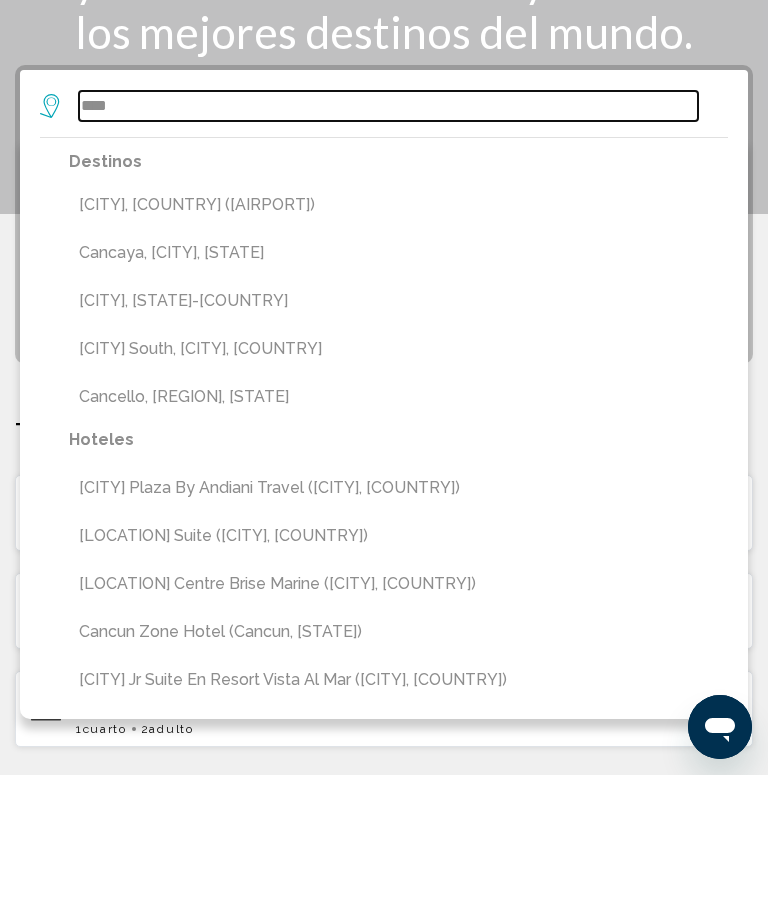 type on "****" 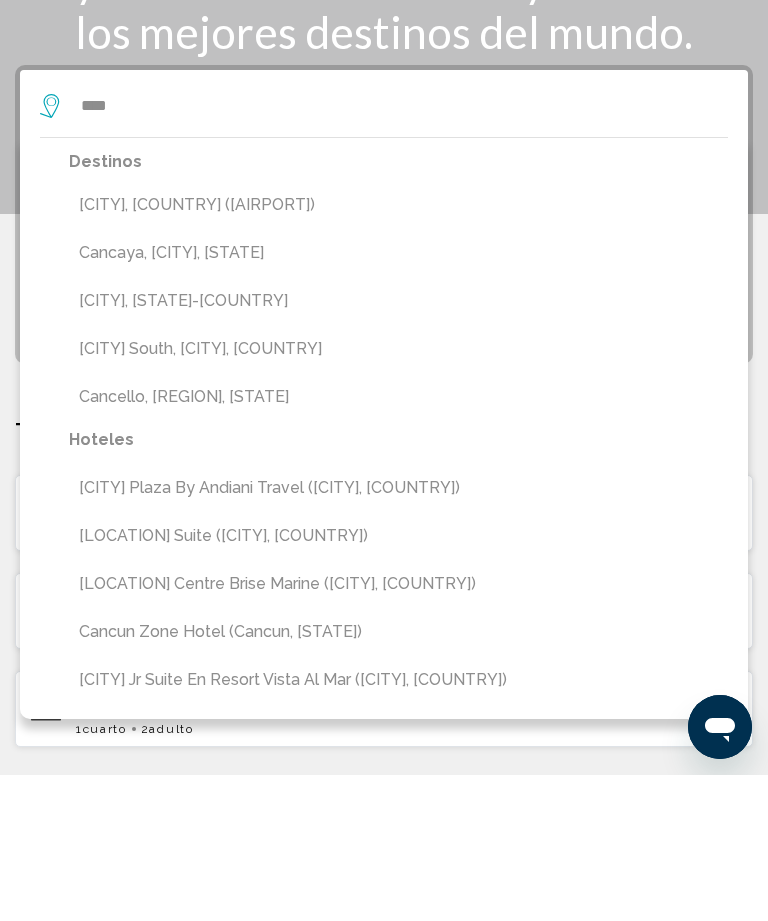 click on "Cancun, Mexico (CUN)" at bounding box center [398, 351] 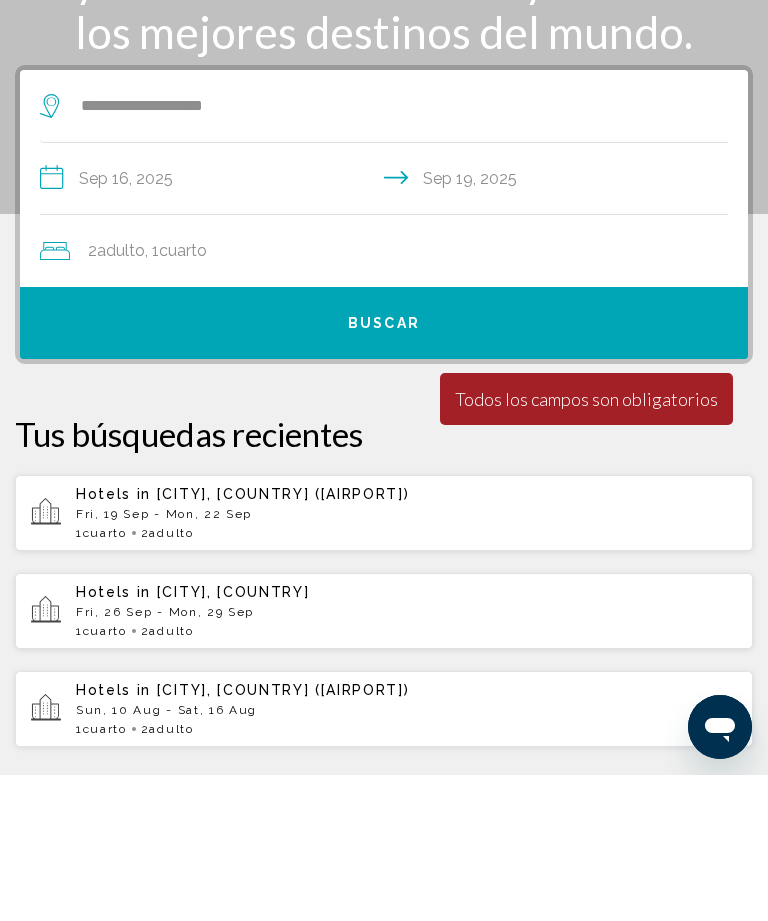 click on "Buscar" at bounding box center [384, 469] 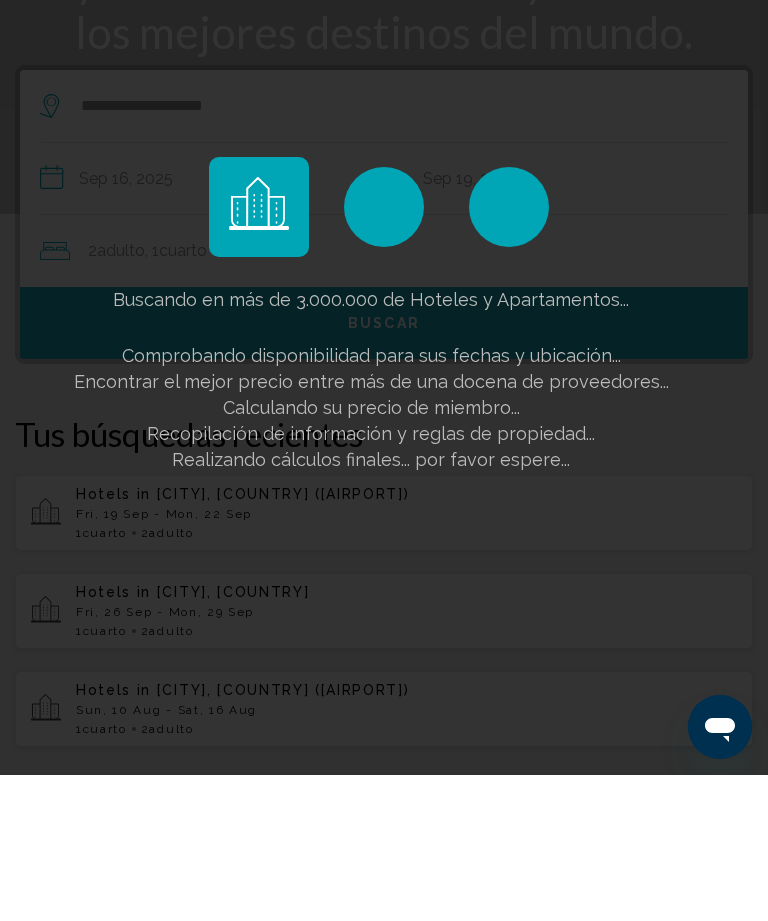 scroll, scrollTop: 146, scrollLeft: 0, axis: vertical 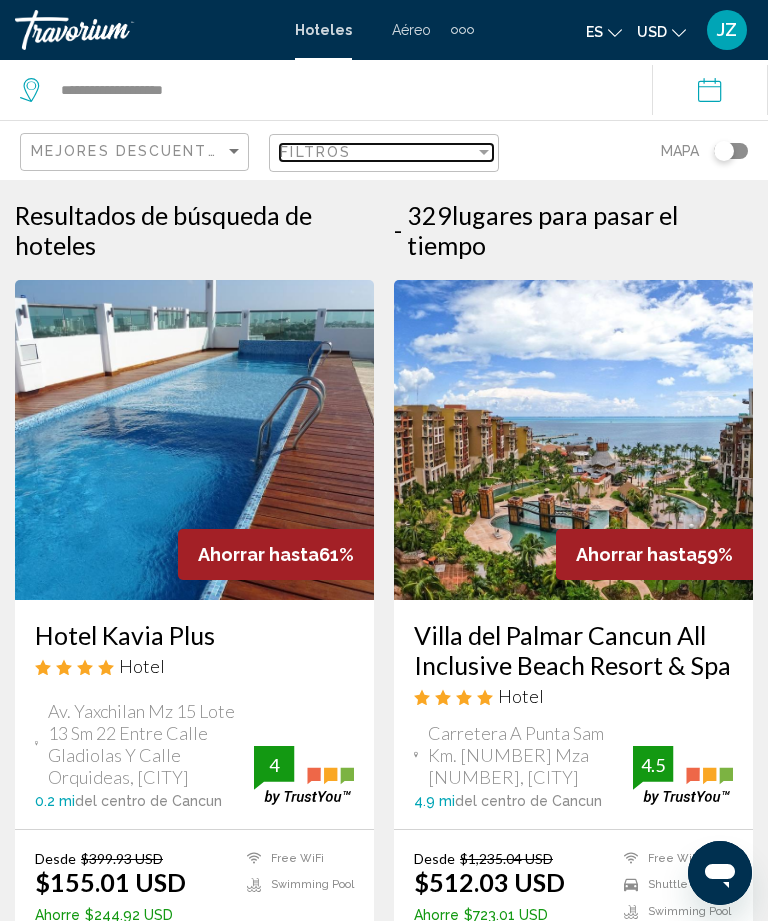 click at bounding box center [484, 152] 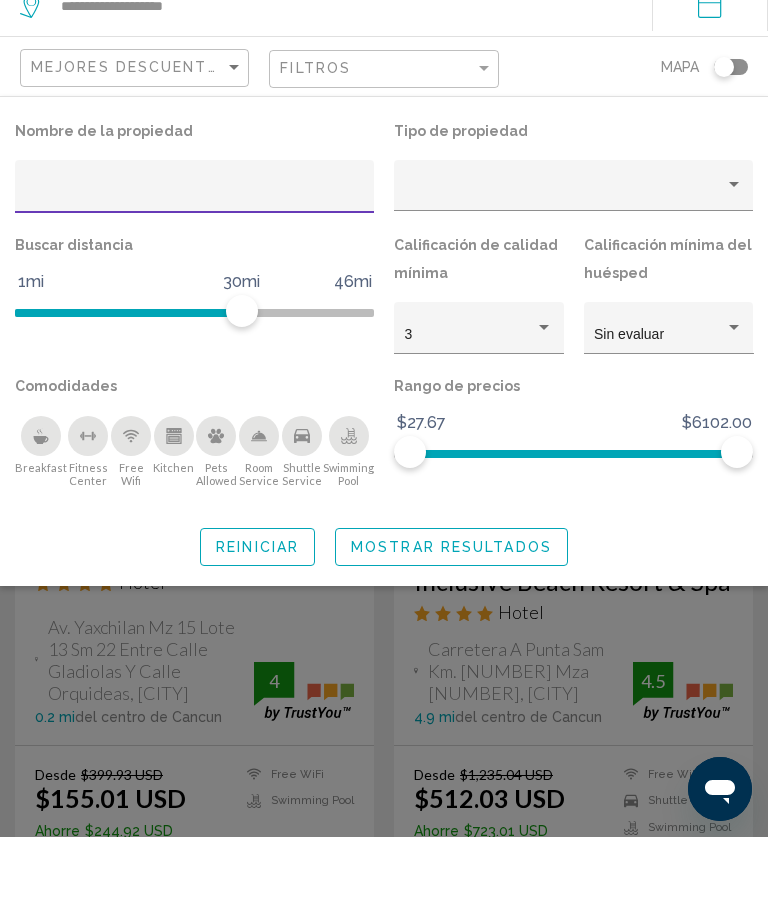click at bounding box center (384, 610) 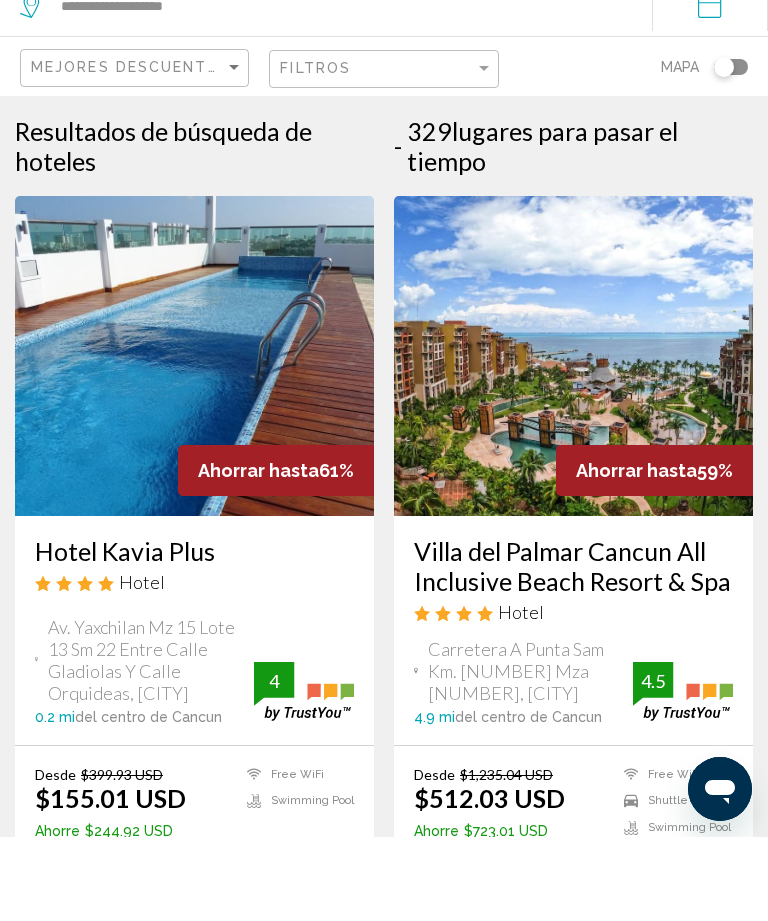 scroll, scrollTop: 84, scrollLeft: 0, axis: vertical 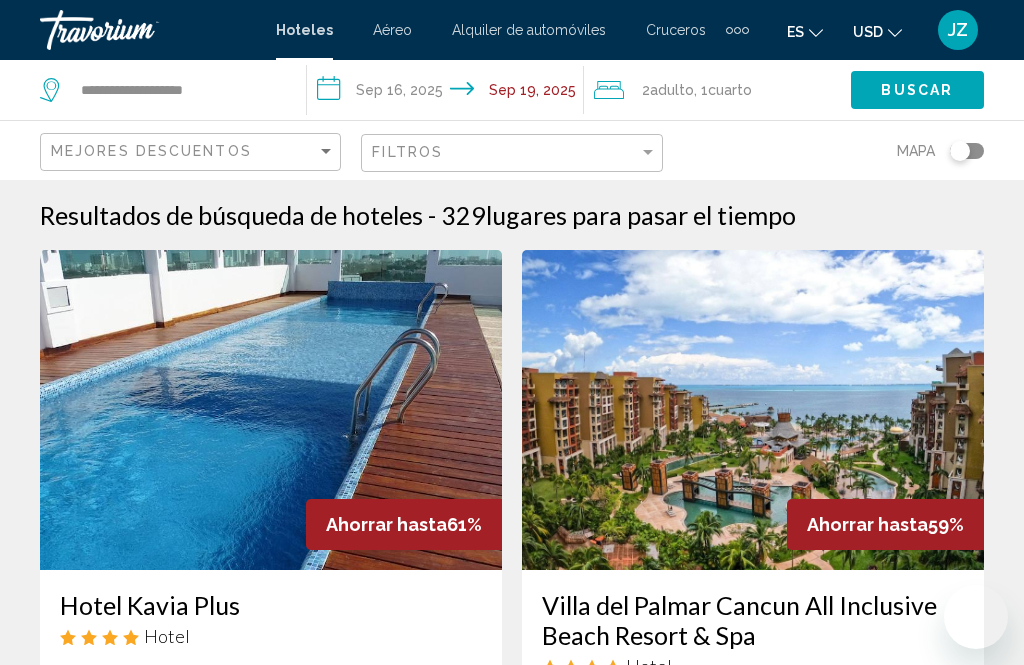 click at bounding box center (140, 30) 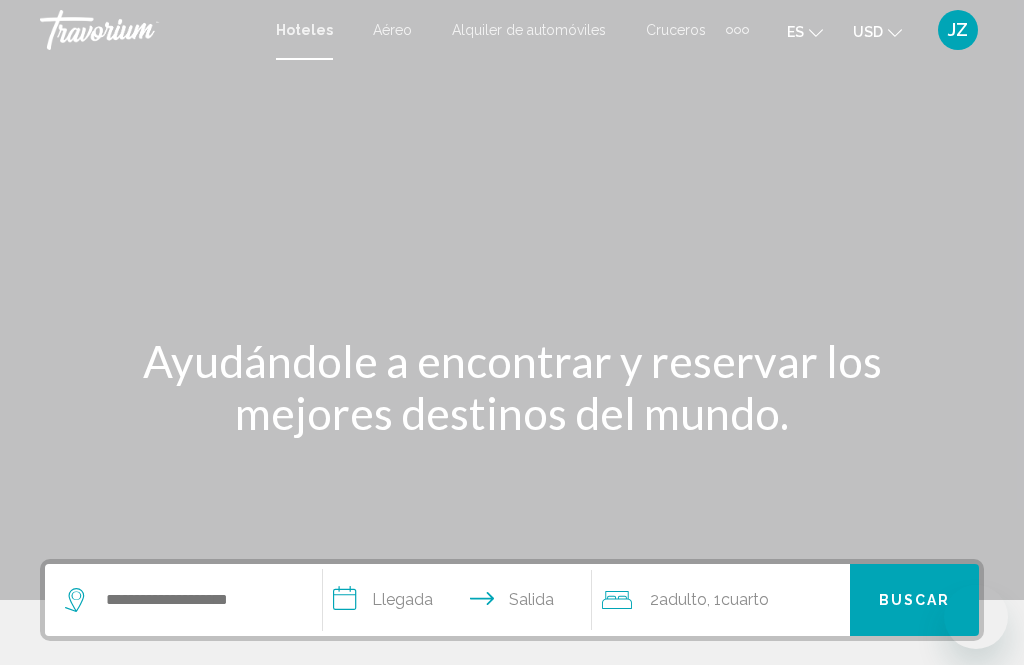 scroll, scrollTop: 0, scrollLeft: 0, axis: both 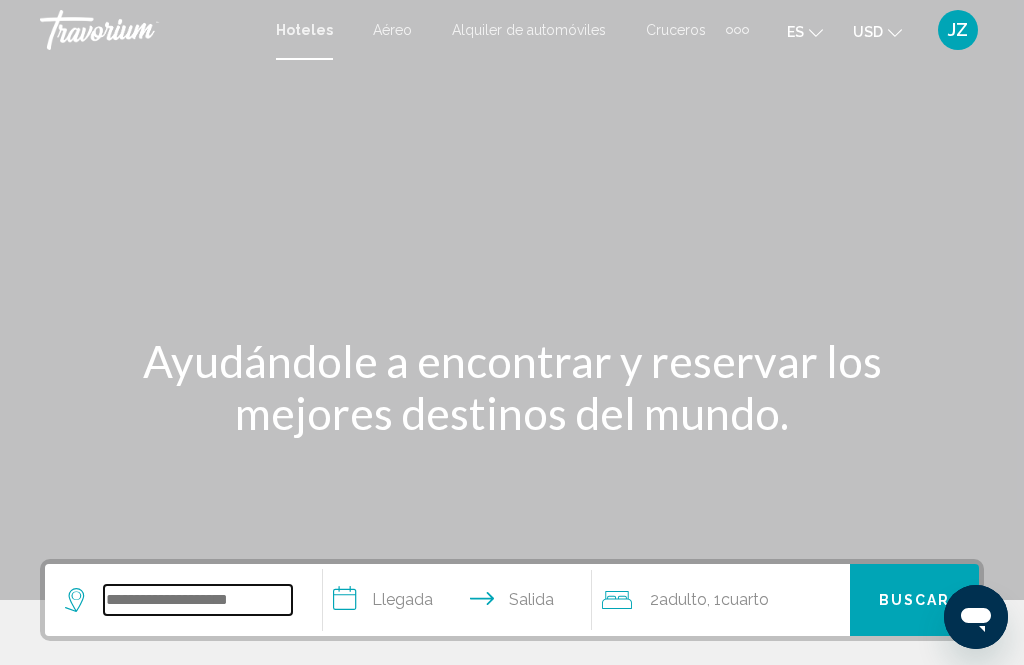 click at bounding box center (198, 600) 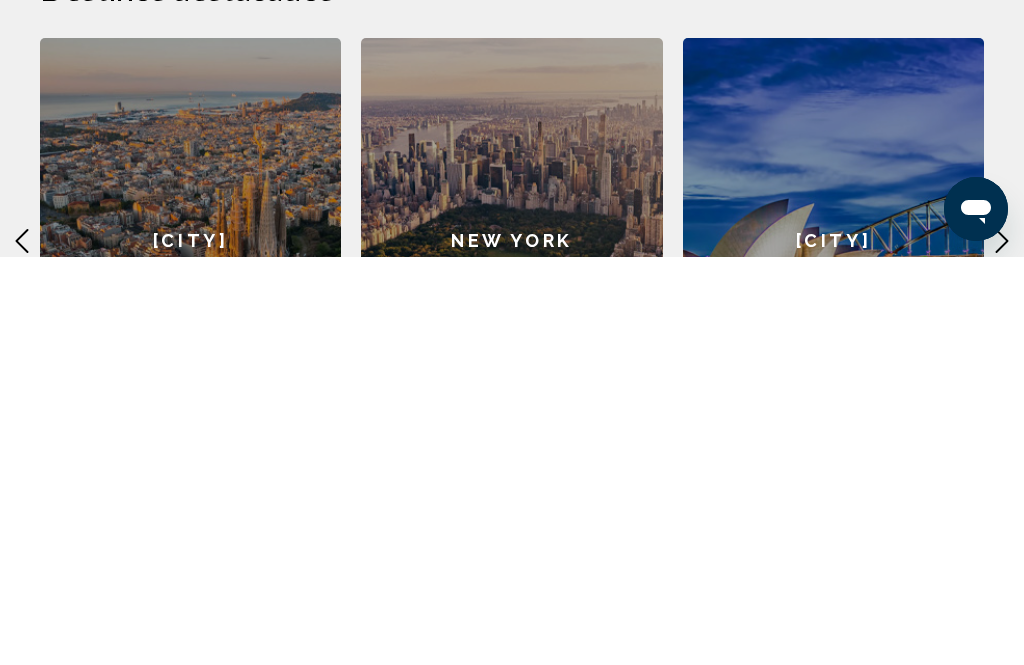 scroll, scrollTop: 471, scrollLeft: 0, axis: vertical 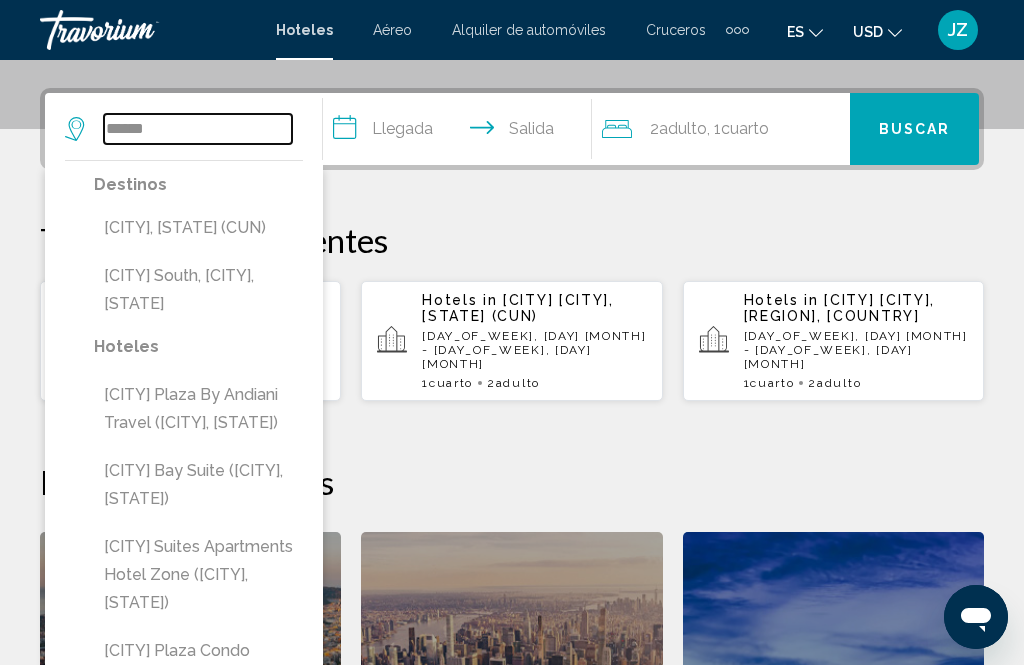 type on "******" 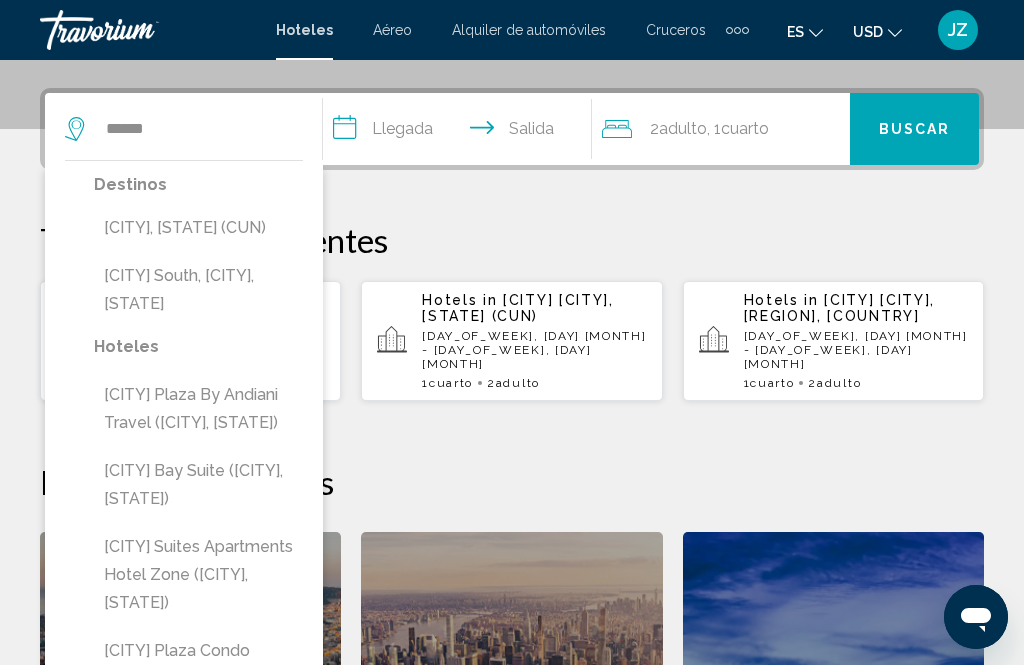 click on "[CITY], [COUNTRY] ([AIRPORT])" at bounding box center [198, 228] 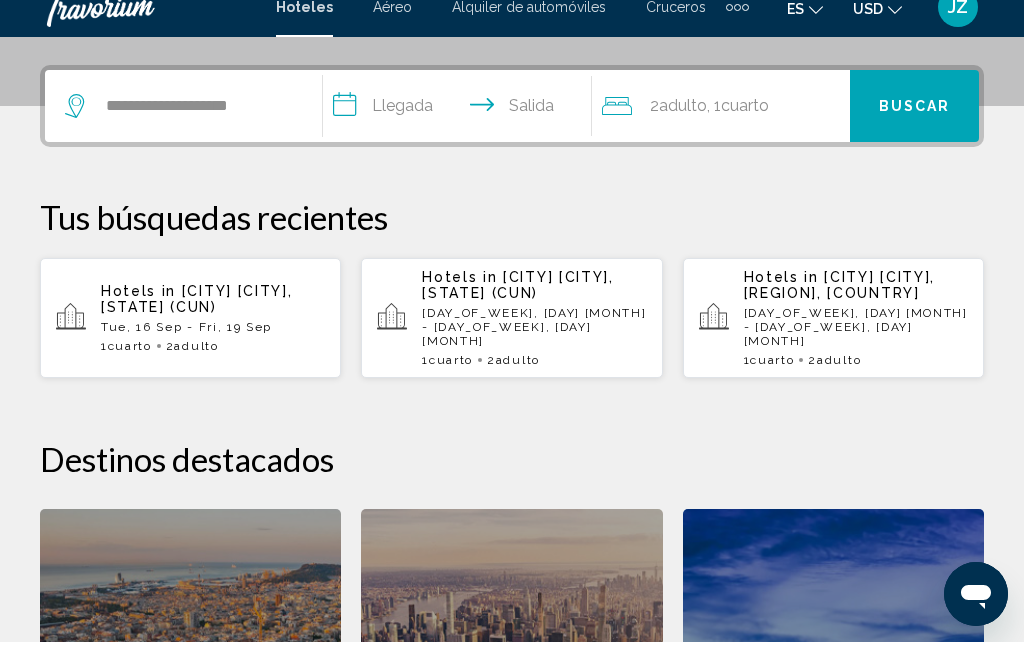 click on "**********" at bounding box center [461, 132] 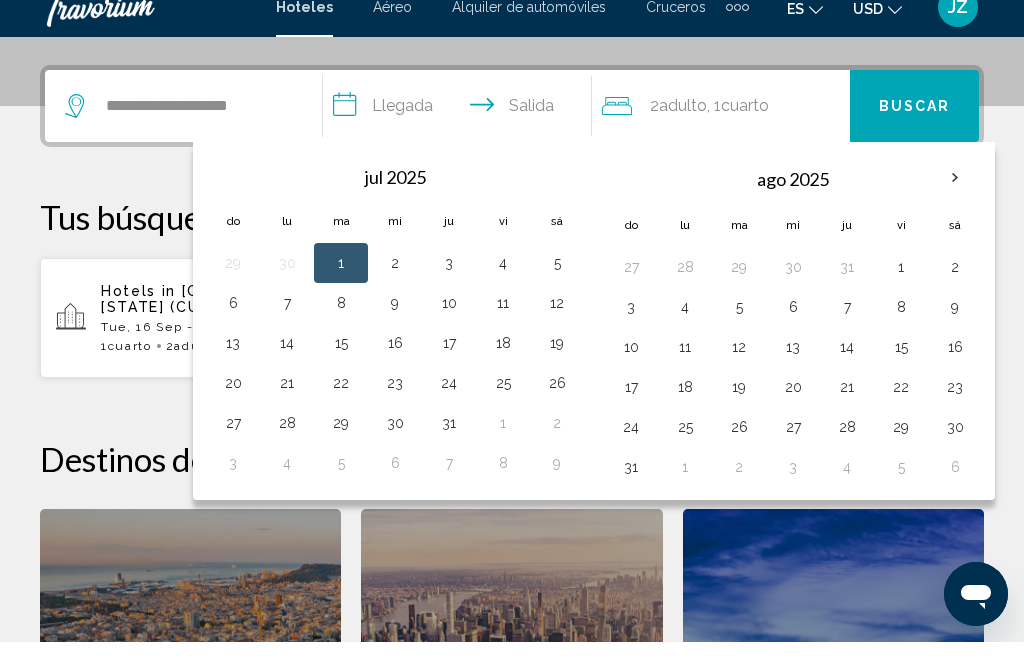 scroll, scrollTop: 494, scrollLeft: 0, axis: vertical 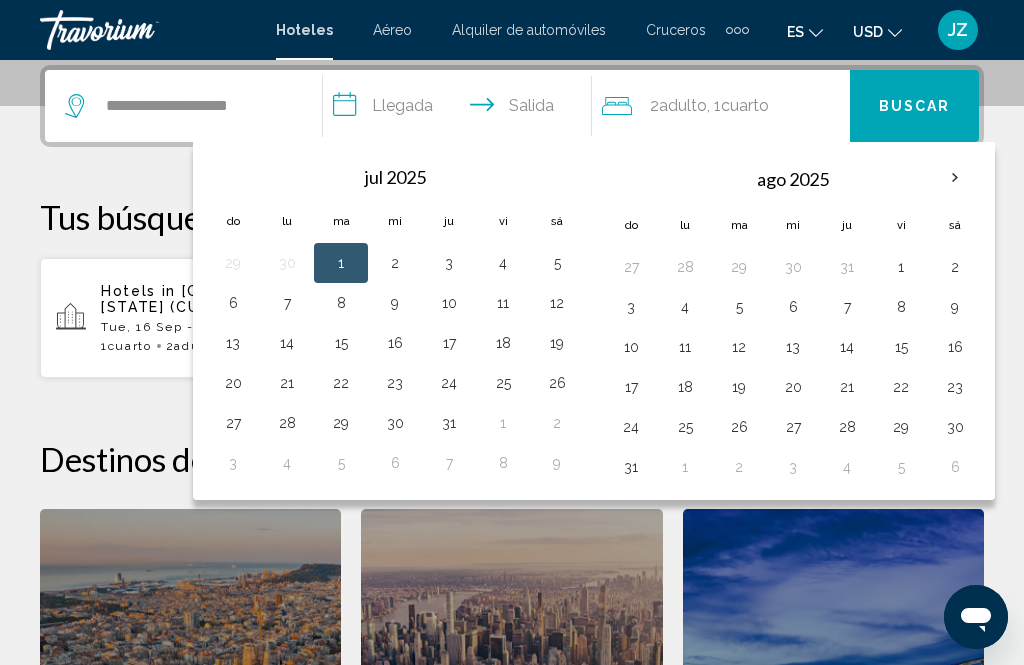 click on "17" at bounding box center (631, 387) 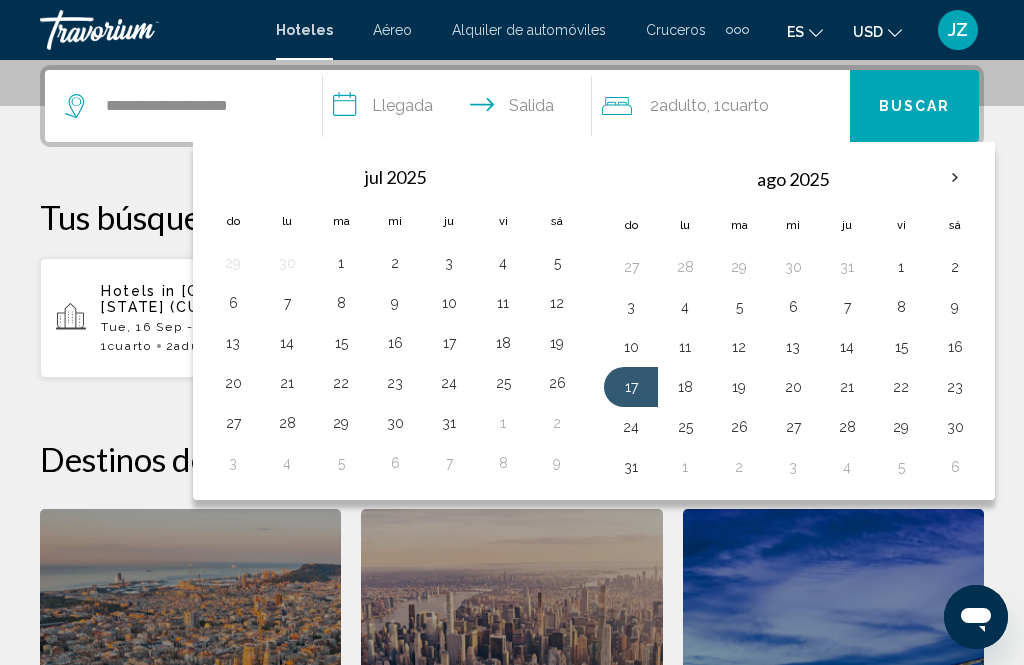 click on "20" at bounding box center [793, 387] 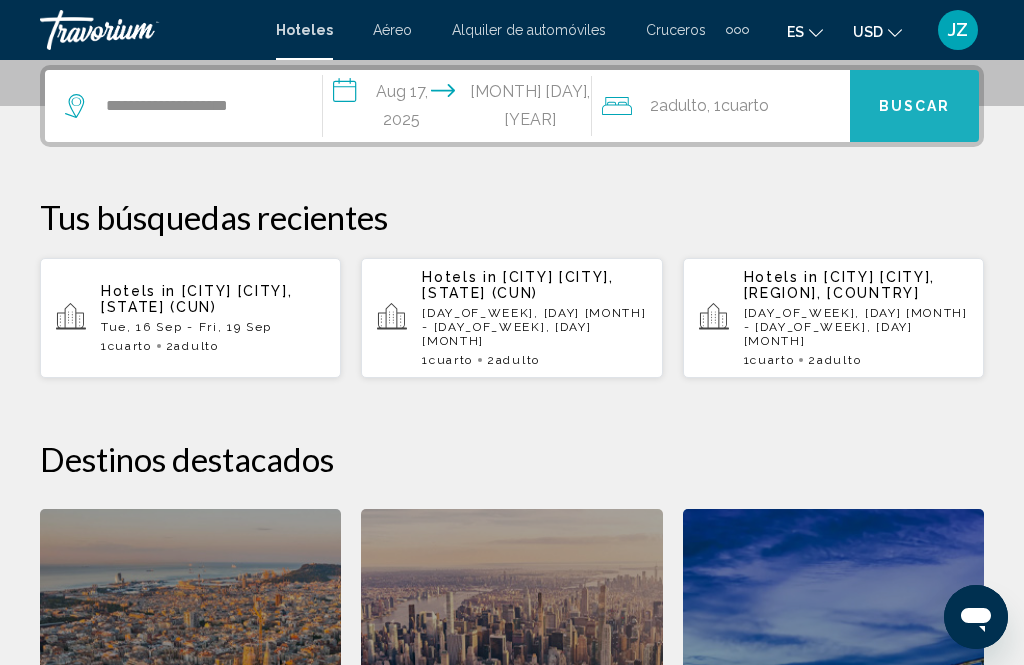 click on "Buscar" at bounding box center [914, 106] 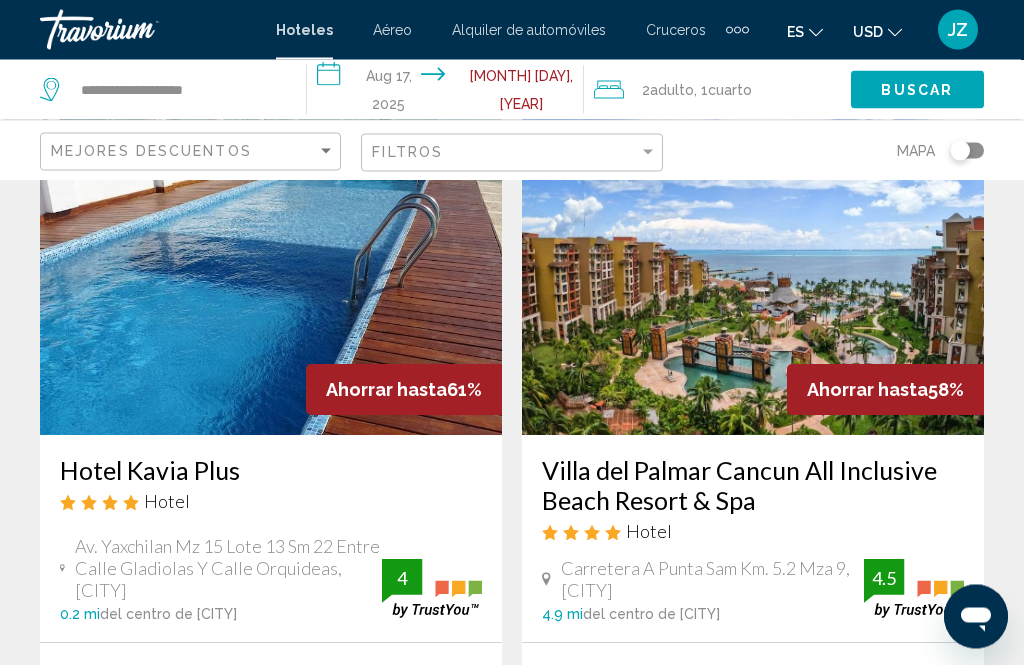 scroll, scrollTop: 0, scrollLeft: 0, axis: both 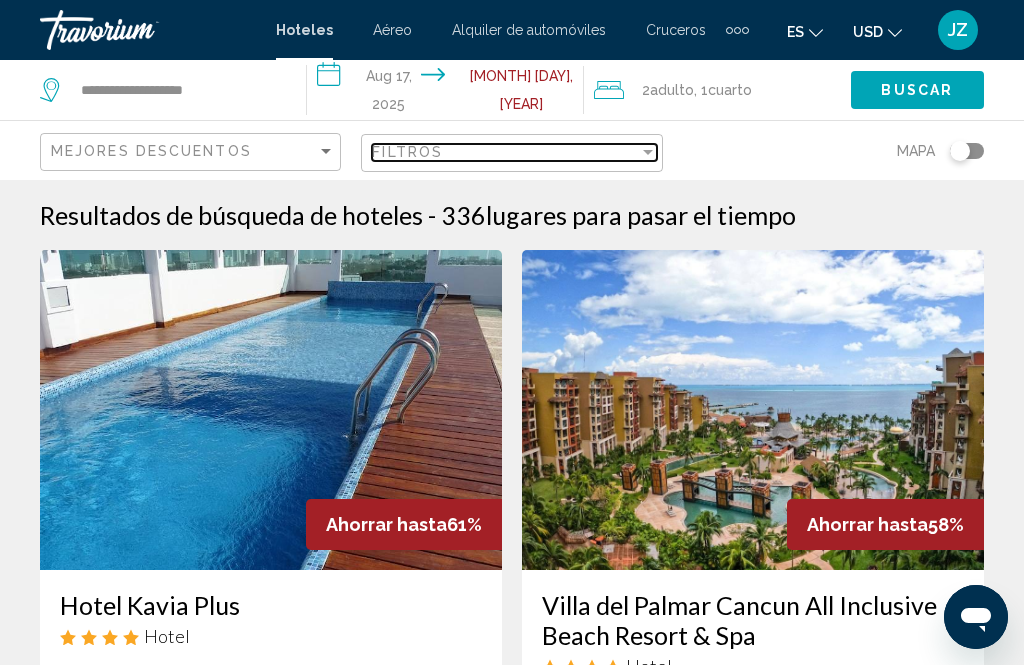 click on "Filtros" at bounding box center (407, 152) 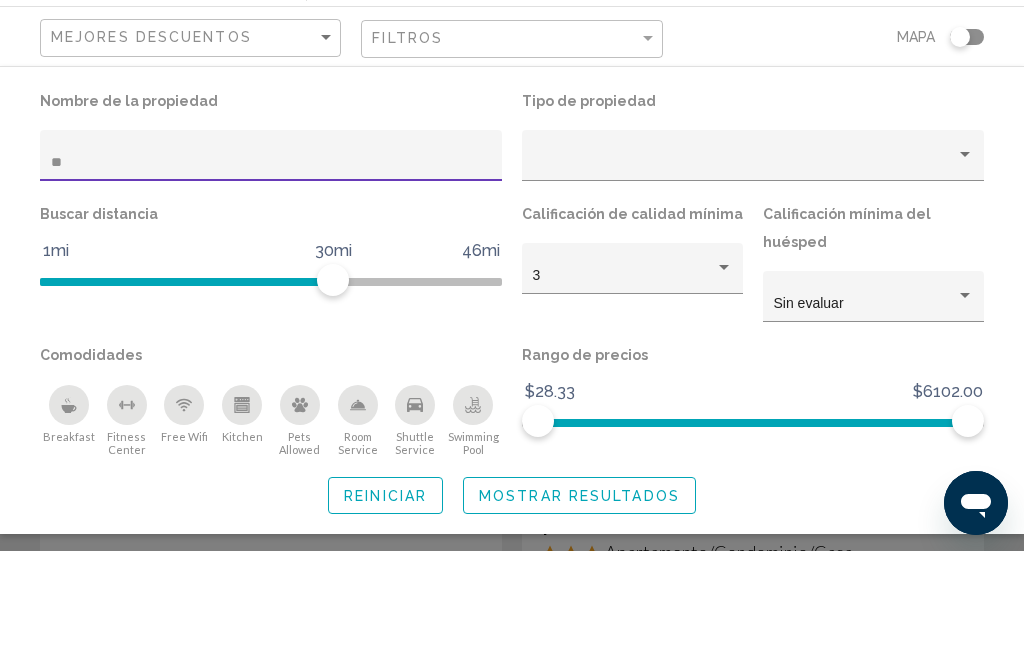 type on "***" 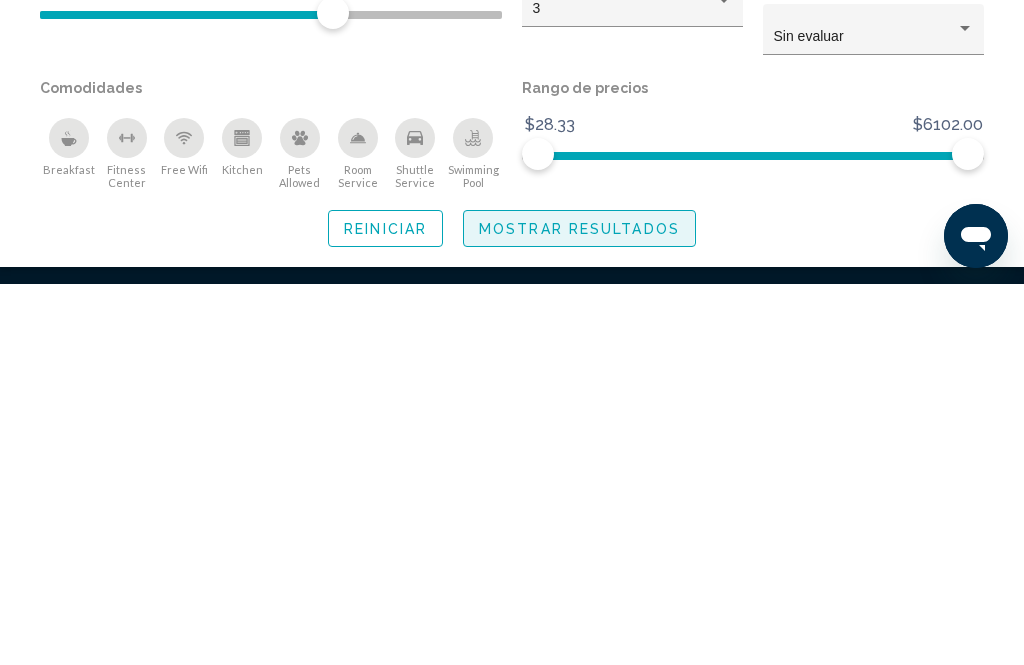 click on "Mostrar resultados" at bounding box center (579, 610) 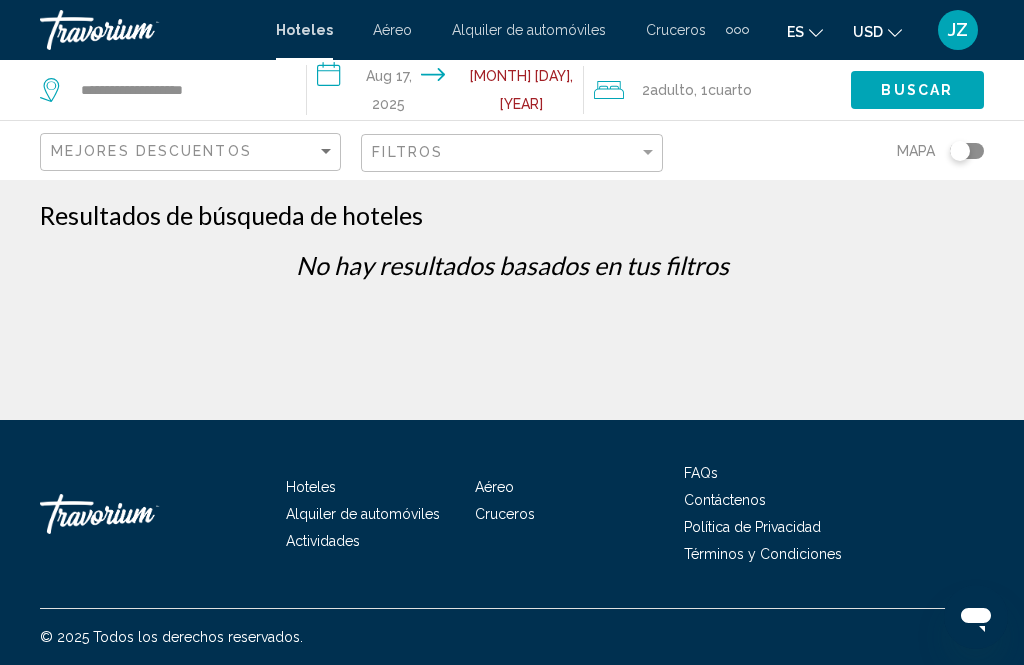 scroll, scrollTop: 0, scrollLeft: 0, axis: both 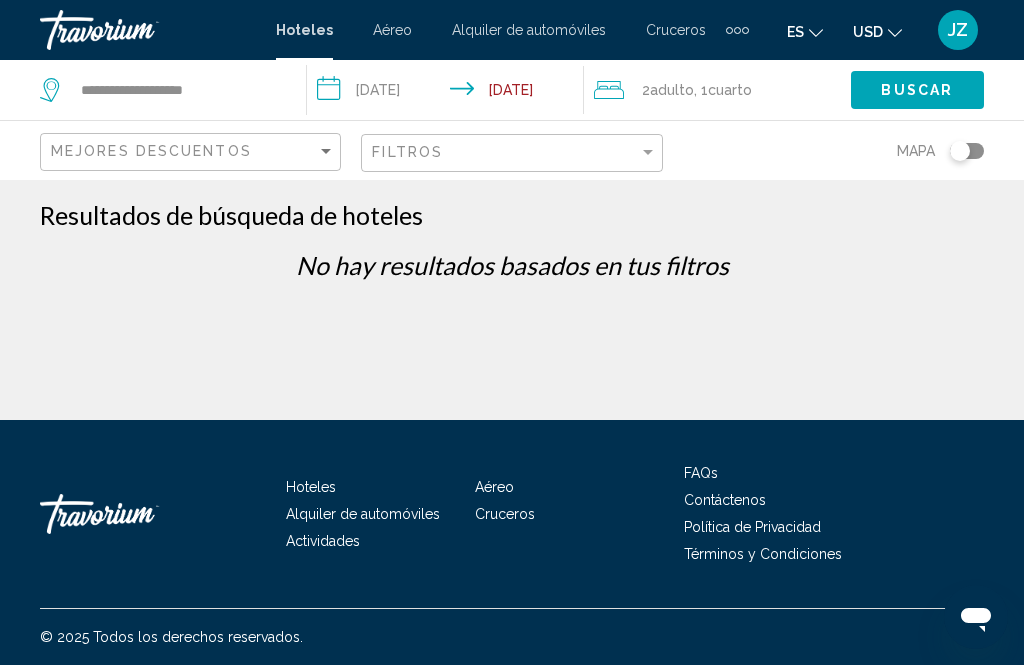 click on "**********" at bounding box center (163, 90) 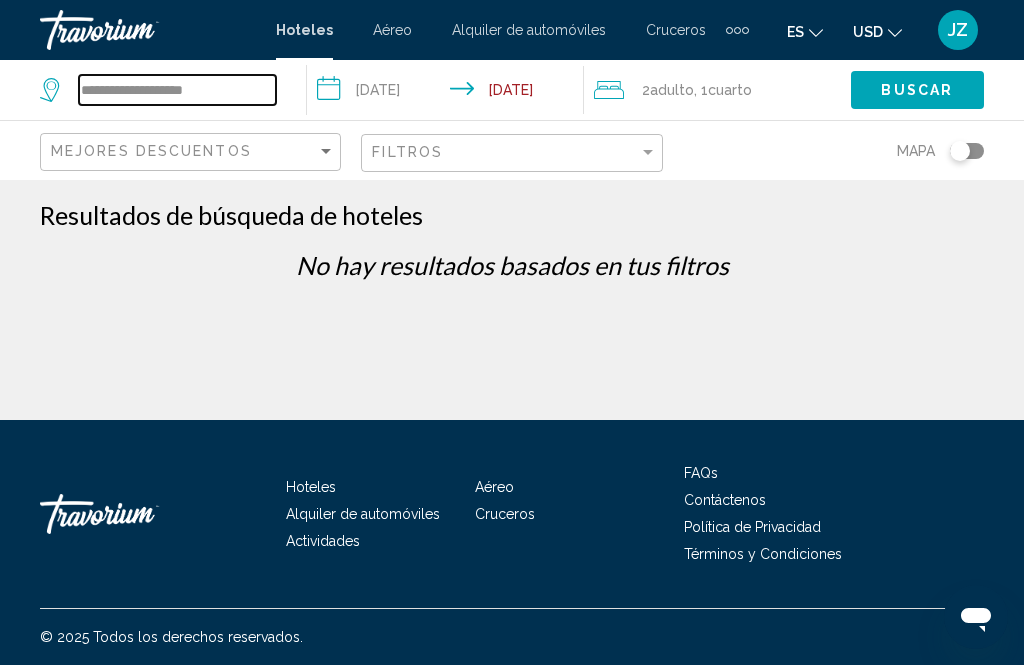 click on "**********" at bounding box center (177, 90) 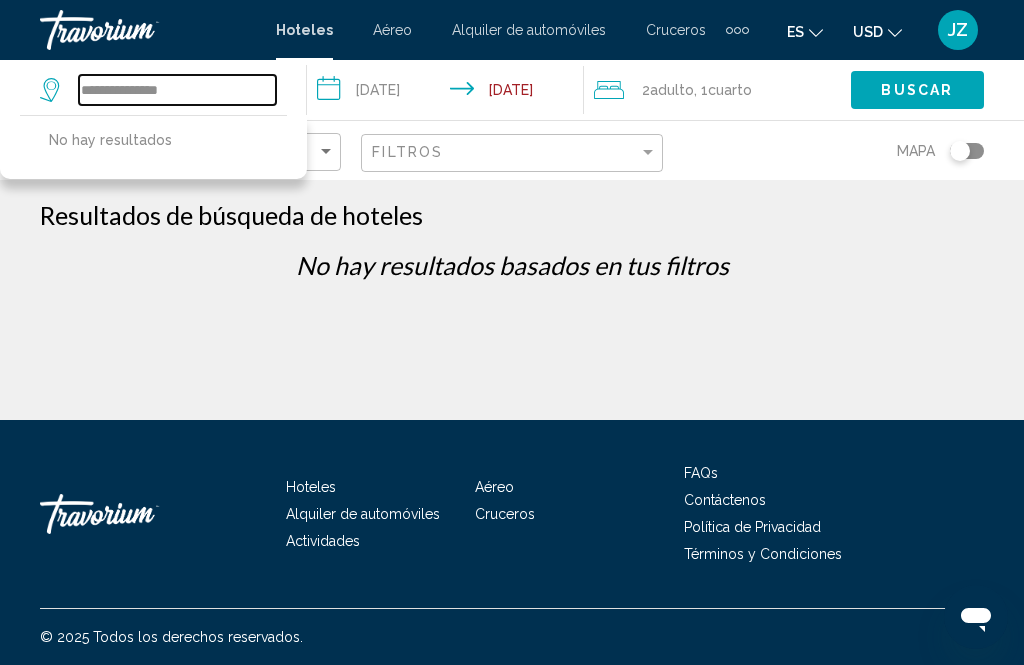 click on "**********" at bounding box center (177, 90) 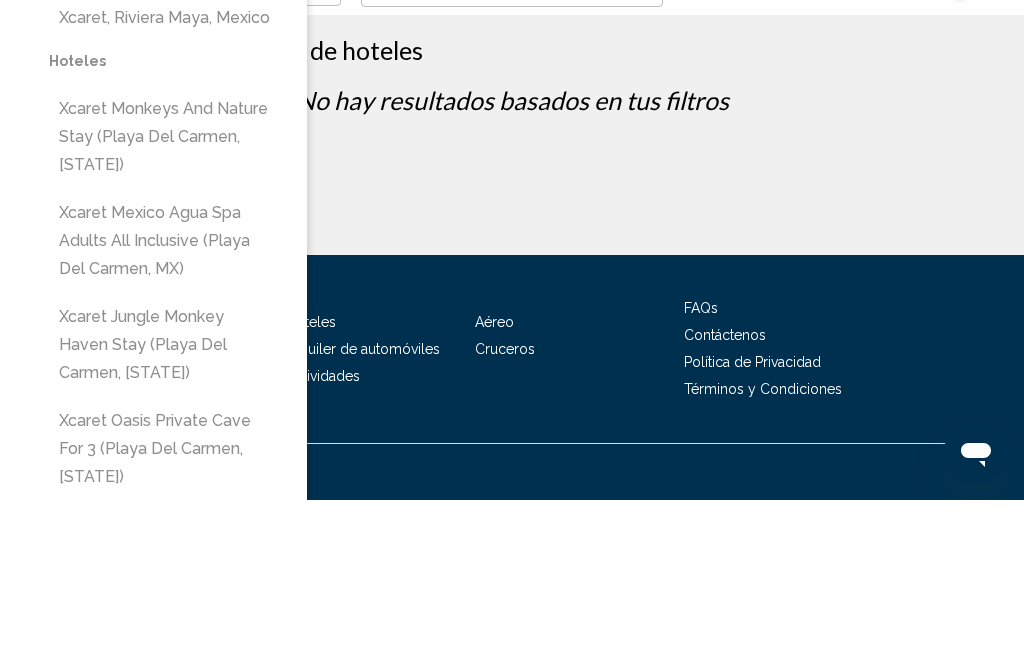 scroll, scrollTop: 0, scrollLeft: 0, axis: both 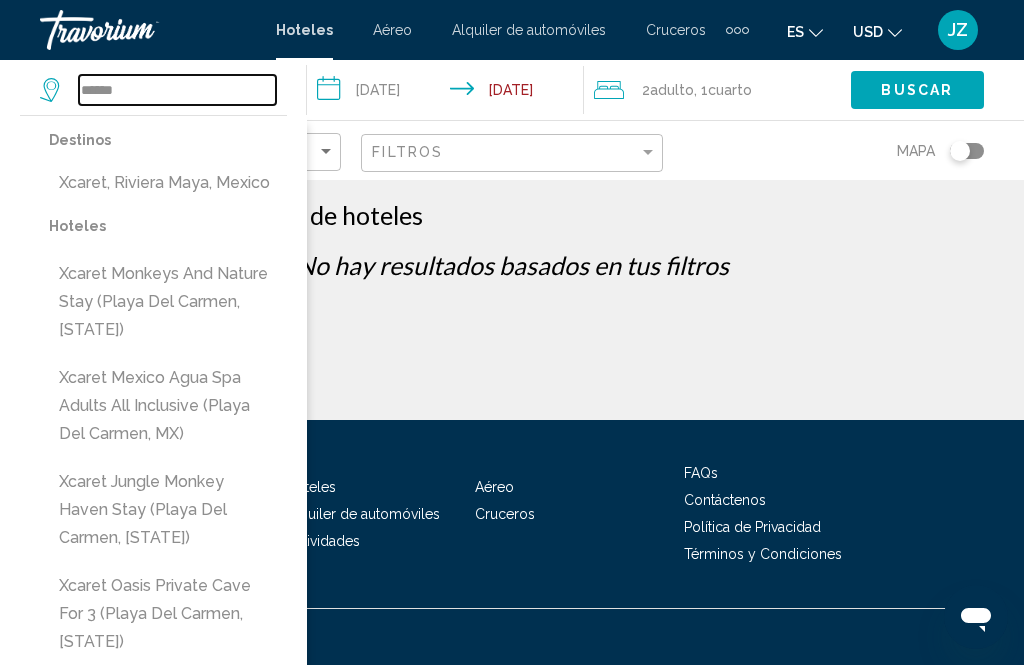 type on "******" 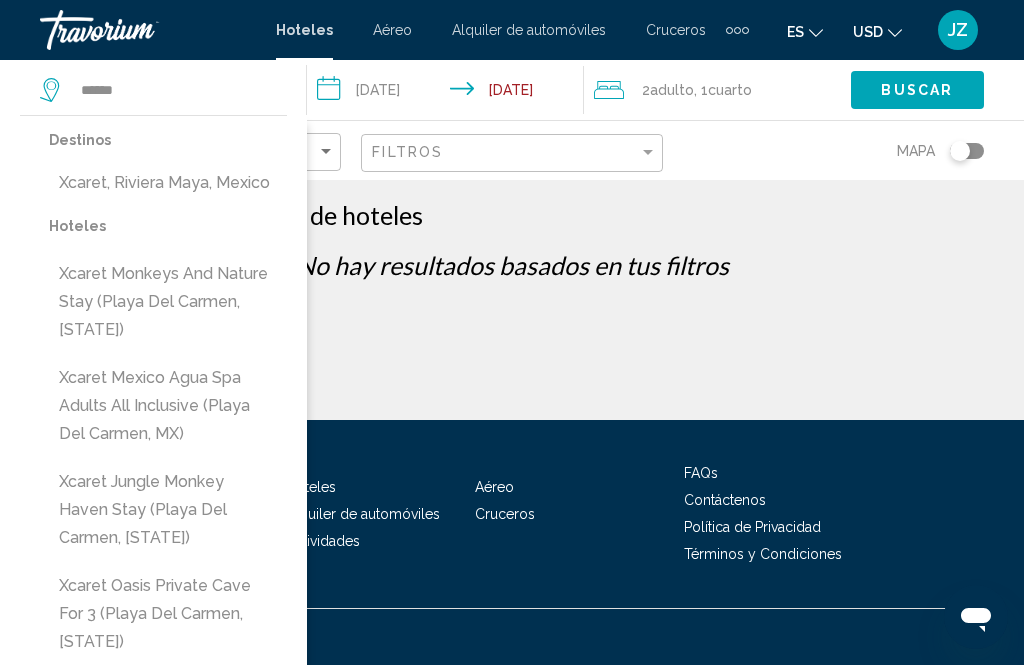 click on "Xcaret, Riviera Maya, Mexico" at bounding box center (168, 183) 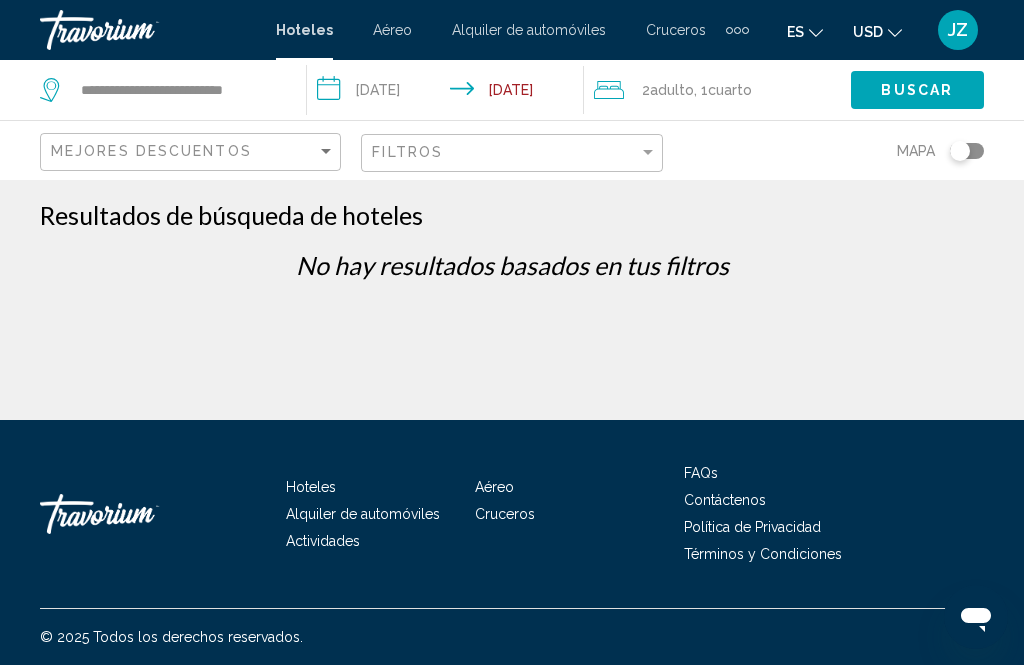 click on "**********" at bounding box center [449, 93] 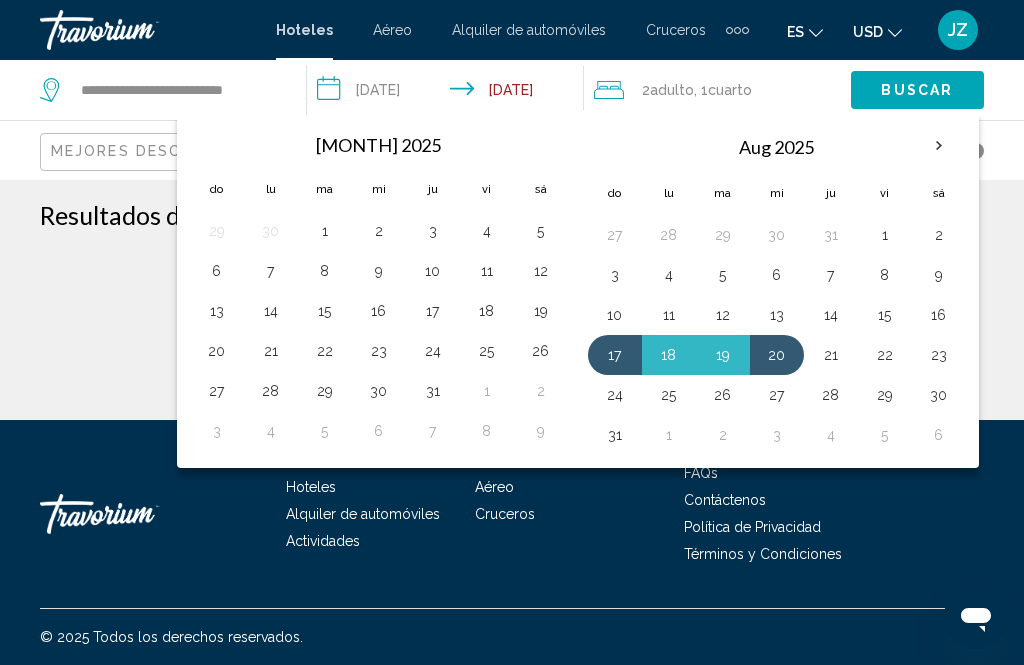 click on "17" at bounding box center [615, 355] 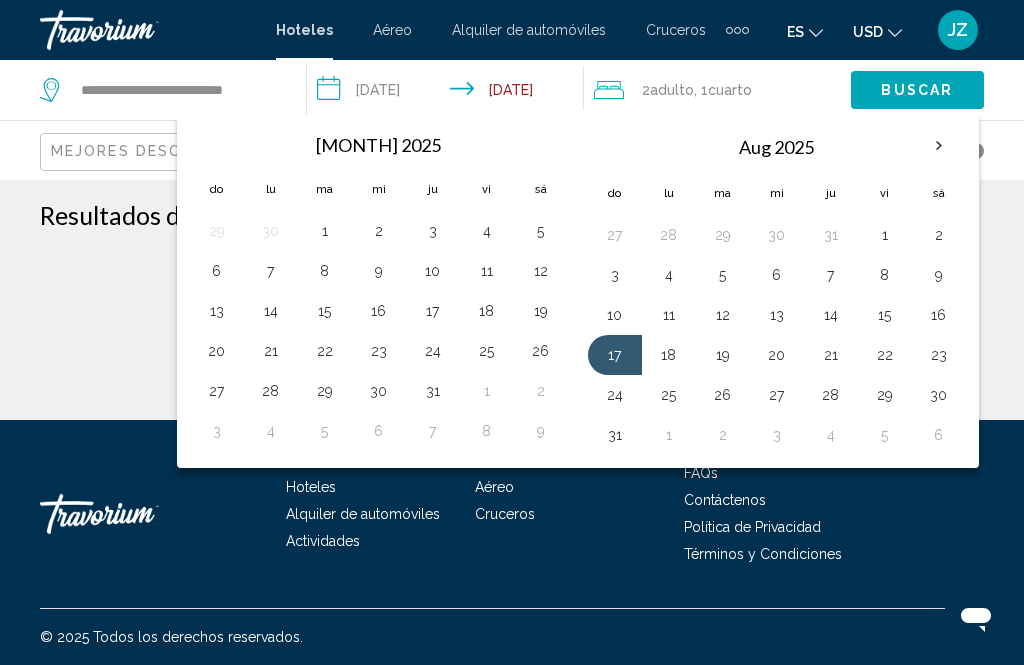 click on "21" at bounding box center [831, 355] 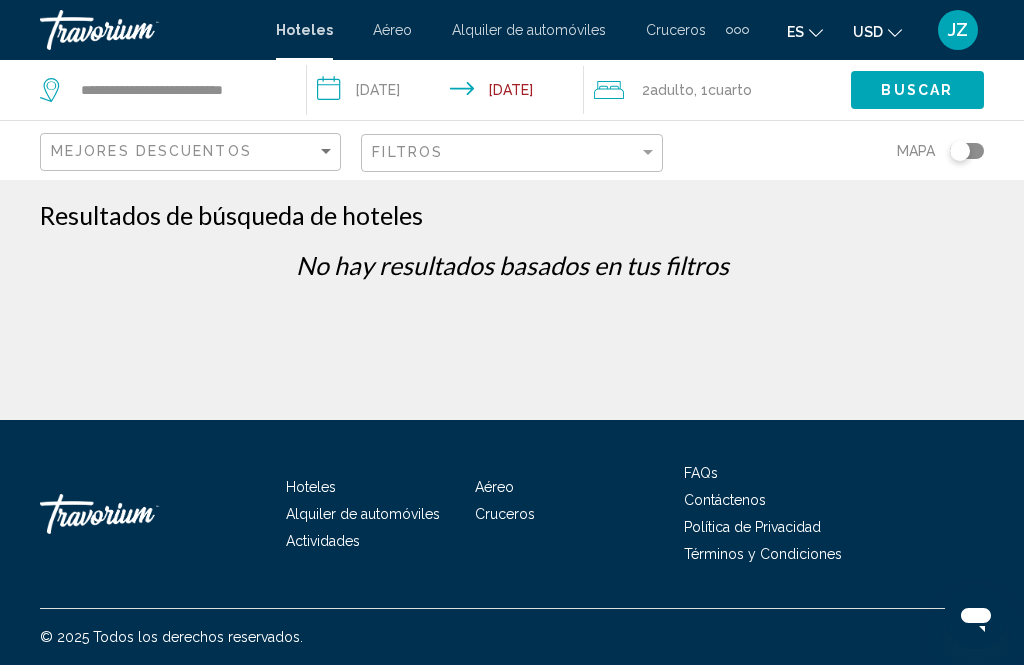 click on "Buscar" at bounding box center (917, 89) 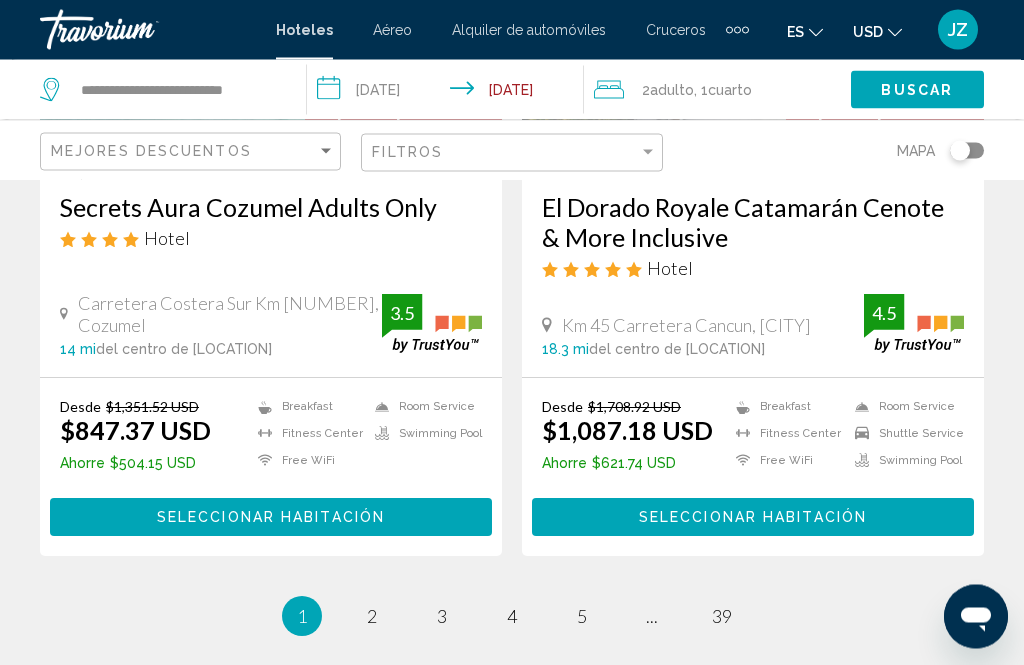 scroll, scrollTop: 4060, scrollLeft: 0, axis: vertical 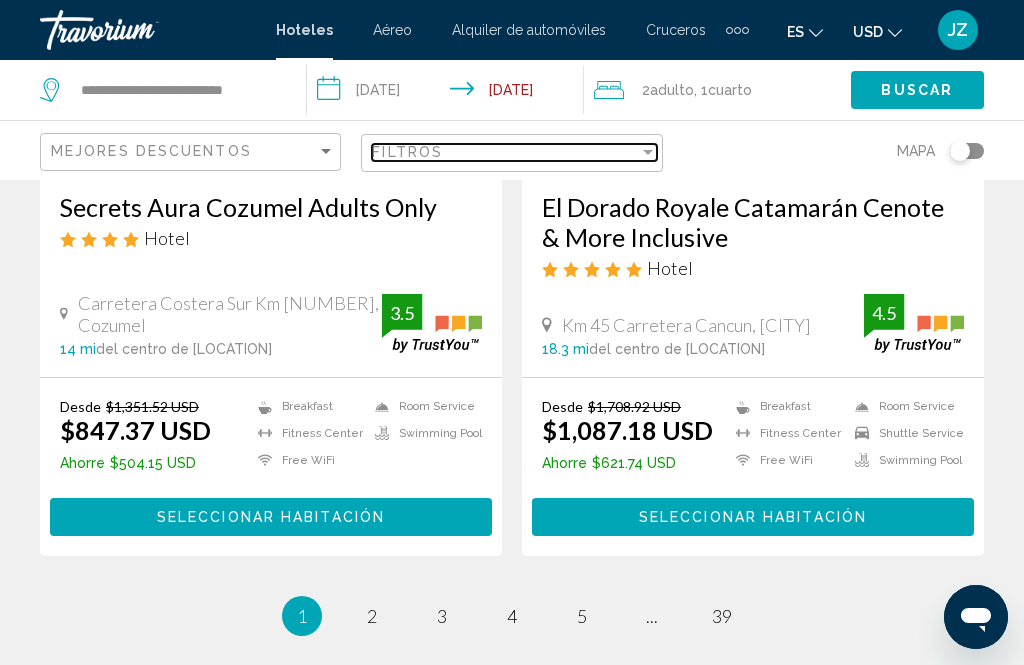 click on "Filtros" at bounding box center [407, 152] 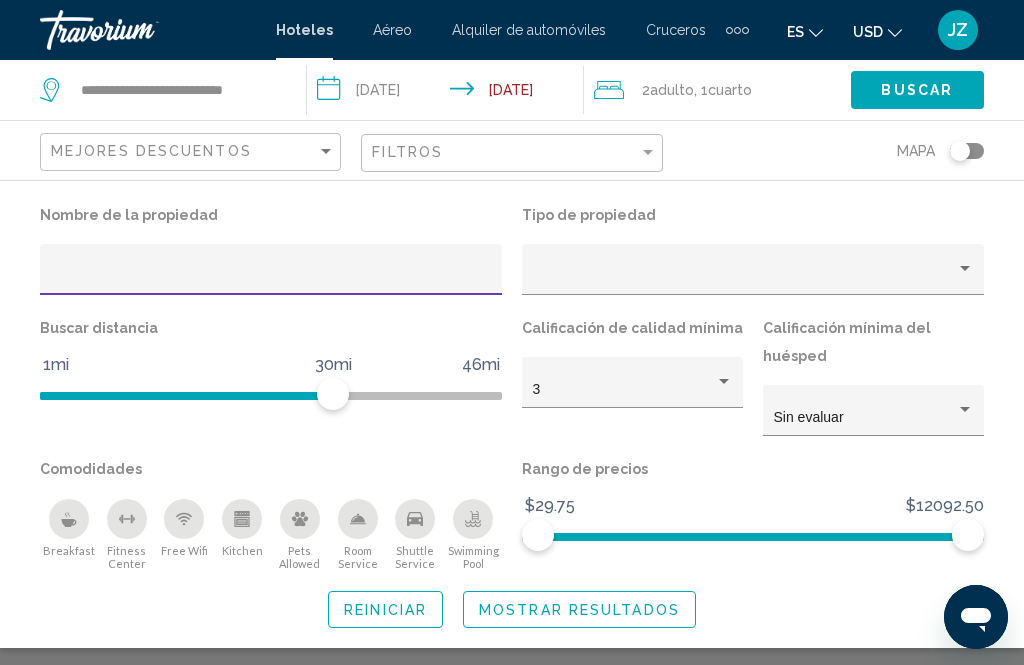 click at bounding box center (271, 277) 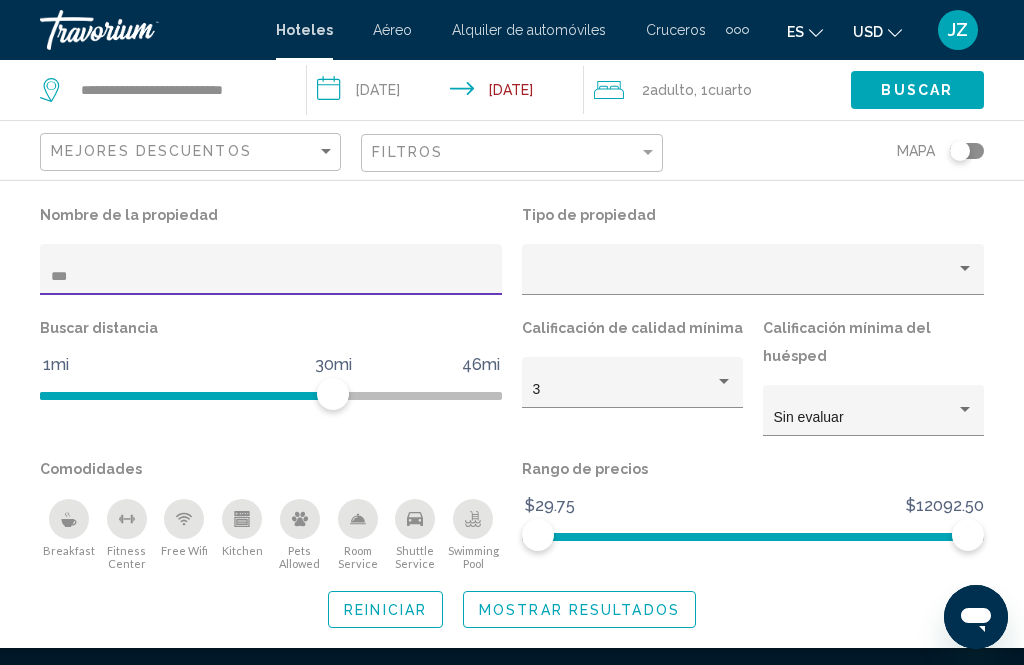 scroll, scrollTop: 2826, scrollLeft: 0, axis: vertical 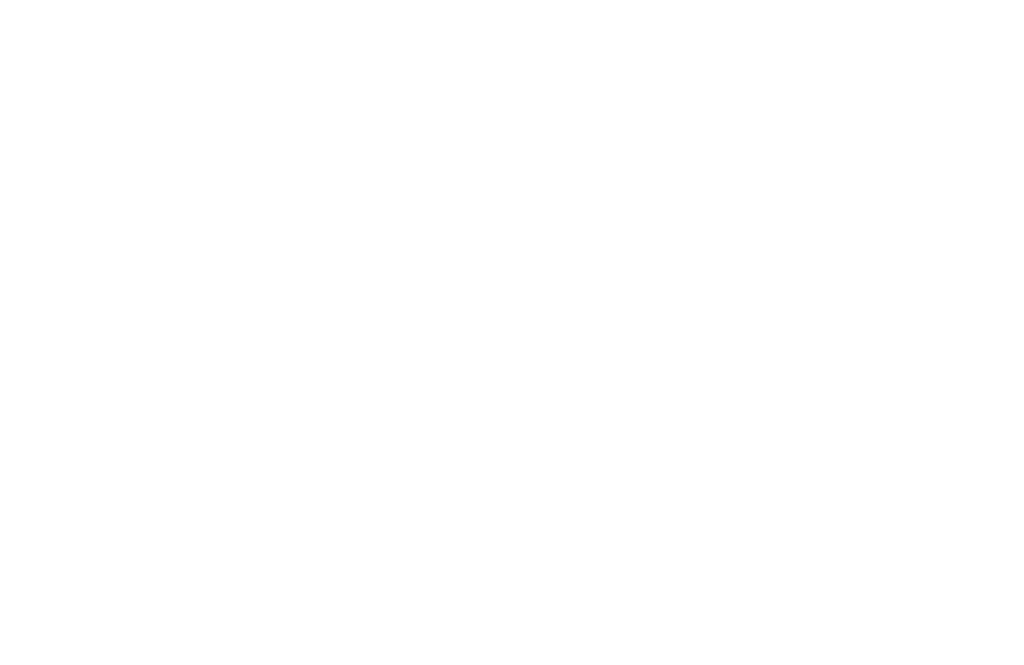 type on "****" 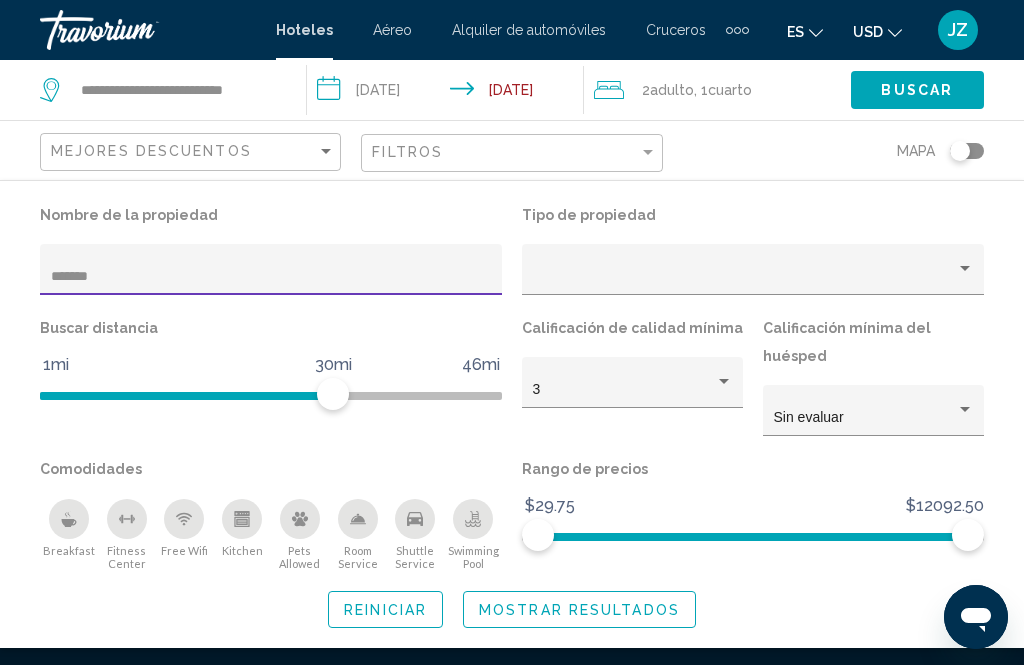 scroll, scrollTop: 2145, scrollLeft: 0, axis: vertical 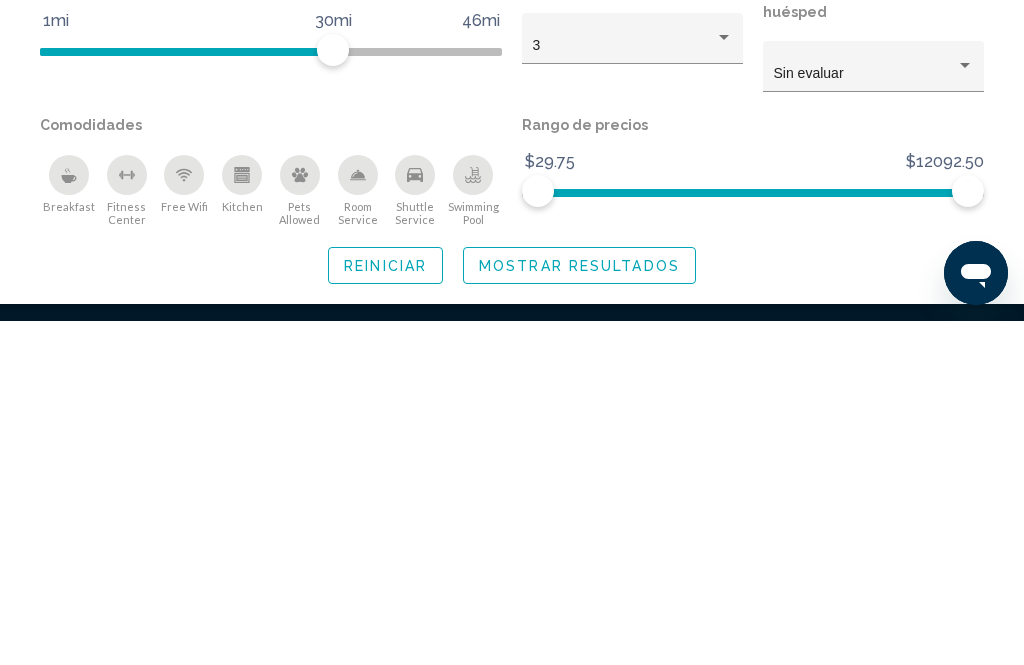 click on "Mostrar resultados" at bounding box center [579, 609] 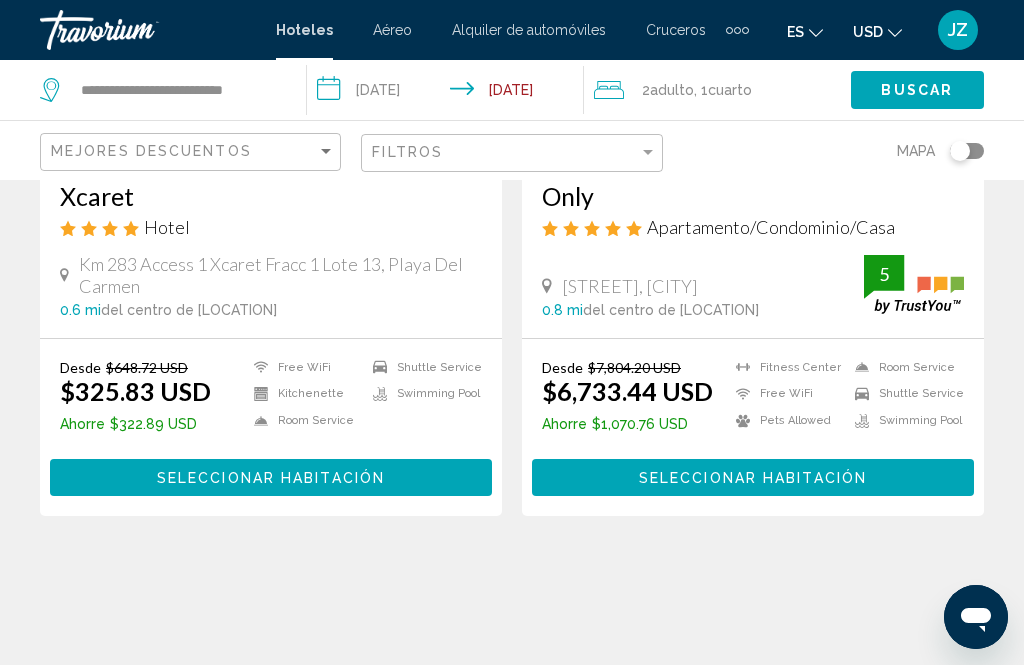 scroll, scrollTop: 415, scrollLeft: 0, axis: vertical 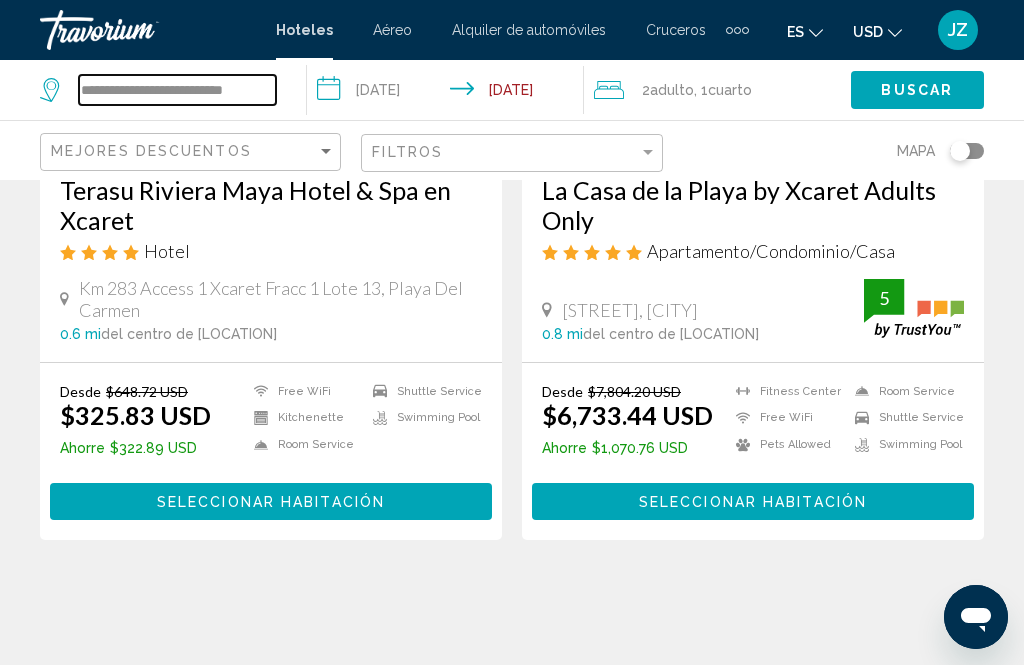 click on "**********" at bounding box center [177, 90] 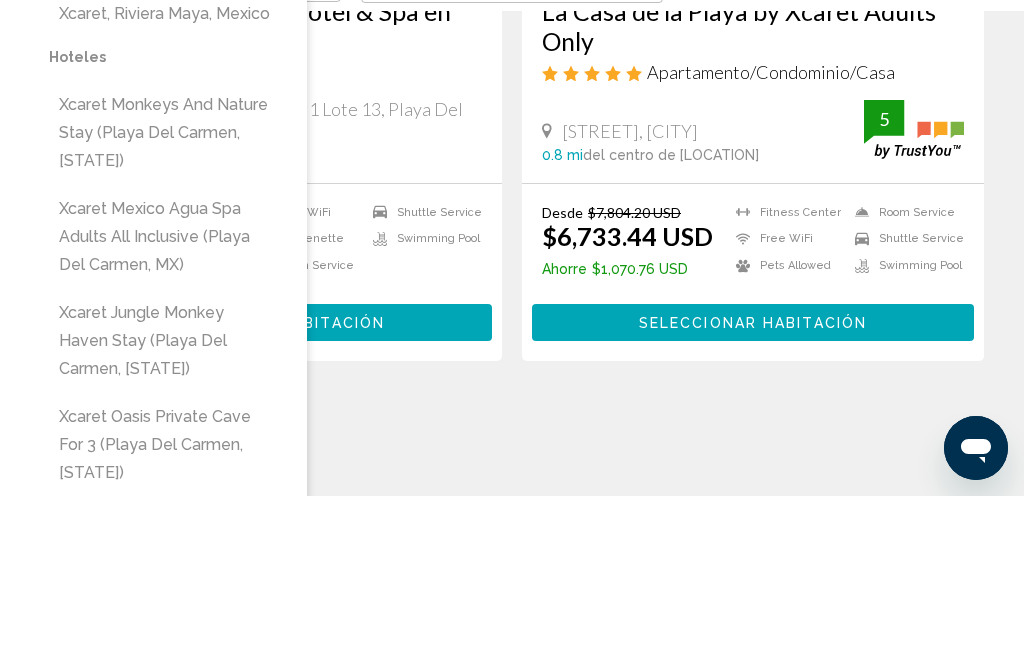 scroll, scrollTop: 426, scrollLeft: 0, axis: vertical 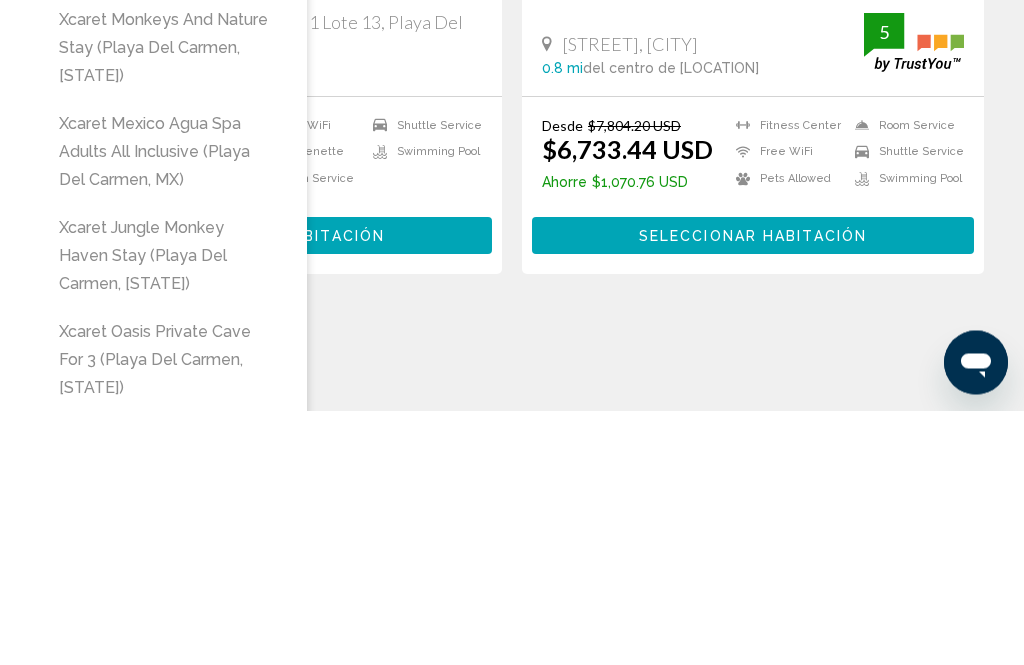 click on "Xcaret Monkeys and Nature Stay (Playa Del Carmen, [STATE])" at bounding box center (168, 183) 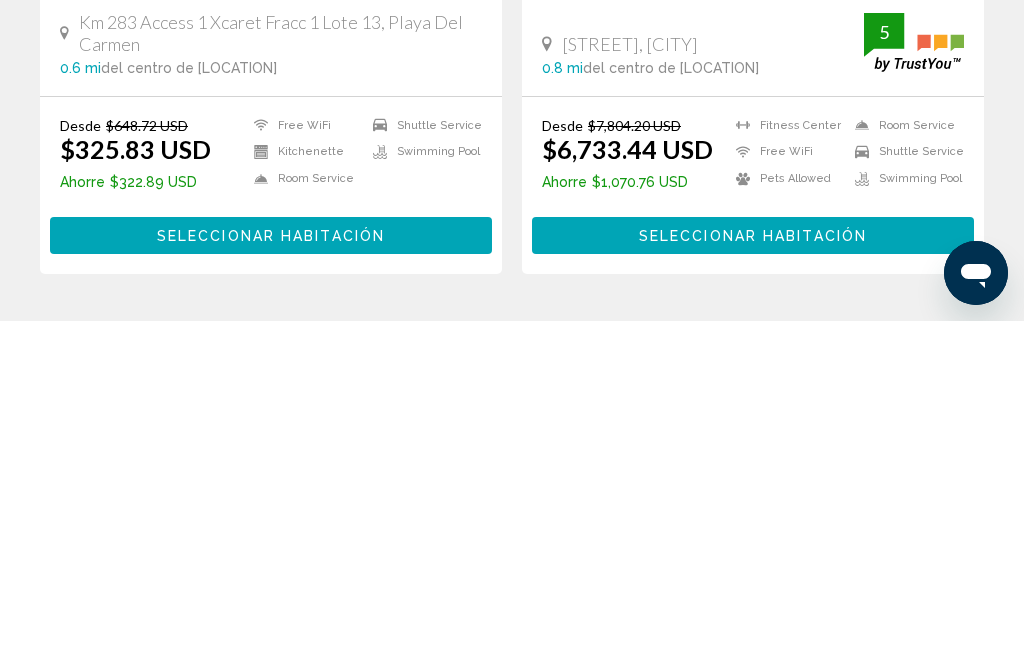 scroll, scrollTop: 0, scrollLeft: 0, axis: both 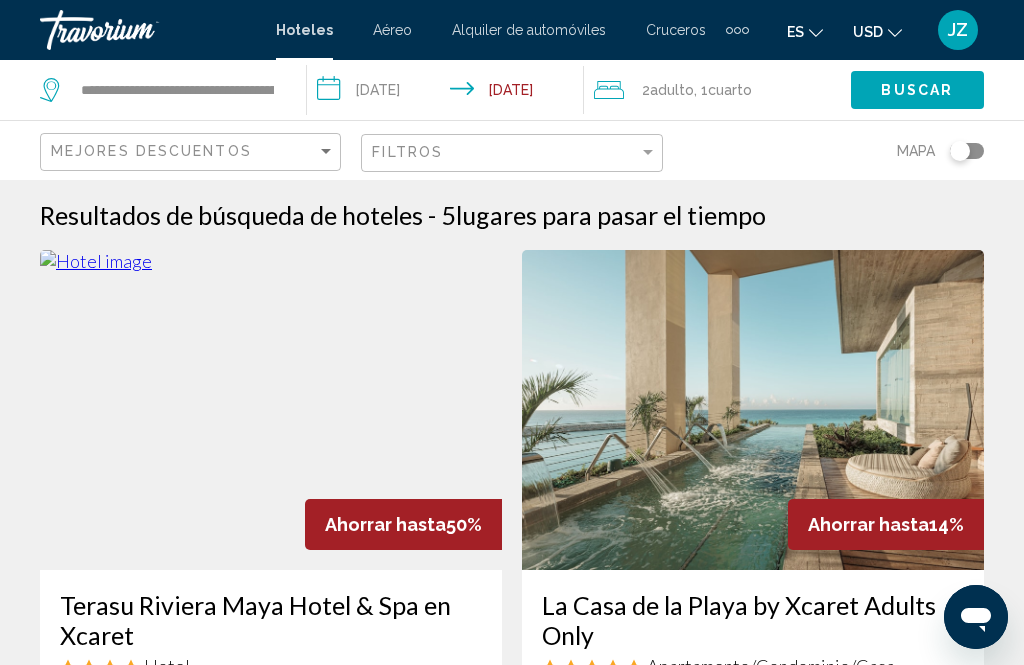 click on "Buscar" at bounding box center (917, 89) 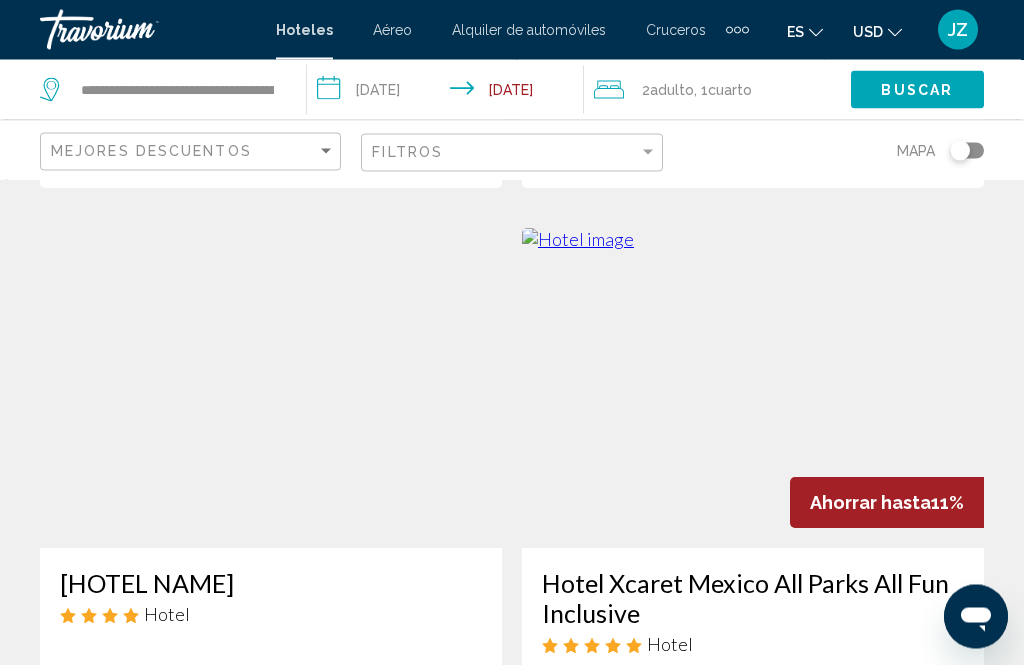 scroll, scrollTop: 758, scrollLeft: 0, axis: vertical 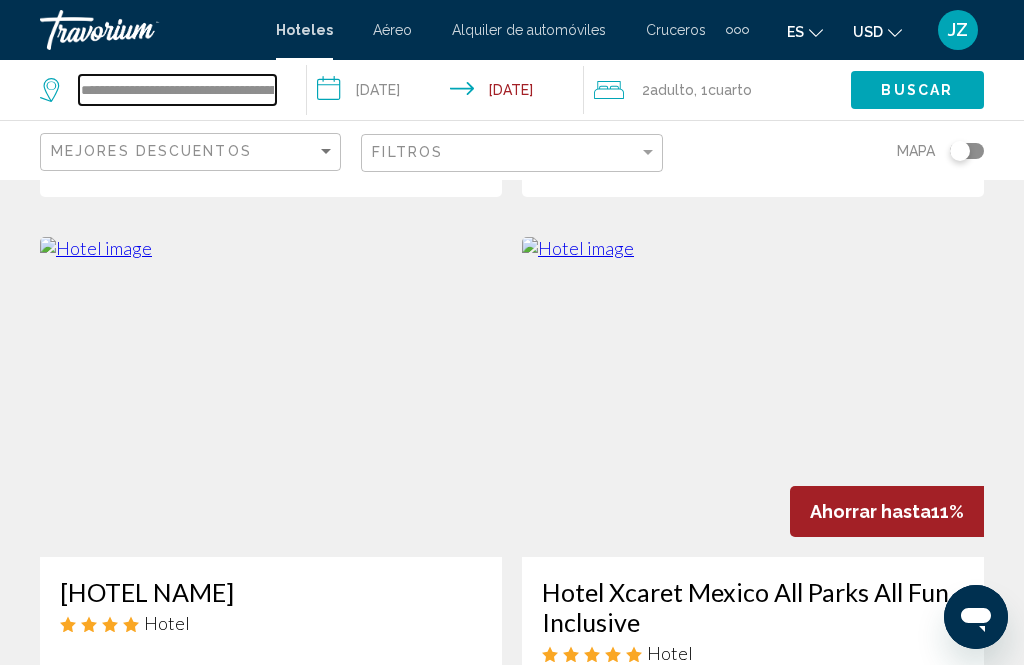 click on "**********" at bounding box center [177, 90] 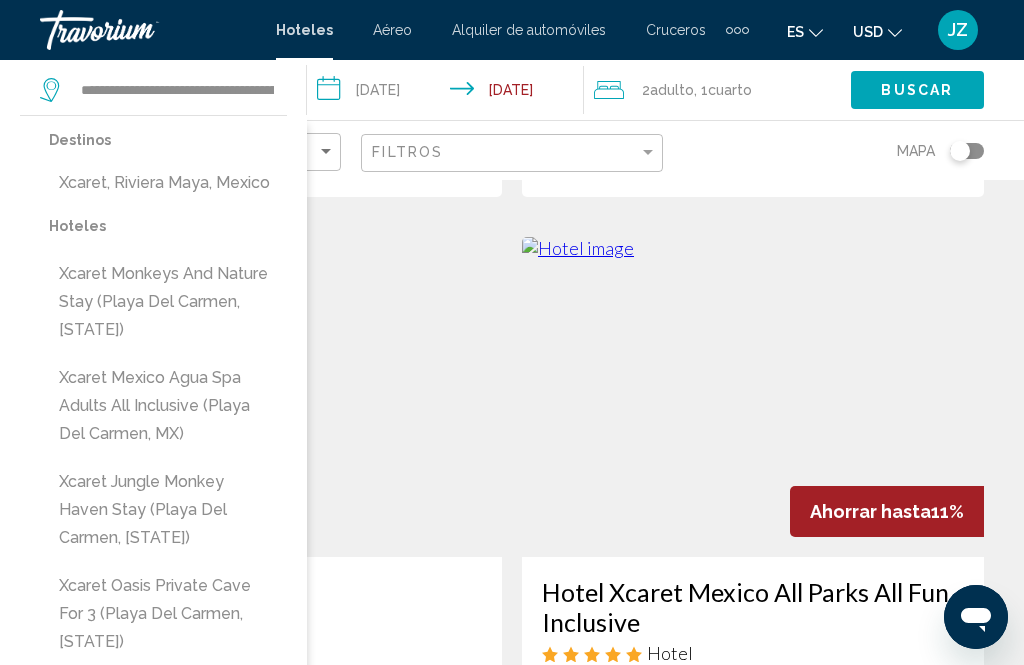 click on "Destinos  Xcaret, Riviera Maya, [COUNTRY]" at bounding box center (168, 169) 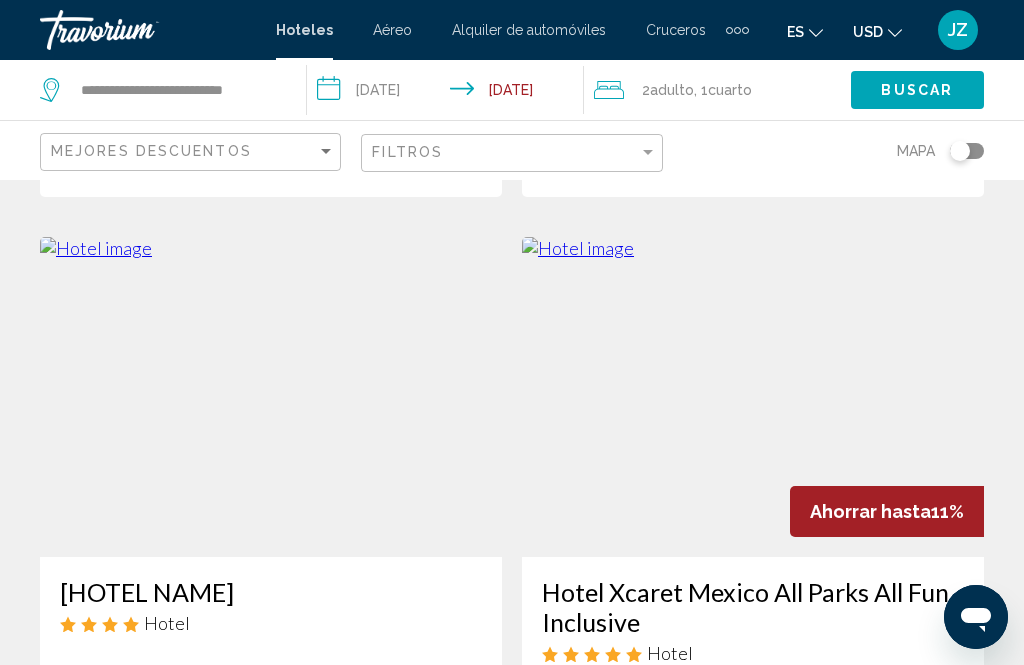 click on "Buscar" at bounding box center (917, 91) 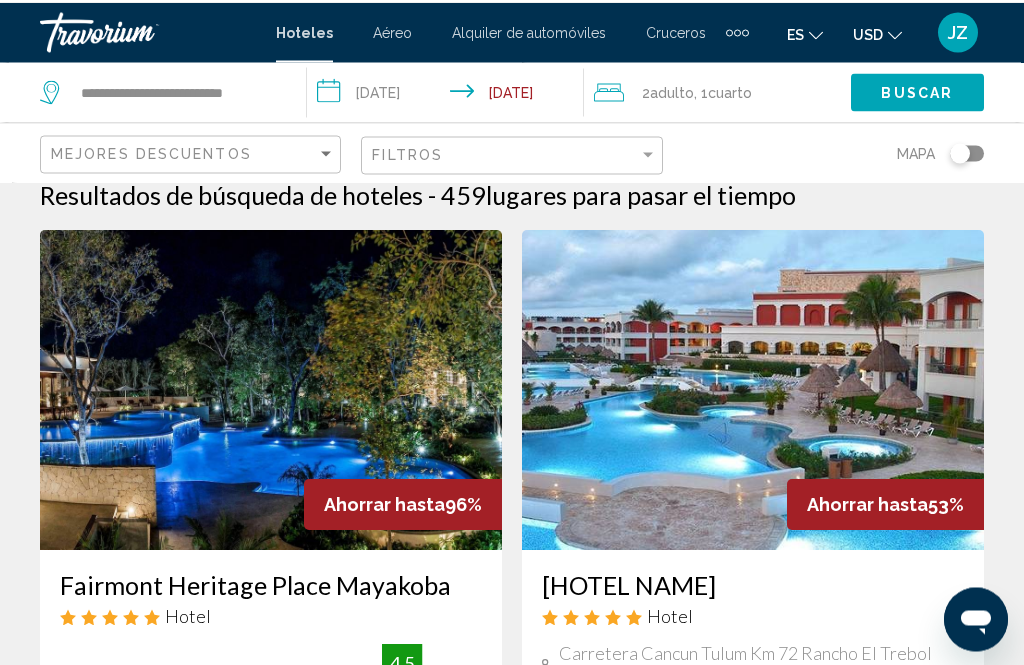 scroll, scrollTop: 0, scrollLeft: 0, axis: both 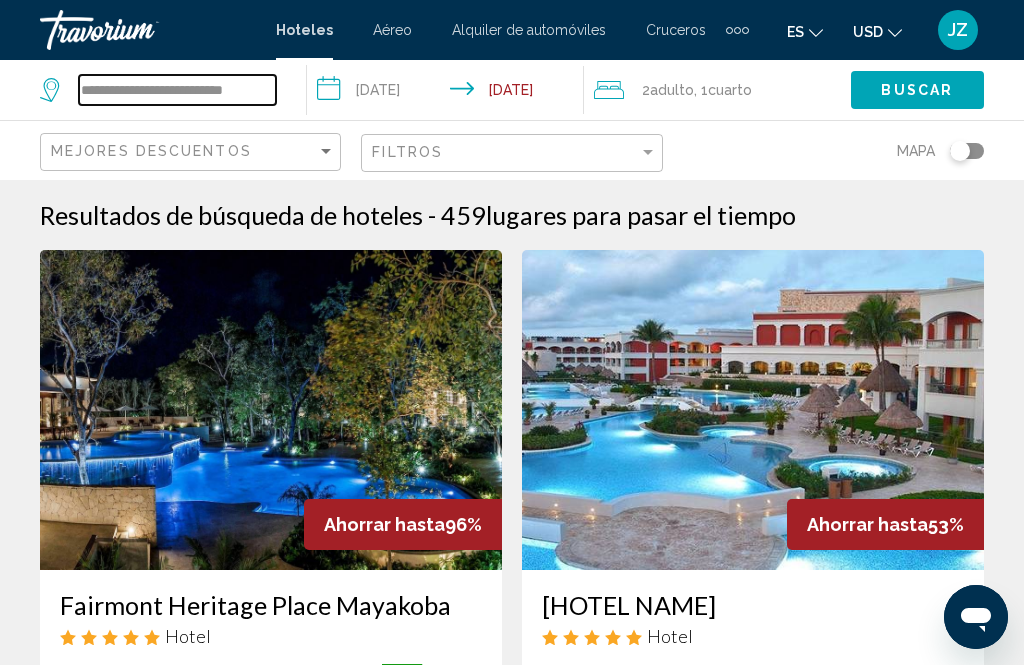 click on "**********" at bounding box center [177, 90] 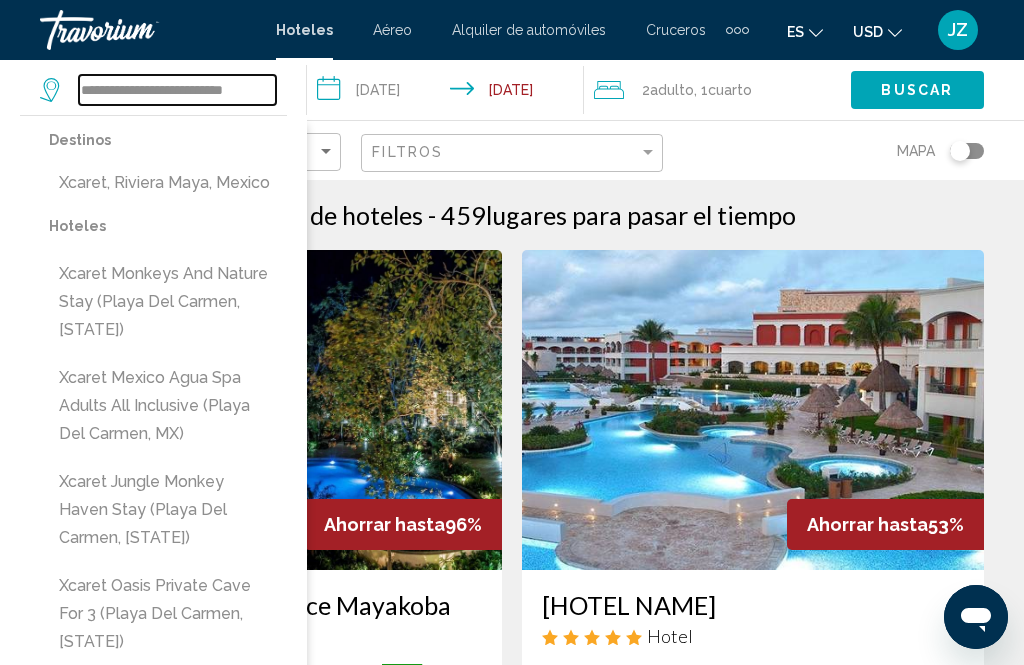click on "**********" at bounding box center (177, 90) 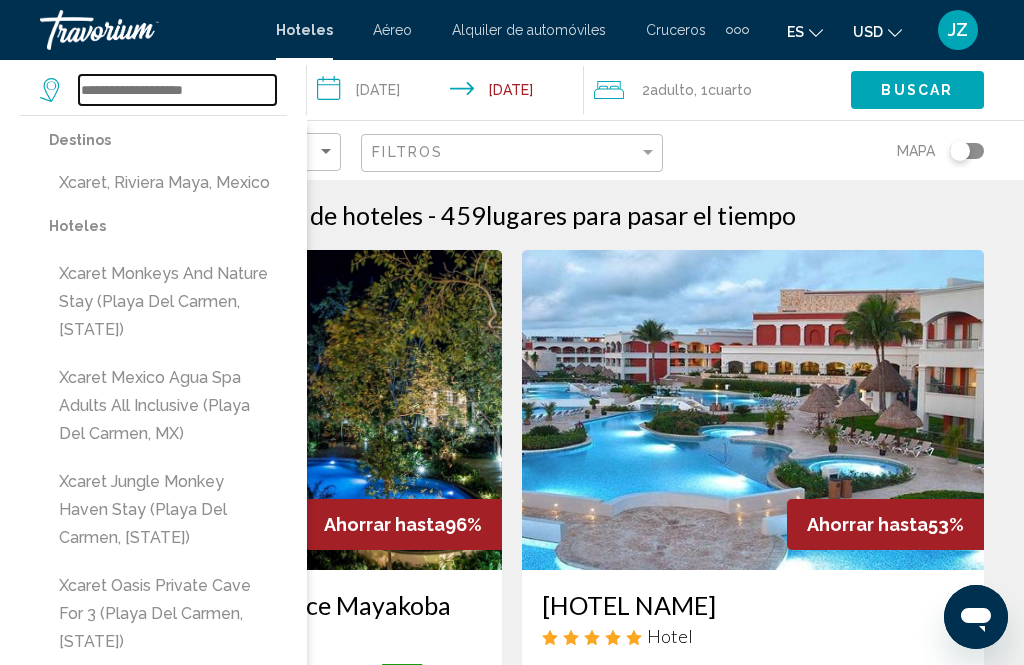 click at bounding box center [177, 90] 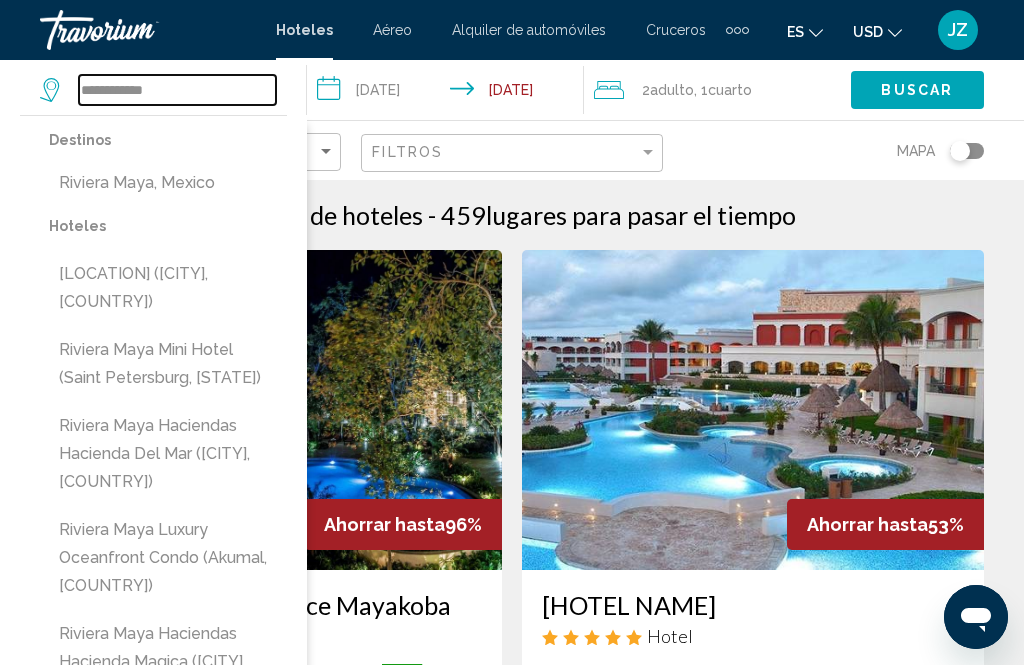 type on "**********" 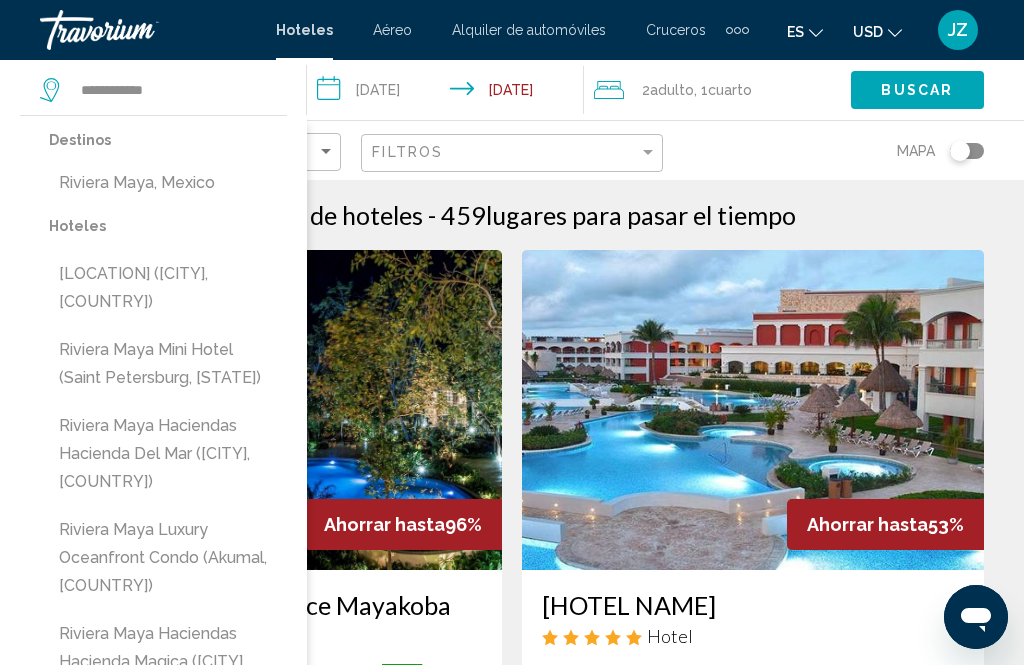 click on "Riviera Maya, Mexico" at bounding box center (168, 183) 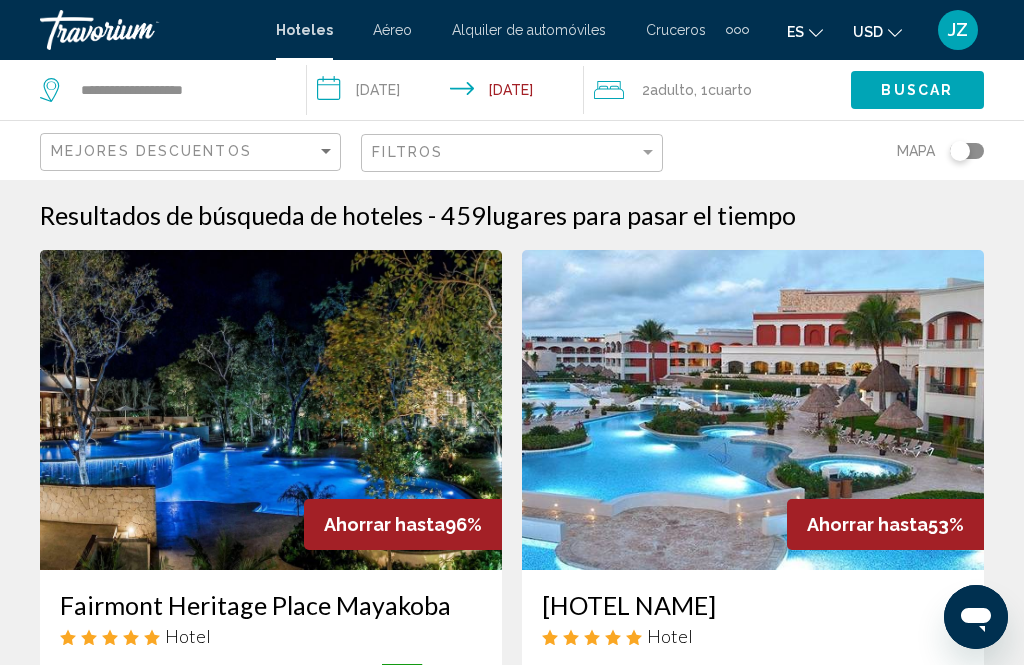 click on "Buscar" at bounding box center [917, 91] 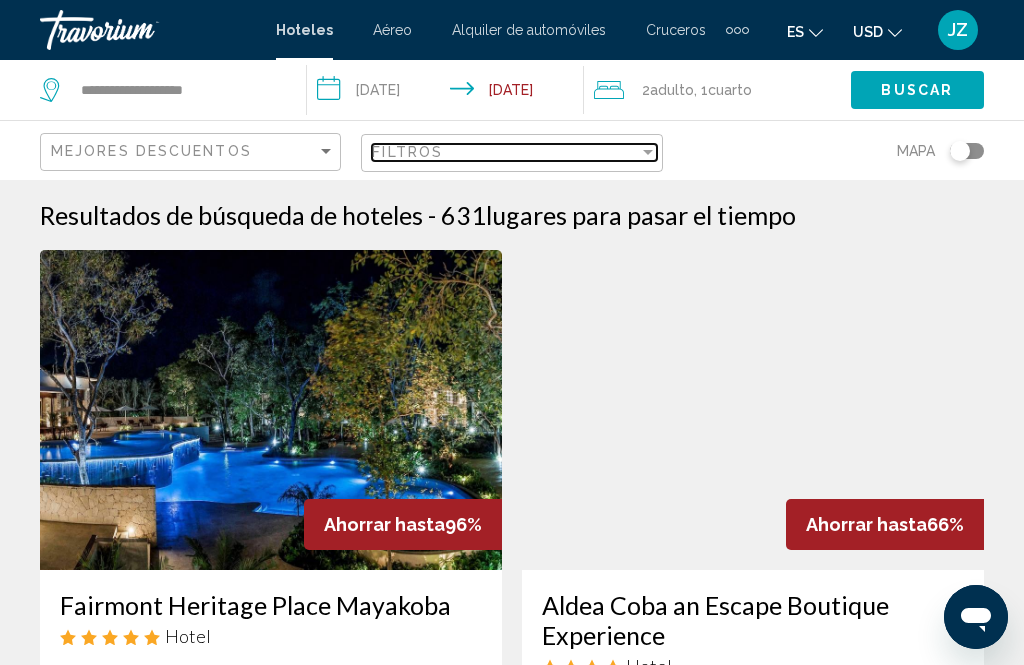 click on "Filtros" at bounding box center (407, 152) 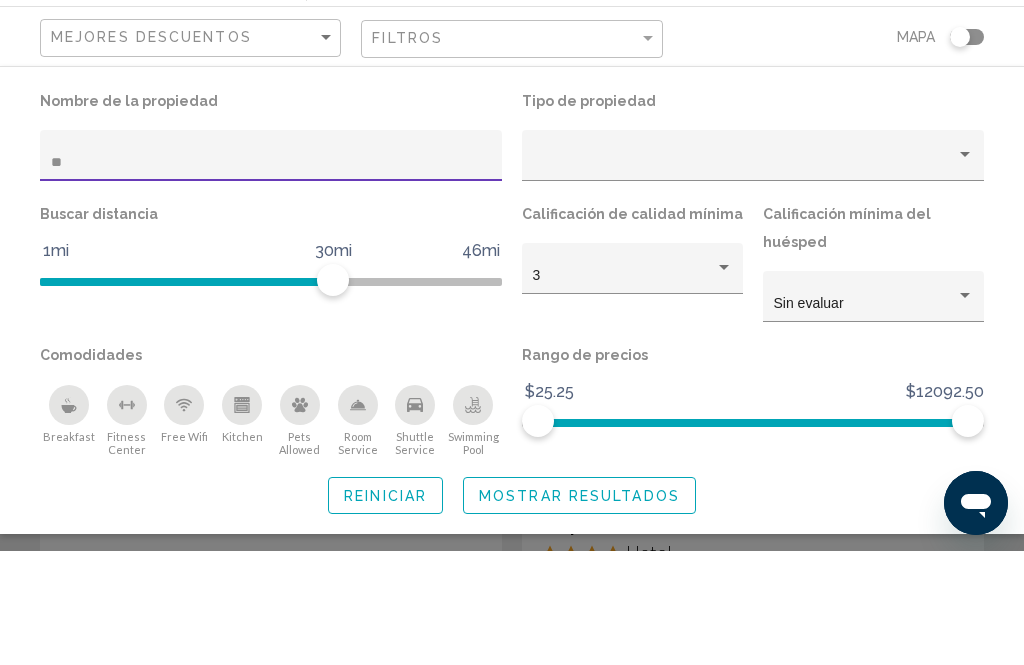 type on "***" 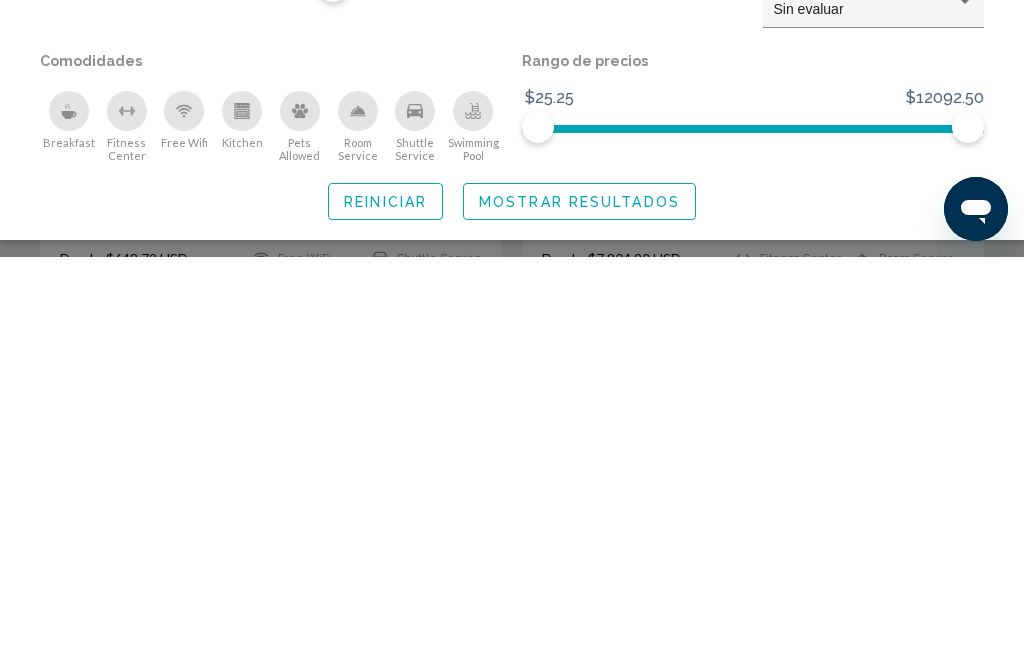 click on "Mostrar resultados" at bounding box center (579, 610) 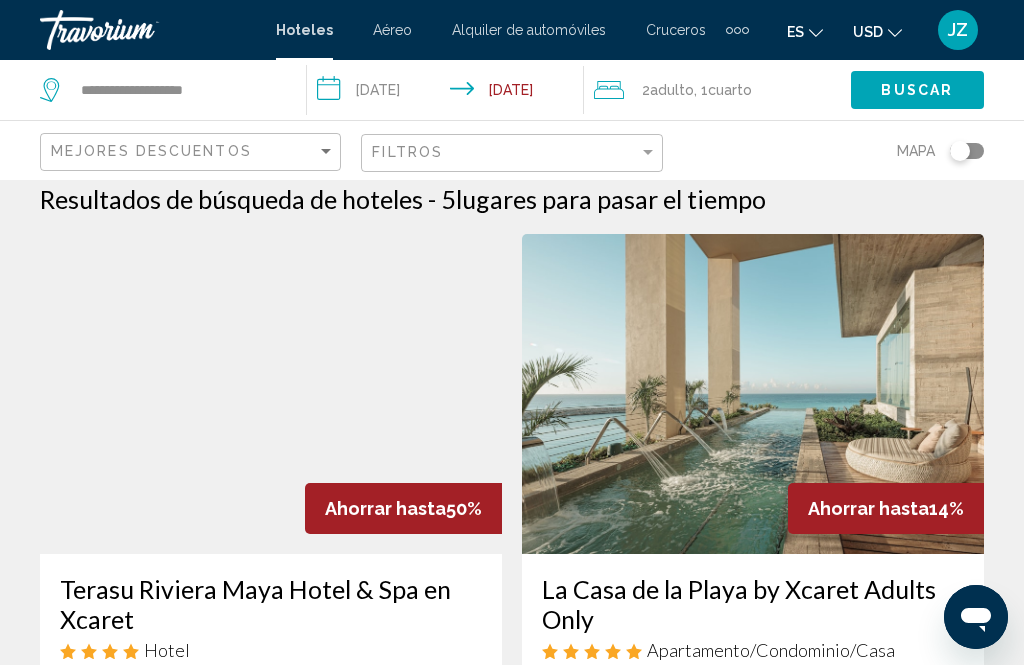 scroll, scrollTop: 0, scrollLeft: 0, axis: both 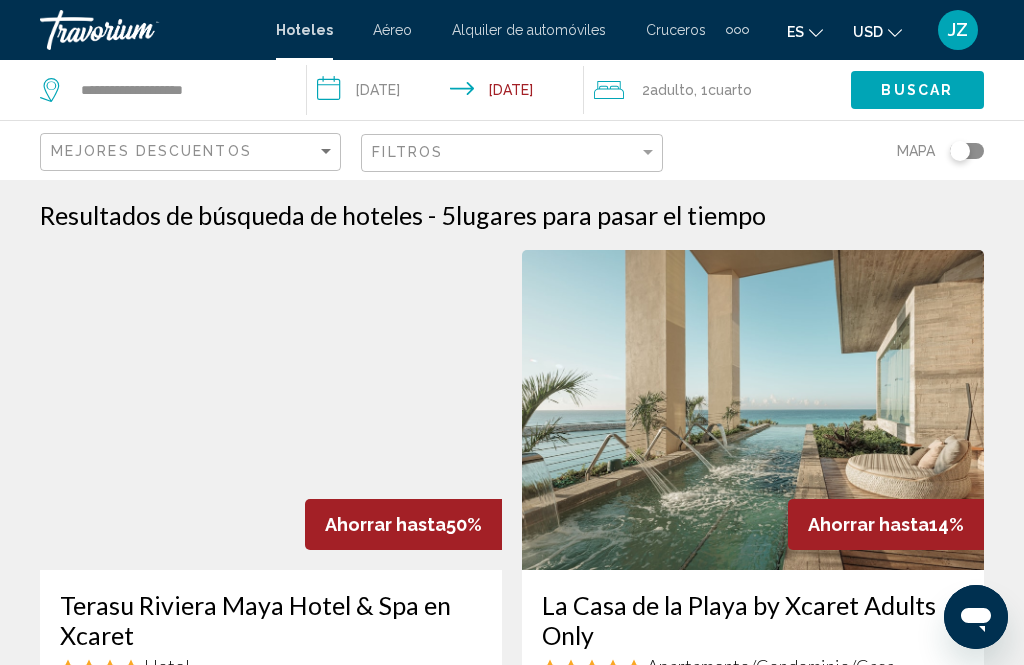 click on "**********" at bounding box center [449, 93] 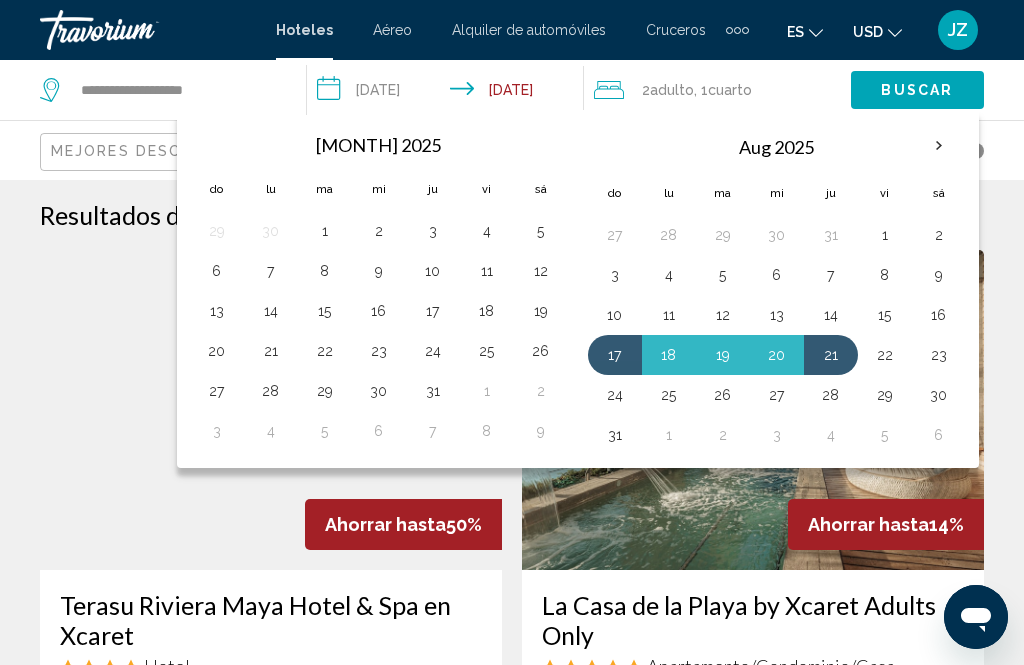 click on "24" at bounding box center [615, 395] 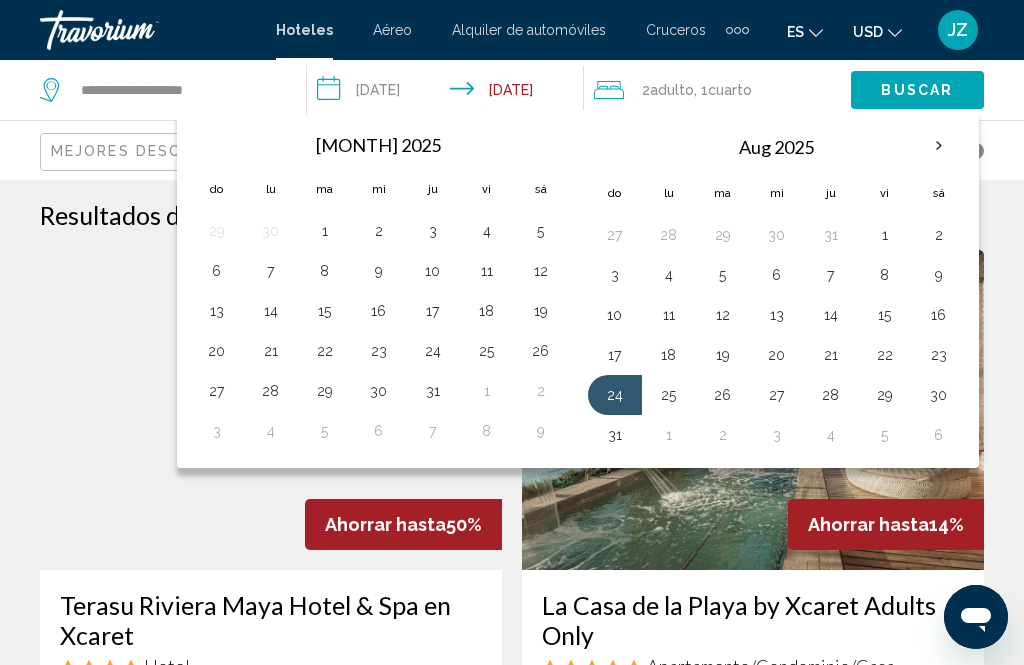 click on "19" at bounding box center [723, 355] 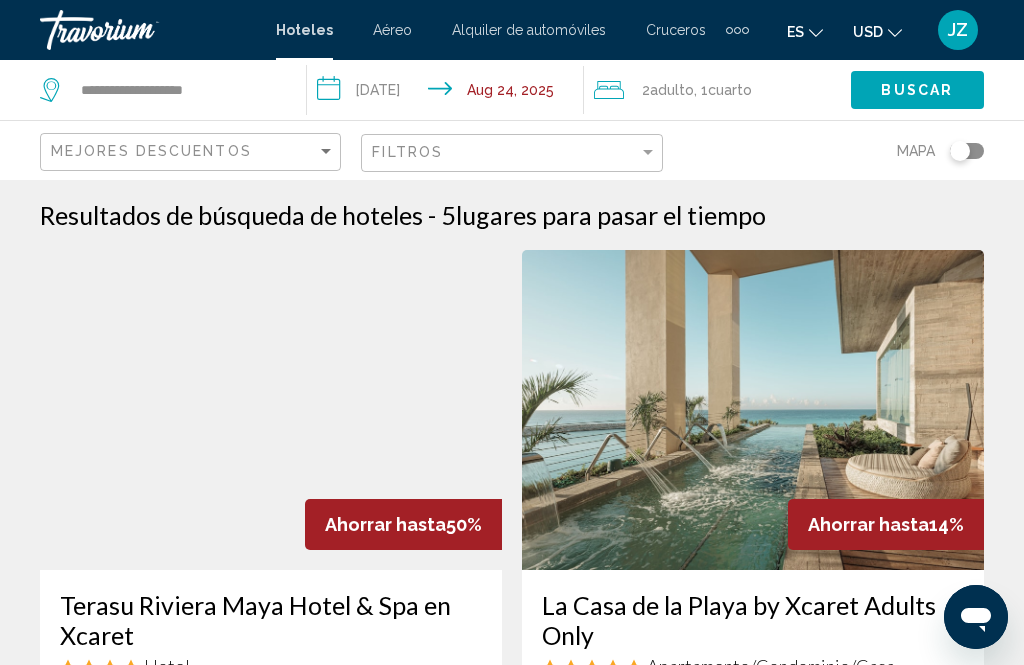 click on "**********" at bounding box center (449, 93) 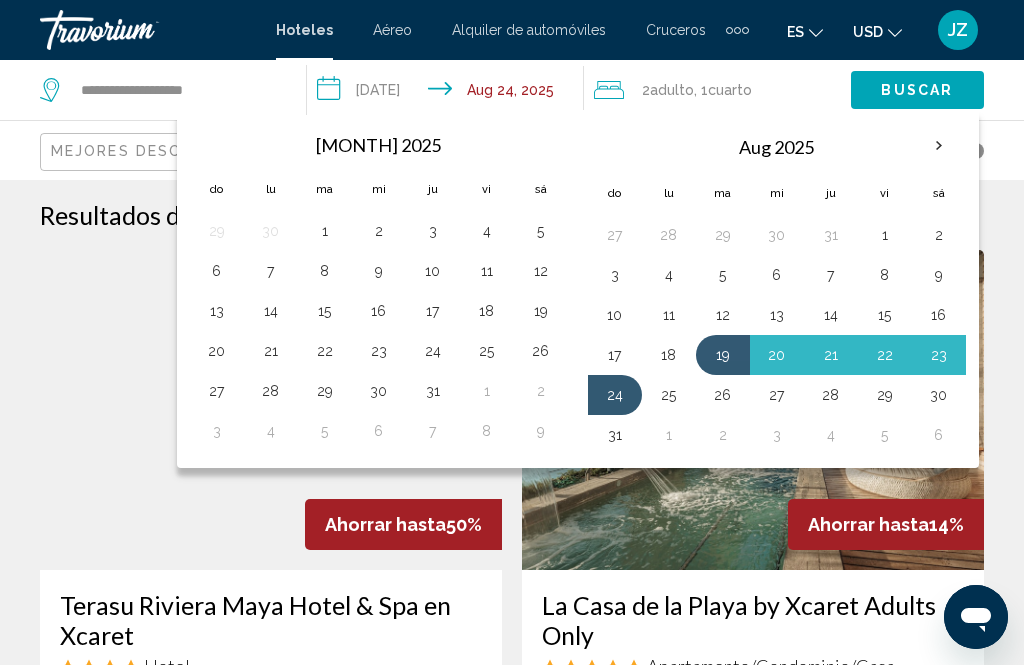 click on "23" at bounding box center (939, 355) 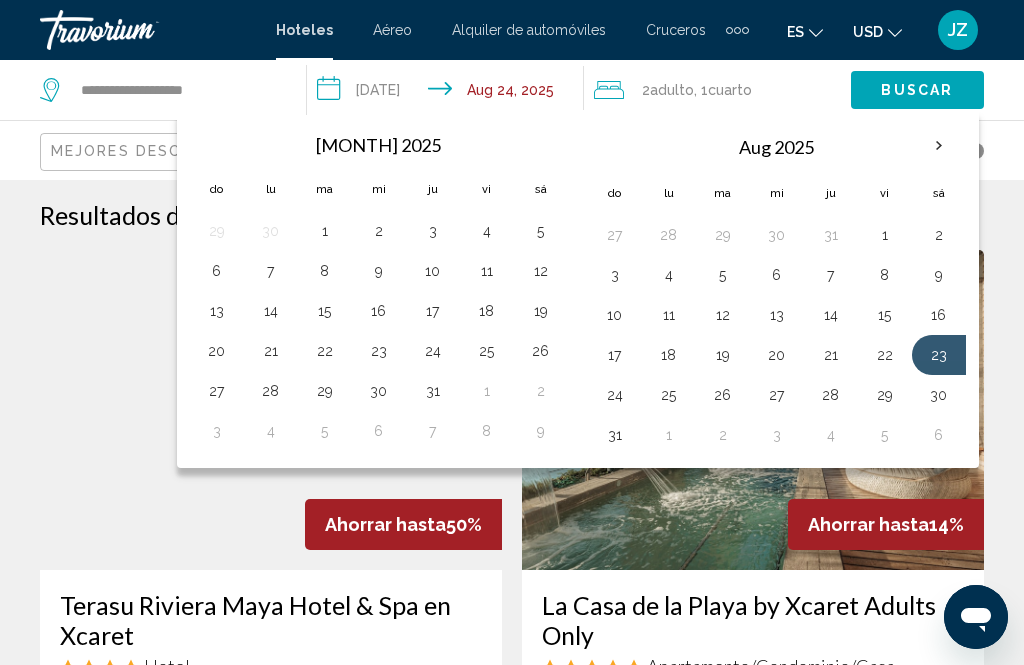 click on "19" at bounding box center (723, 355) 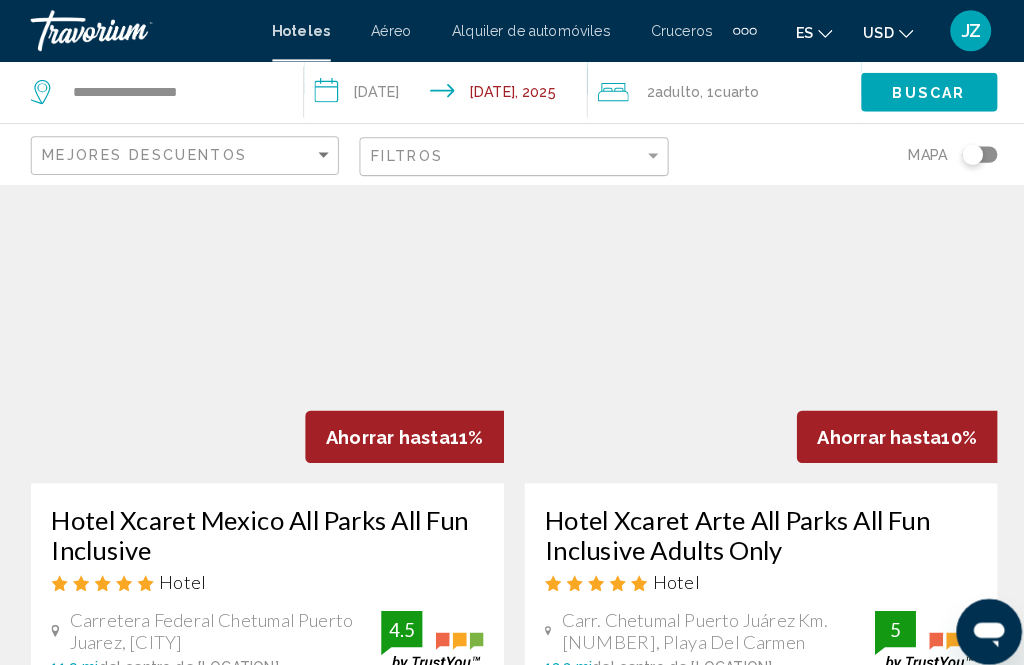 scroll, scrollTop: 842, scrollLeft: 0, axis: vertical 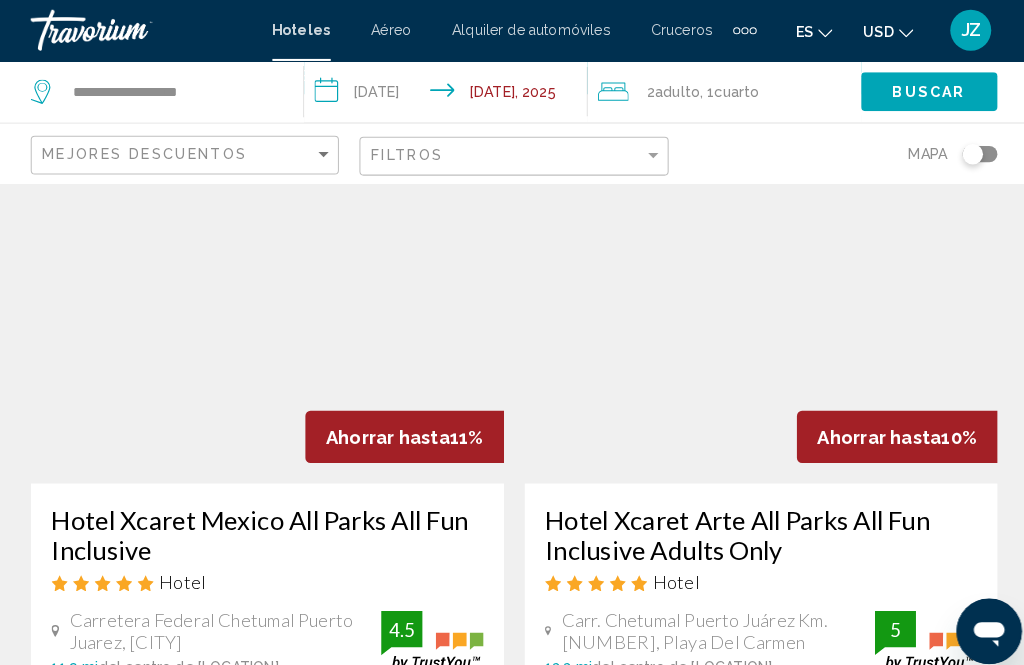 click at bounding box center [753, 313] 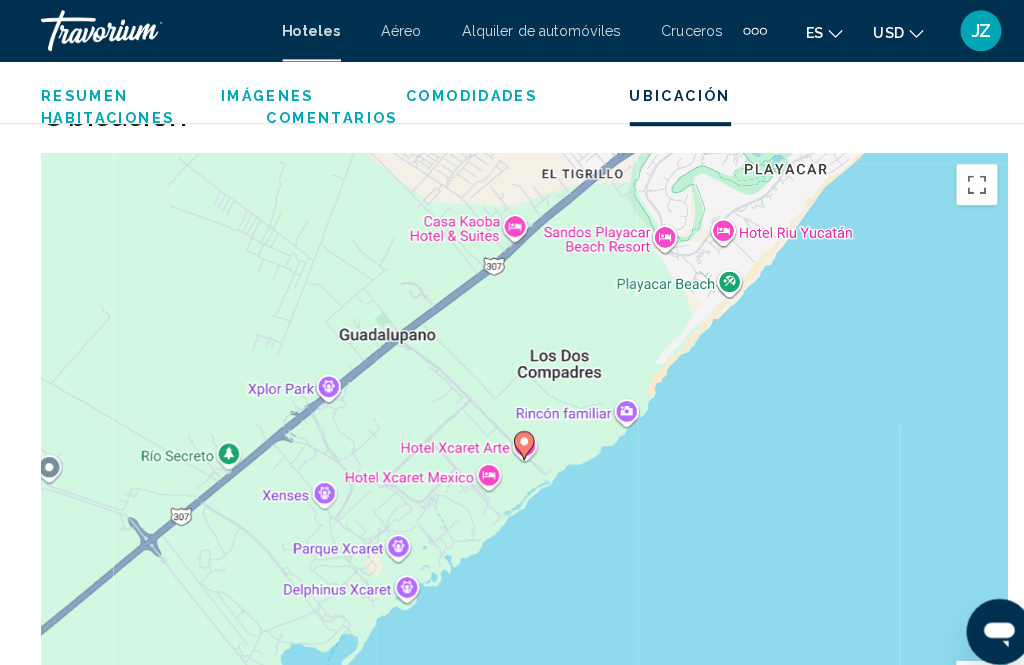 scroll, scrollTop: 2469, scrollLeft: 0, axis: vertical 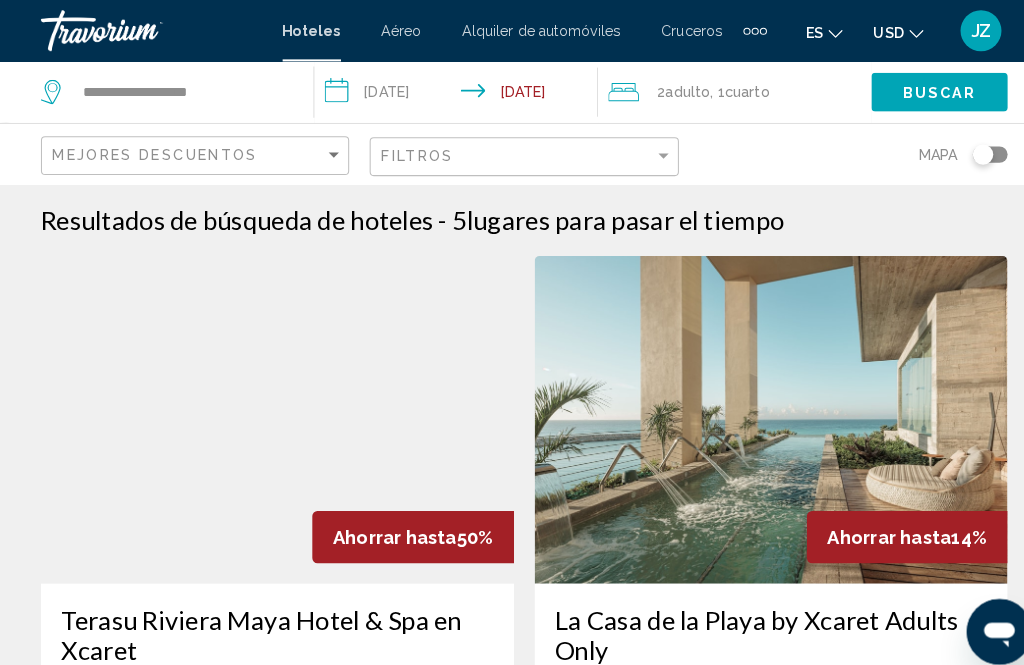 click on "**********" at bounding box center [449, 93] 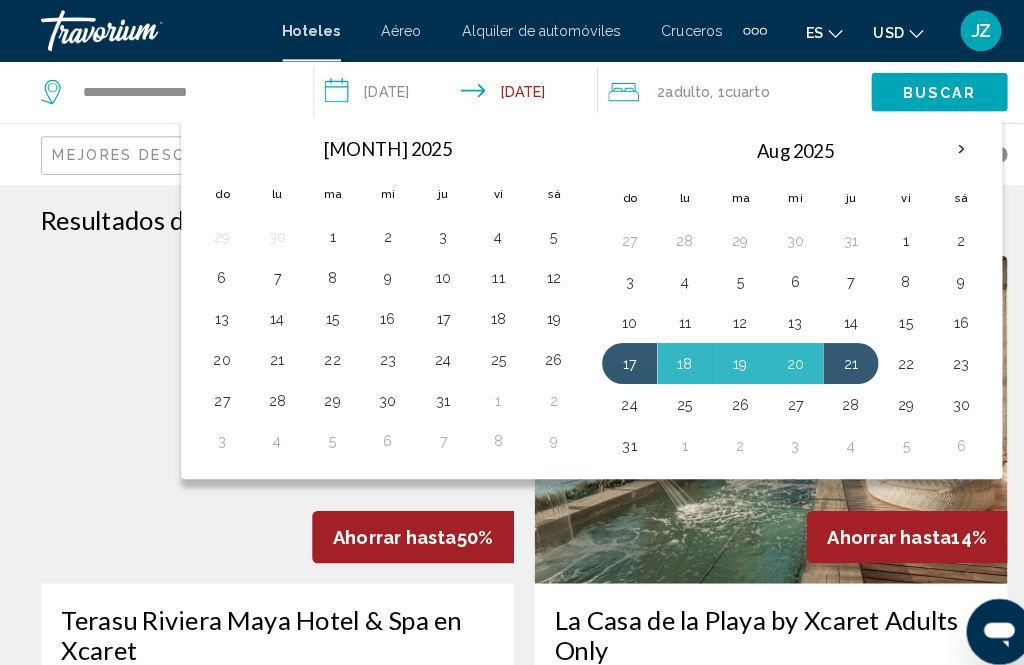 click on "10" at bounding box center (615, 315) 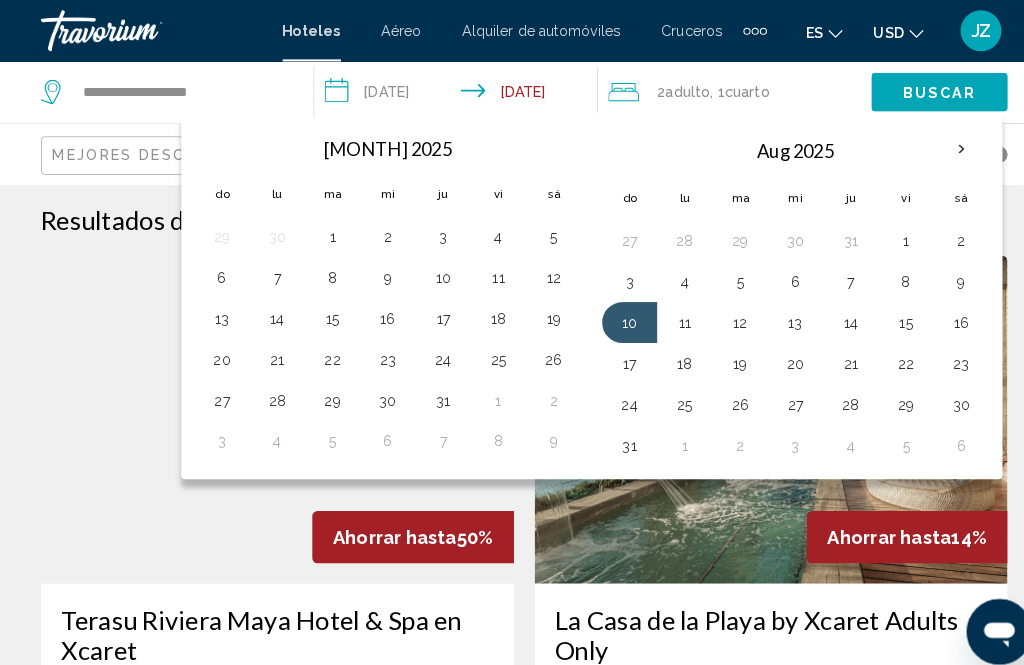 click on "14" at bounding box center (831, 315) 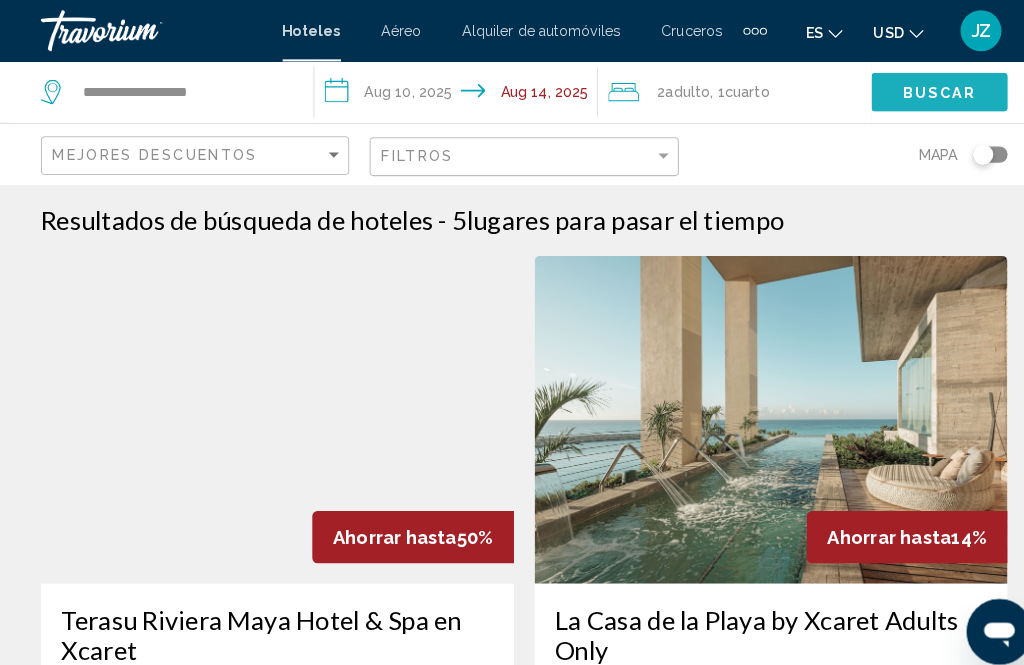 click on "Buscar" at bounding box center [917, 89] 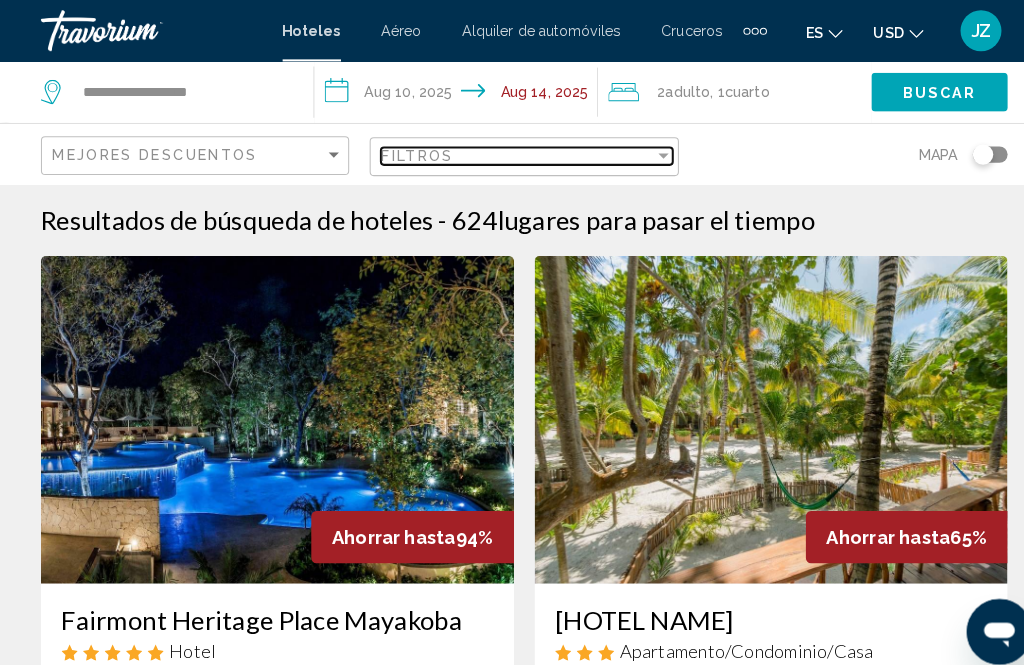 click on "Filtros" at bounding box center (407, 152) 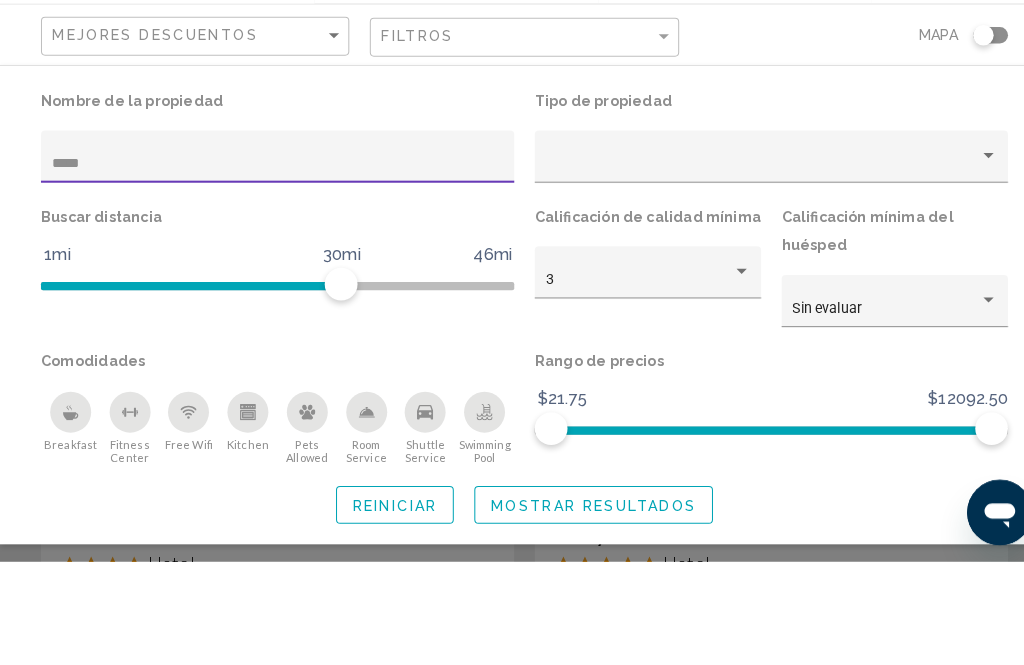 type on "******" 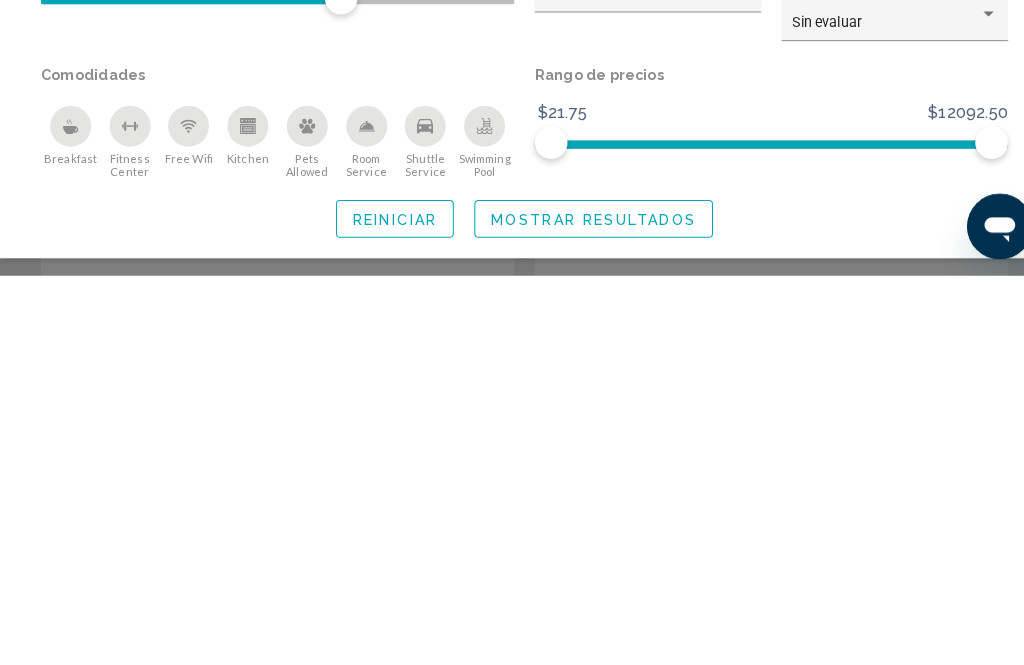 click on "Mostrar resultados" at bounding box center [579, 610] 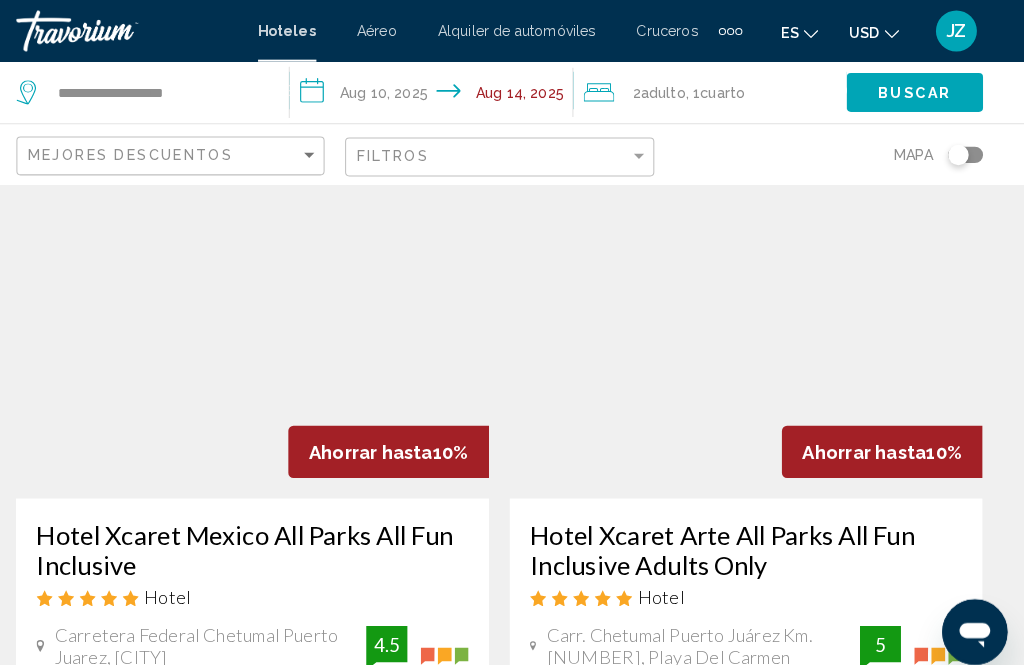 scroll, scrollTop: 826, scrollLeft: 0, axis: vertical 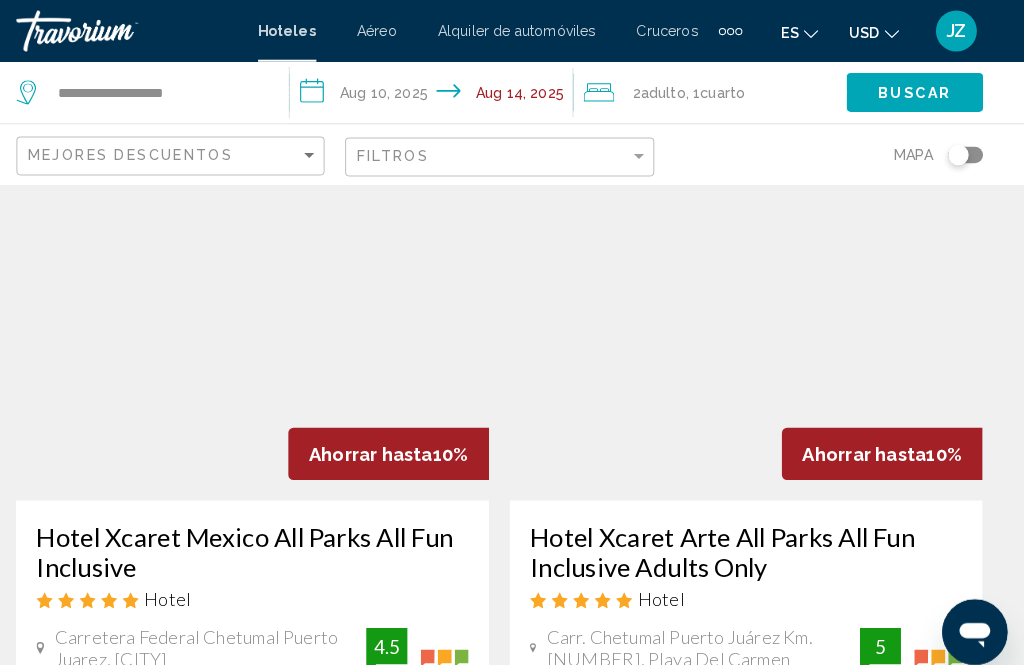 click on "**********" at bounding box center (449, 93) 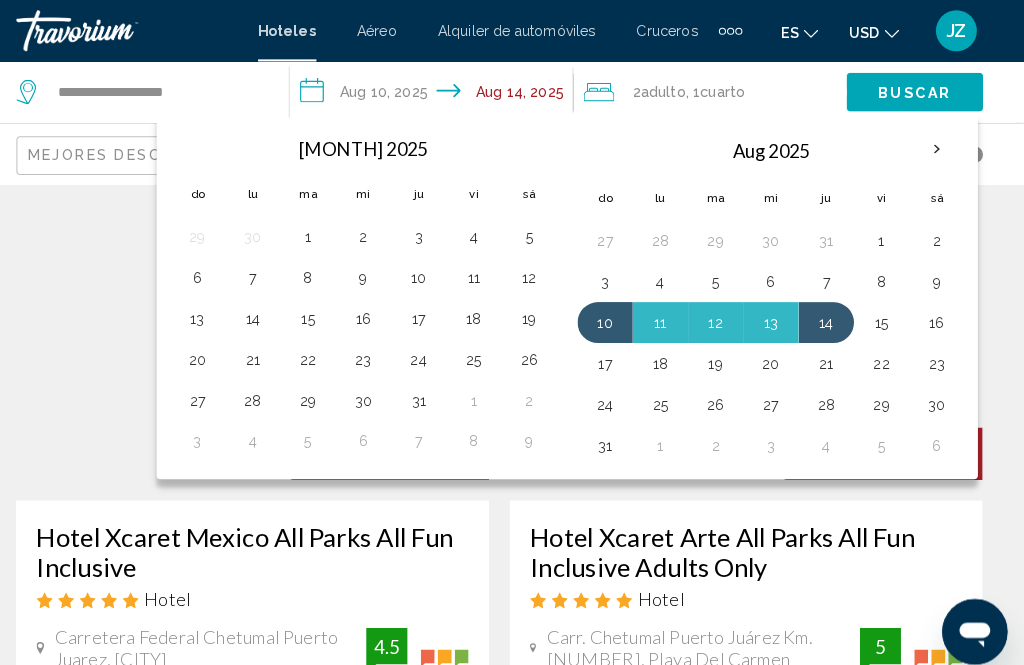 click on "17" at bounding box center (615, 355) 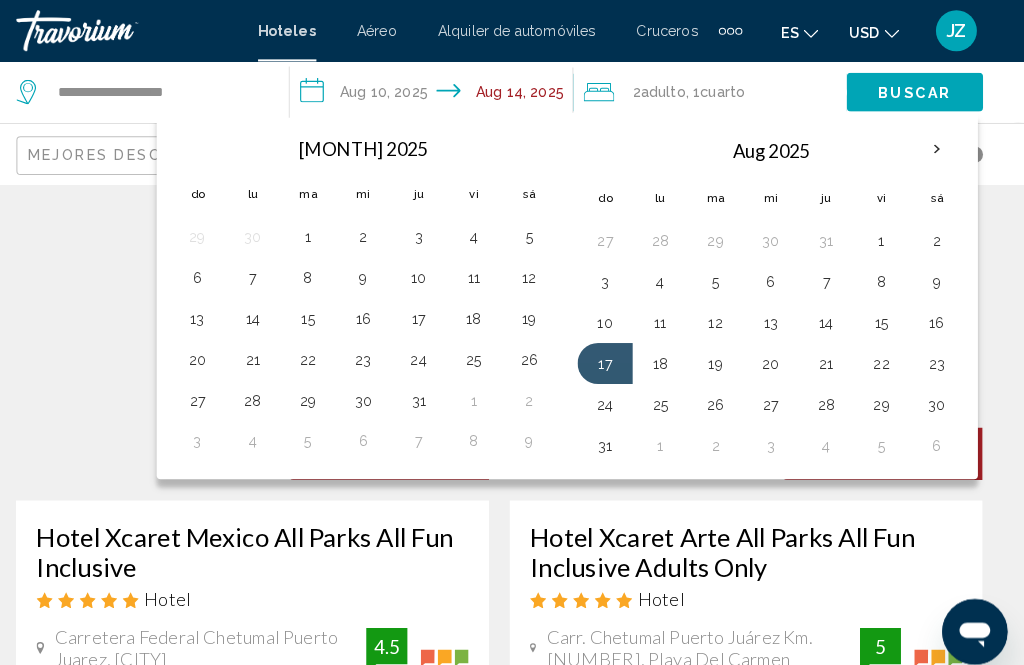 click on "21" at bounding box center [831, 355] 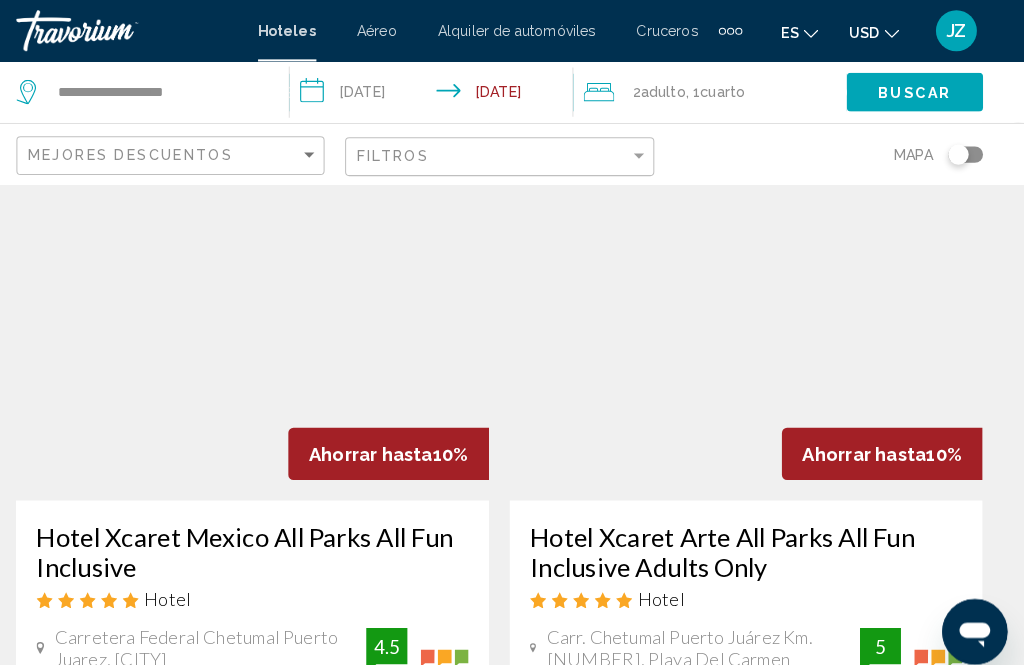 click on "Buscar" at bounding box center (917, 91) 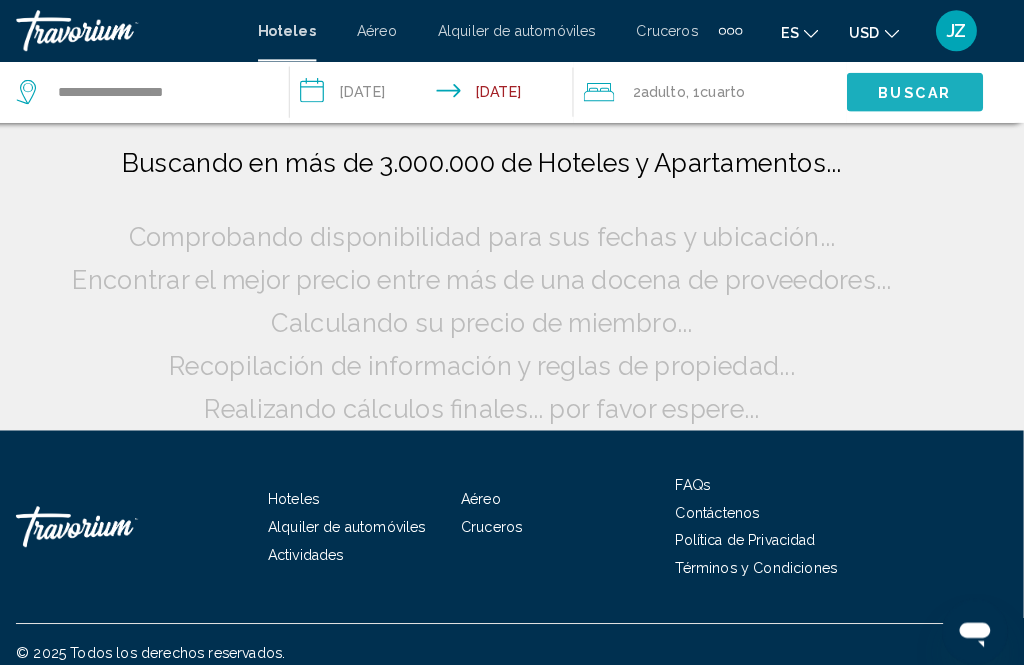 scroll, scrollTop: 142, scrollLeft: 0, axis: vertical 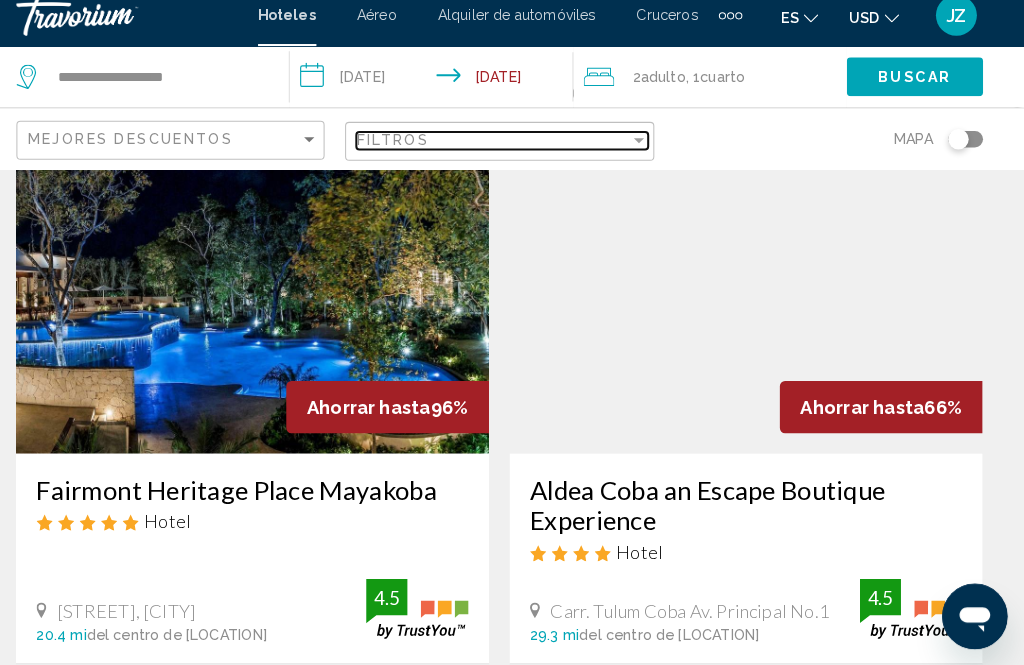 click on "Filtros" at bounding box center (407, 152) 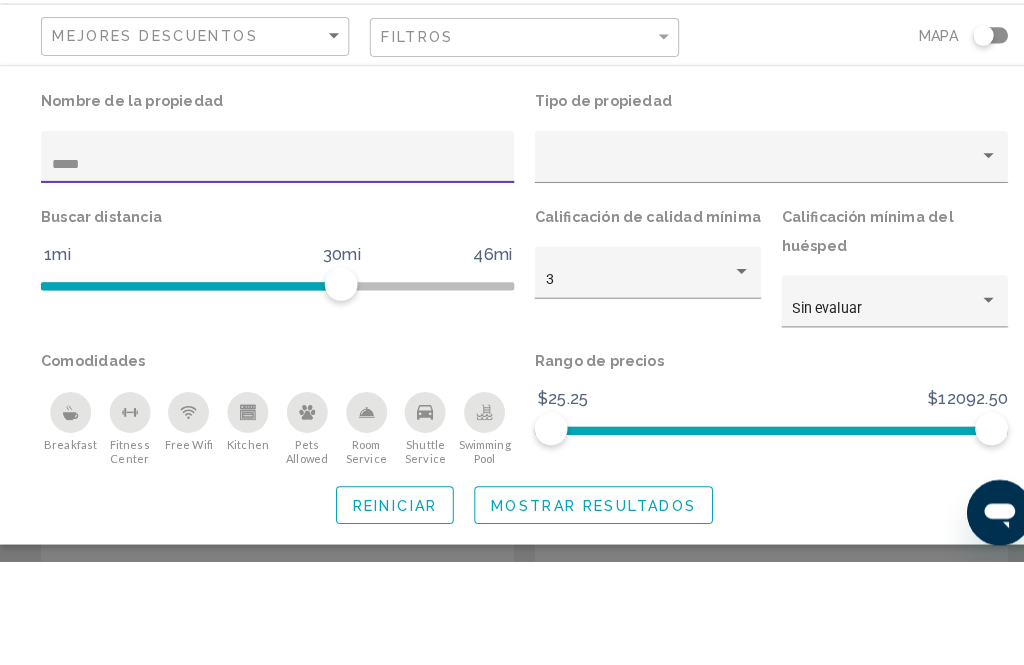 type on "******" 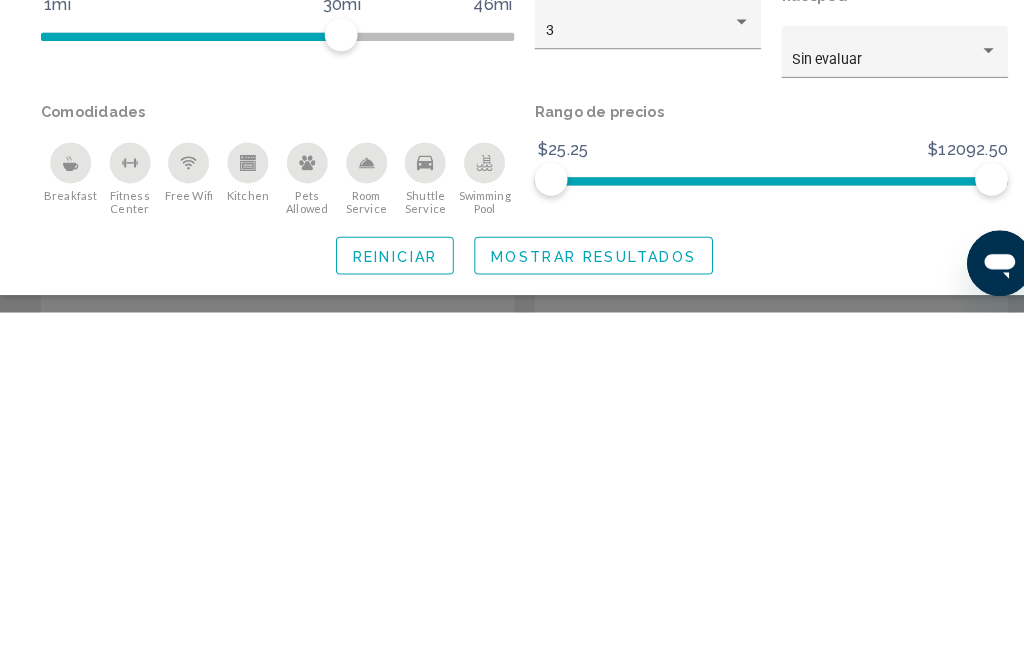click on "Mostrar resultados" at bounding box center [579, 610] 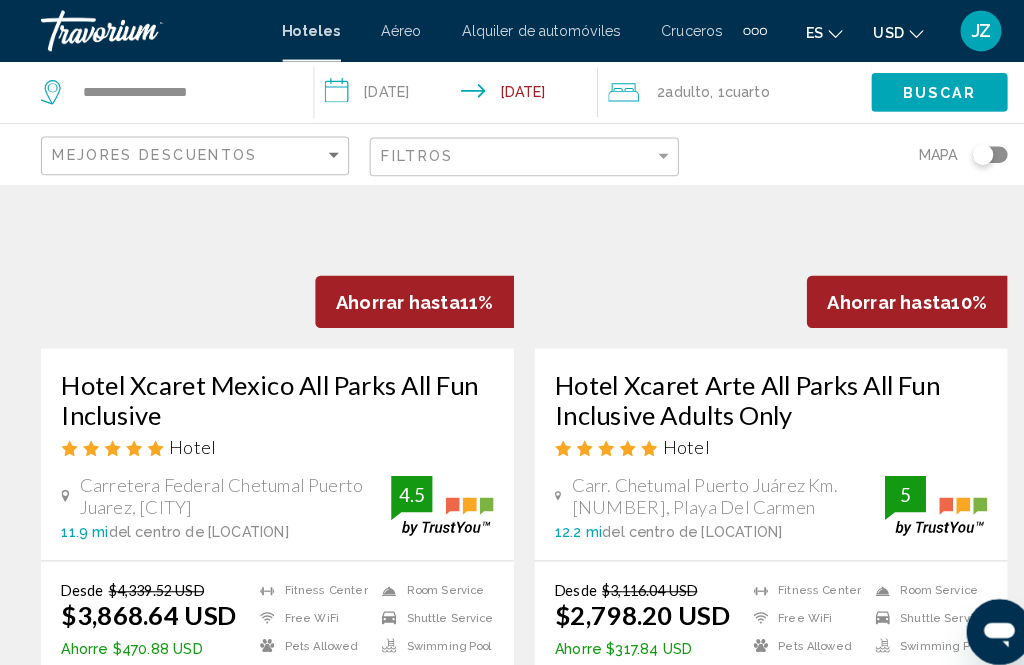 scroll, scrollTop: 993, scrollLeft: 0, axis: vertical 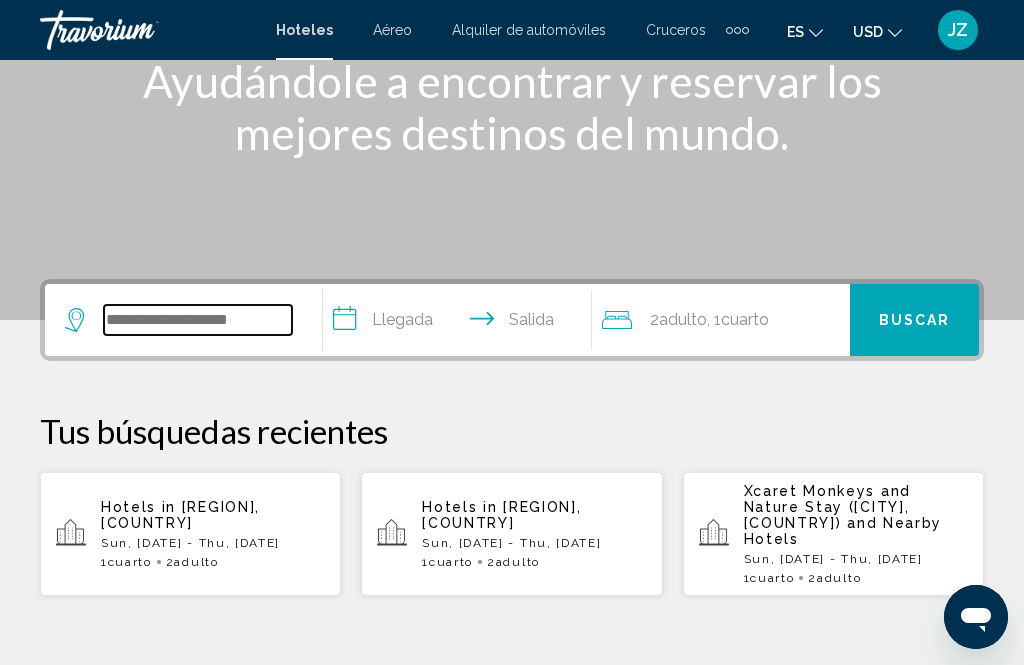 click at bounding box center (198, 320) 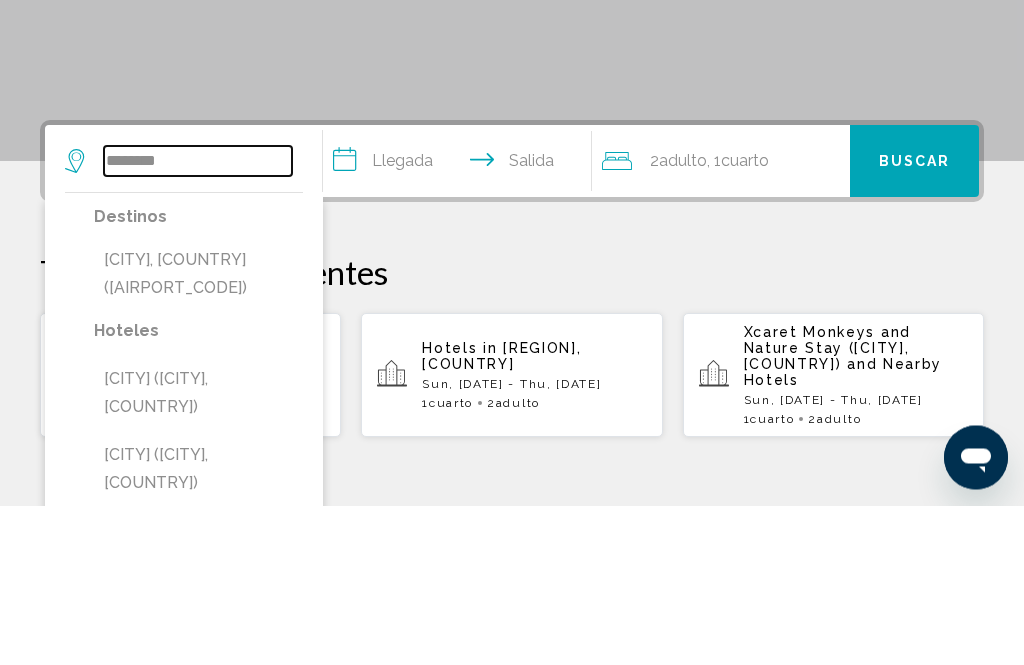 type on "********" 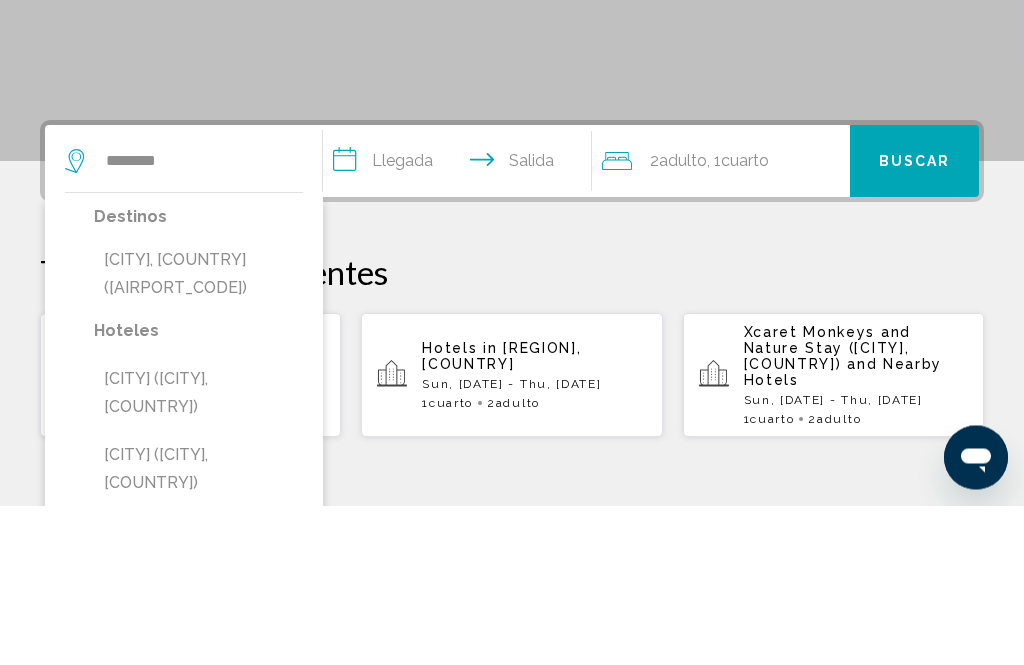 click on "Punta Cana, Dominican Republic (PUJ)" at bounding box center [198, 434] 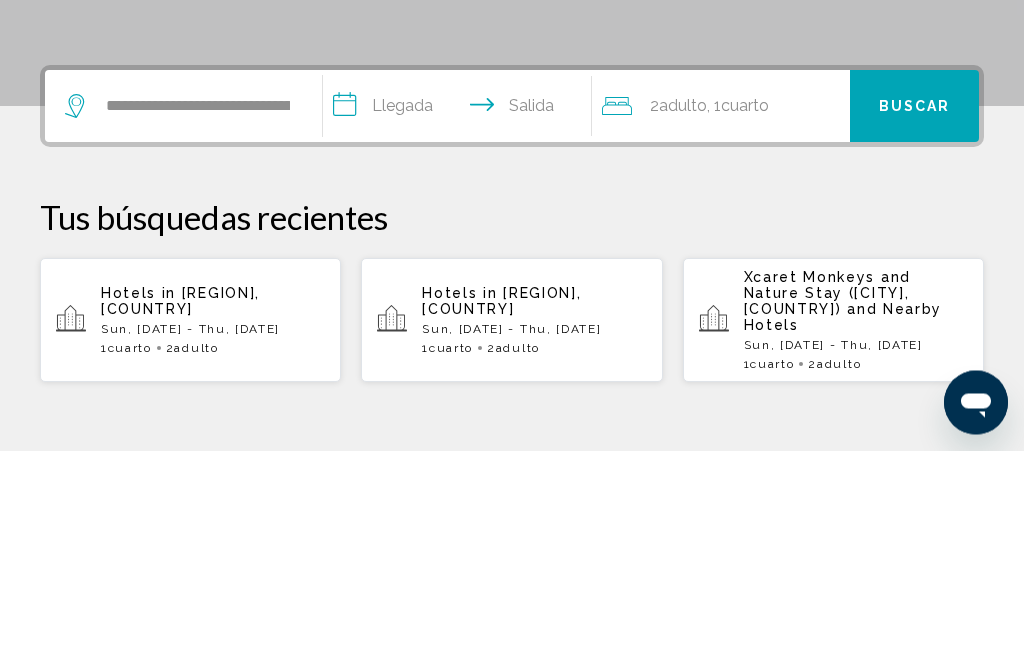 click on "**********" at bounding box center [461, 324] 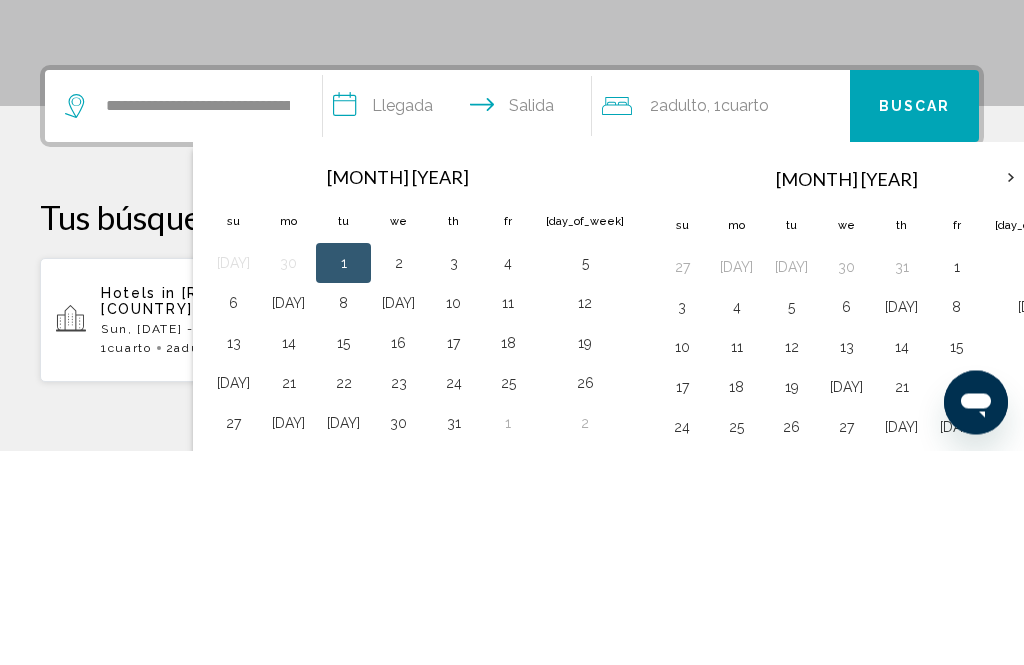 scroll, scrollTop: 494, scrollLeft: 0, axis: vertical 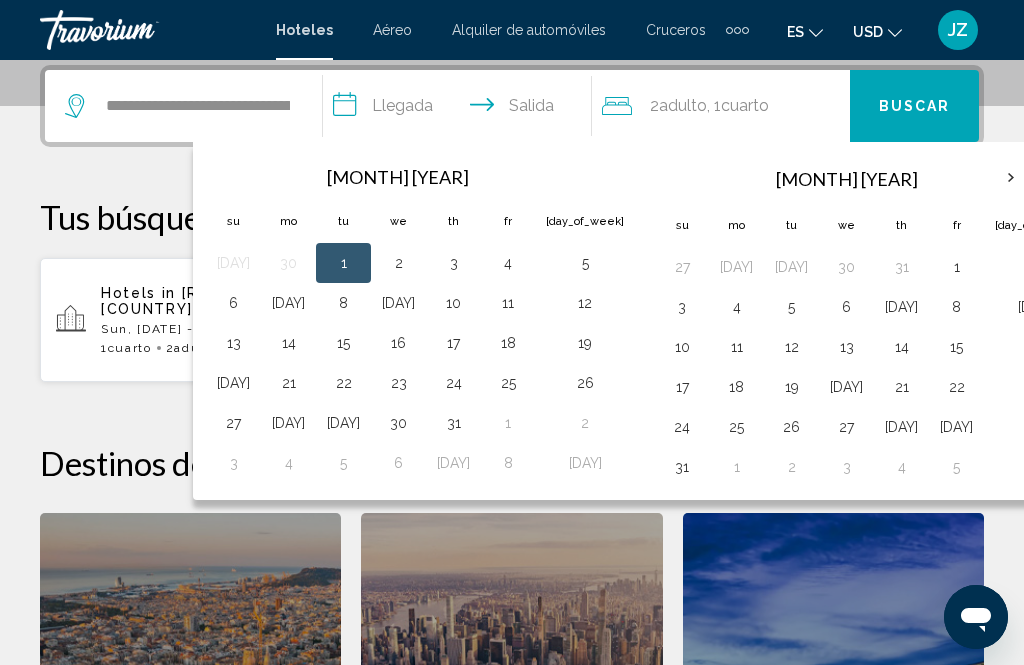 click at bounding box center (1011, 178) 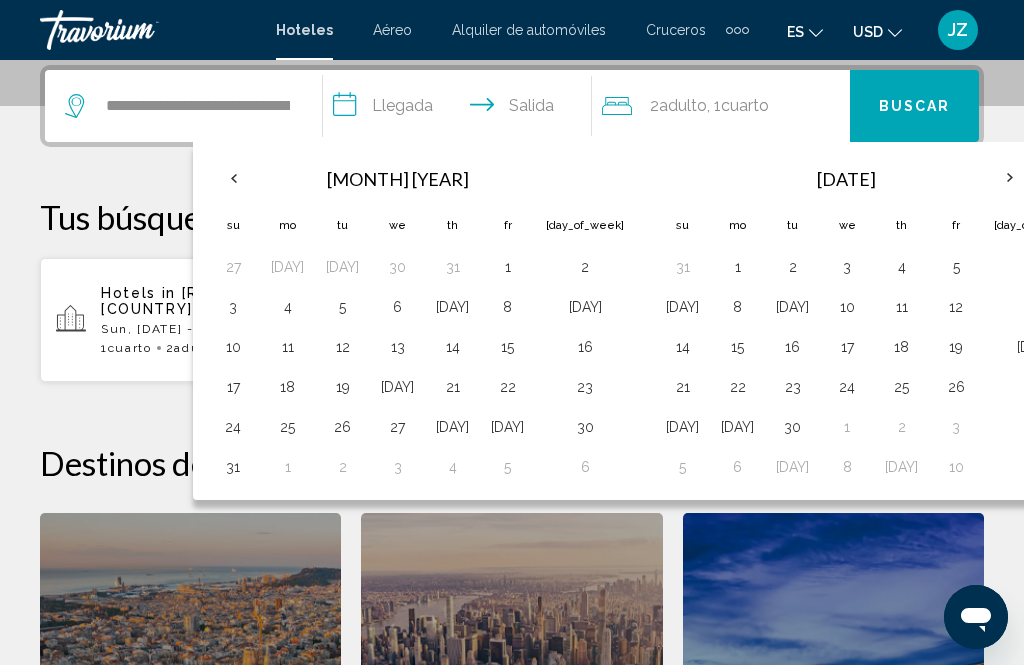 click on "7" at bounding box center (682, 307) 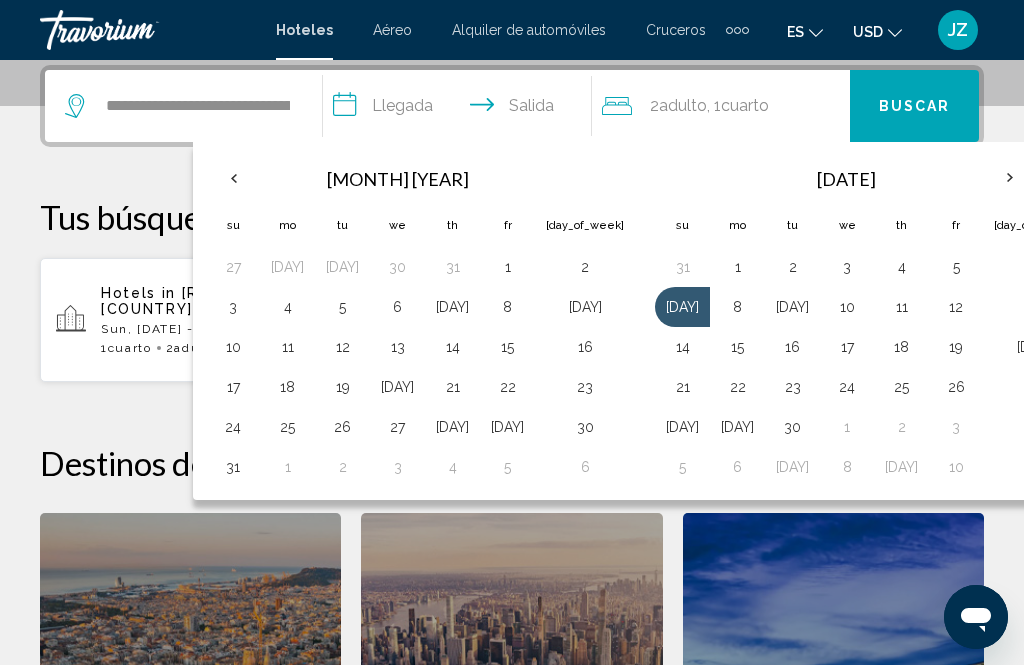 click on "10" at bounding box center (847, 307) 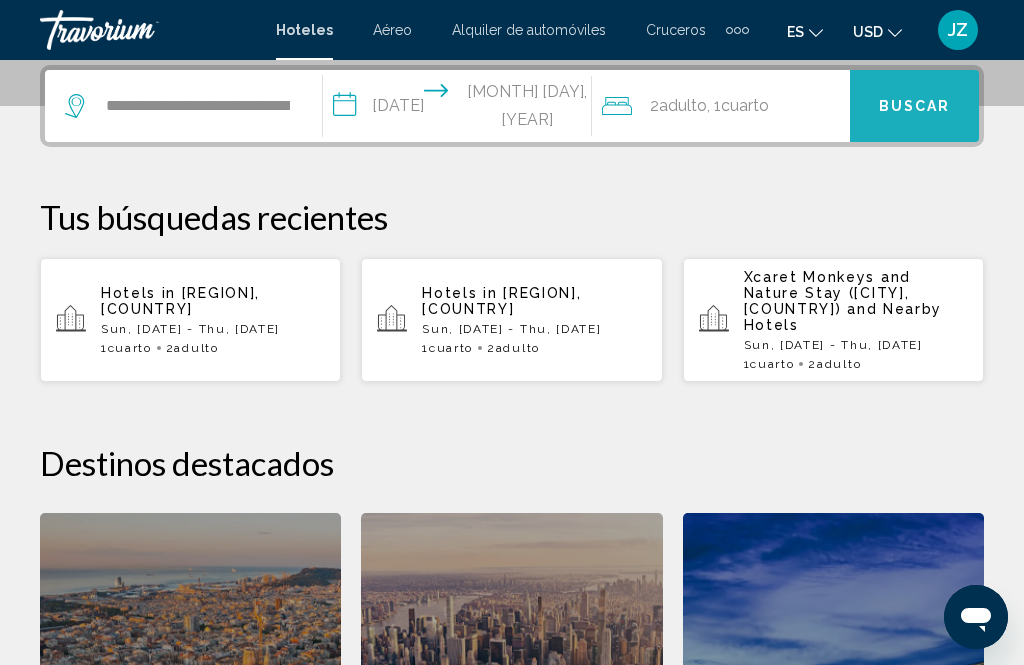 click on "Buscar" at bounding box center (915, 105) 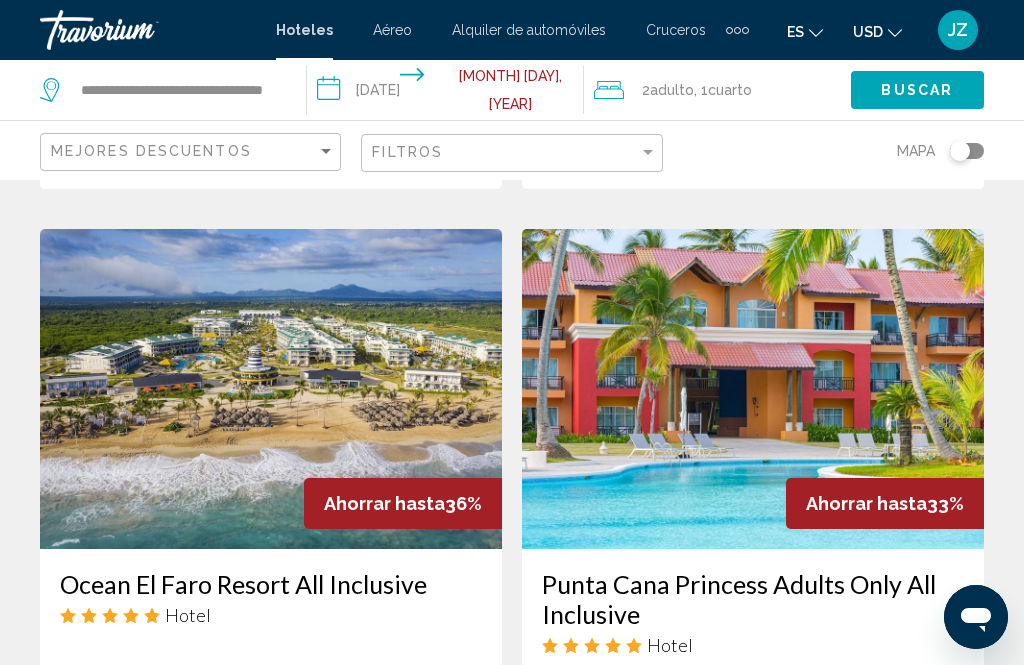 scroll, scrollTop: 734, scrollLeft: 0, axis: vertical 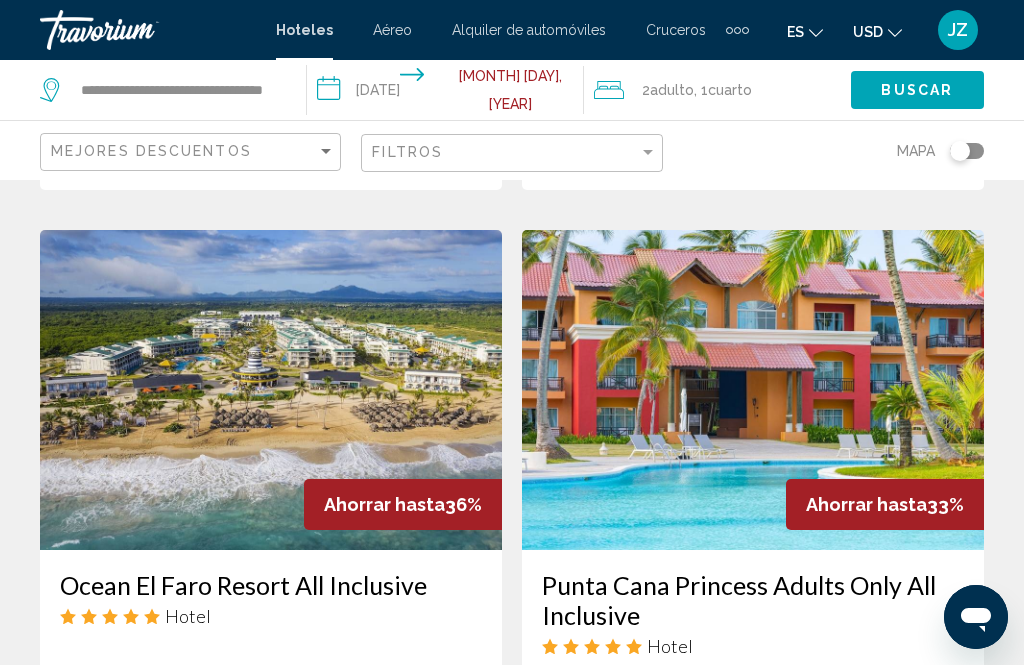 click at bounding box center [753, 390] 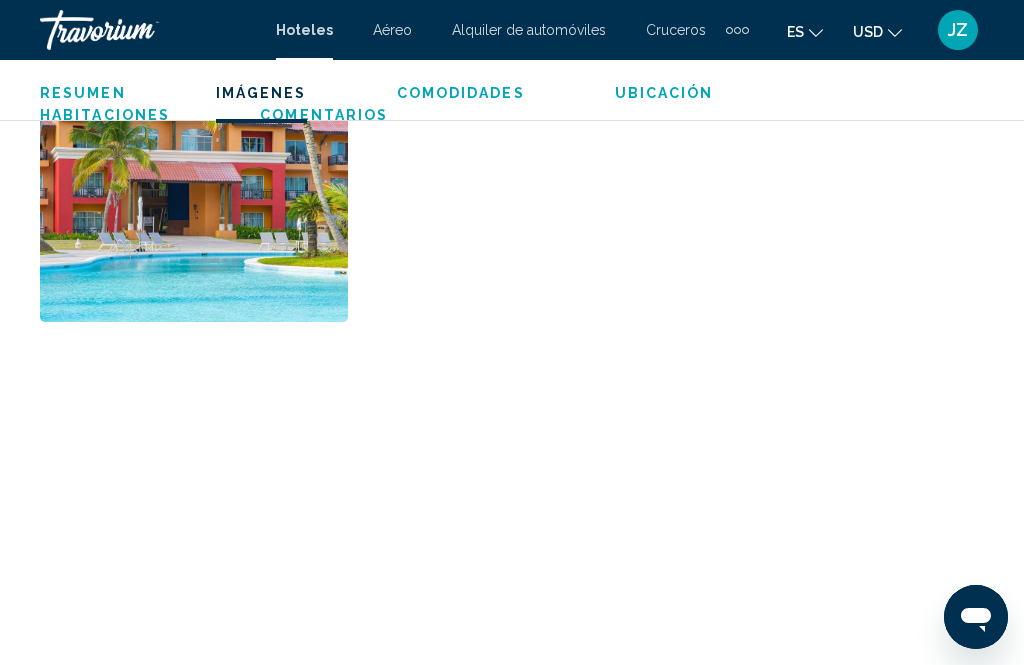 scroll, scrollTop: 1438, scrollLeft: 0, axis: vertical 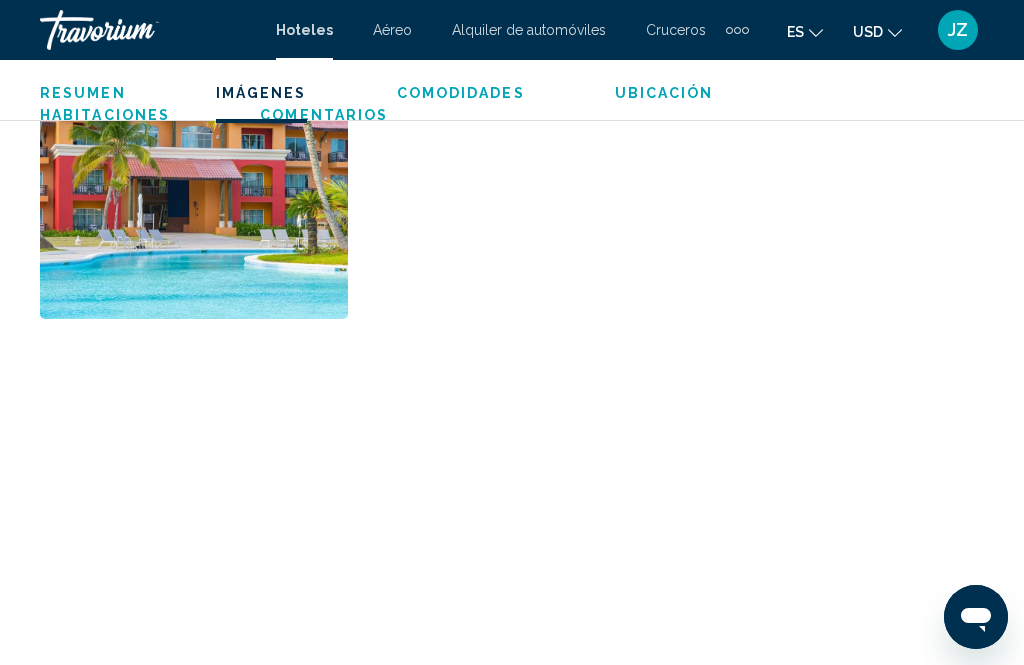 click at bounding box center (194, 195) 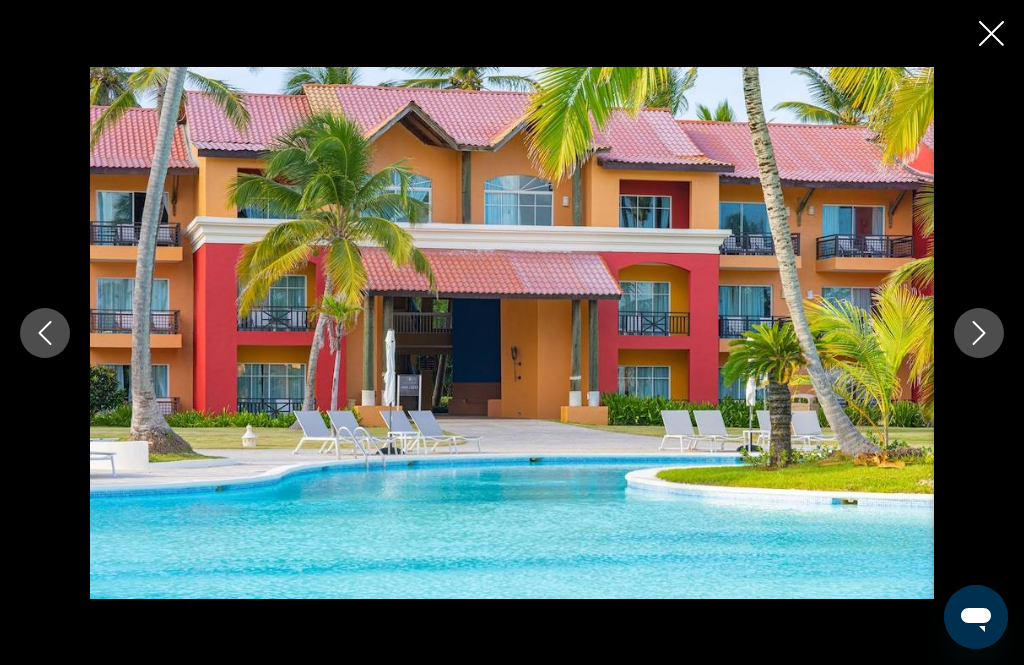 click at bounding box center (979, 333) 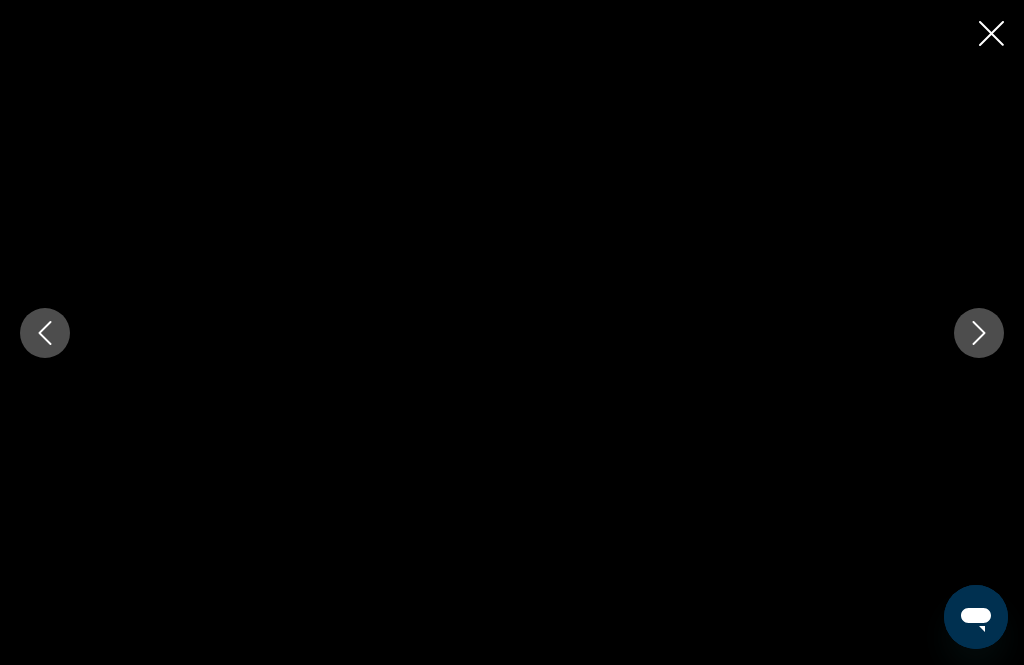 click at bounding box center [979, 333] 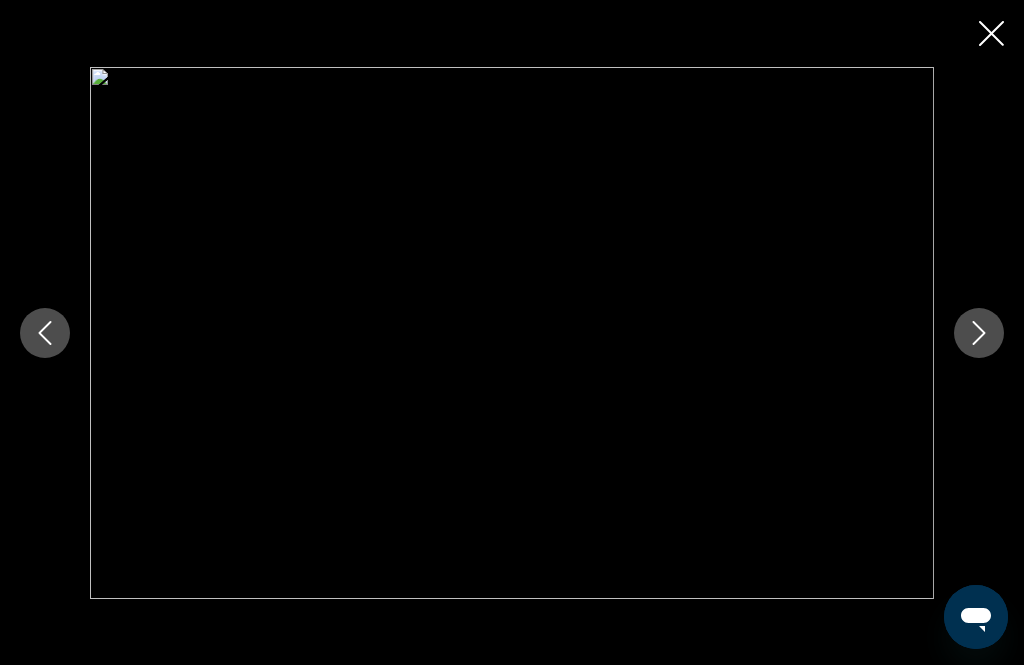click at bounding box center [979, 333] 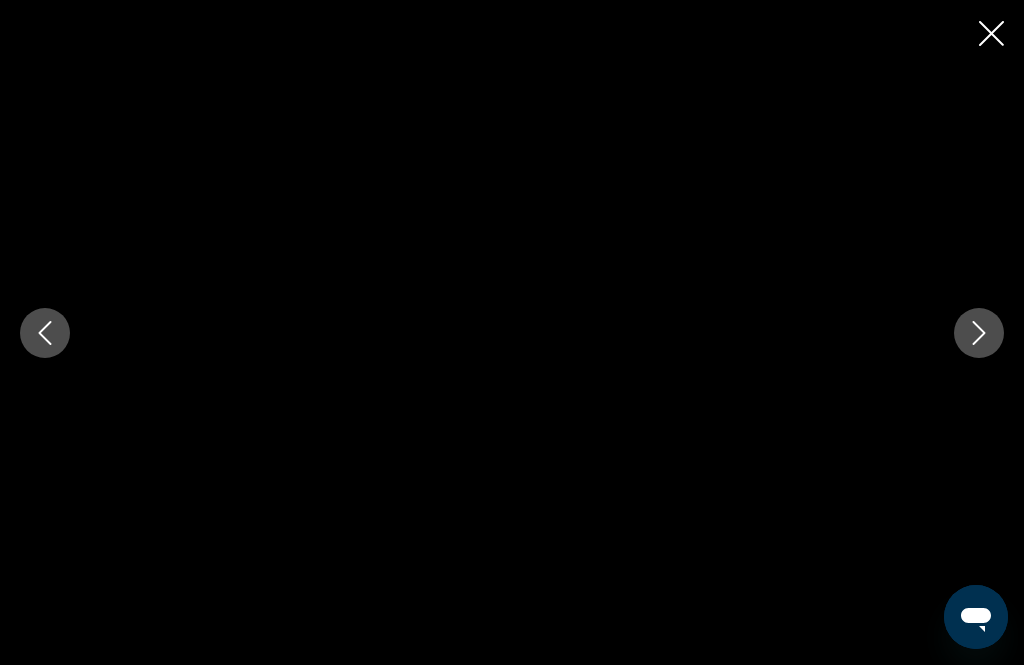 click at bounding box center [979, 333] 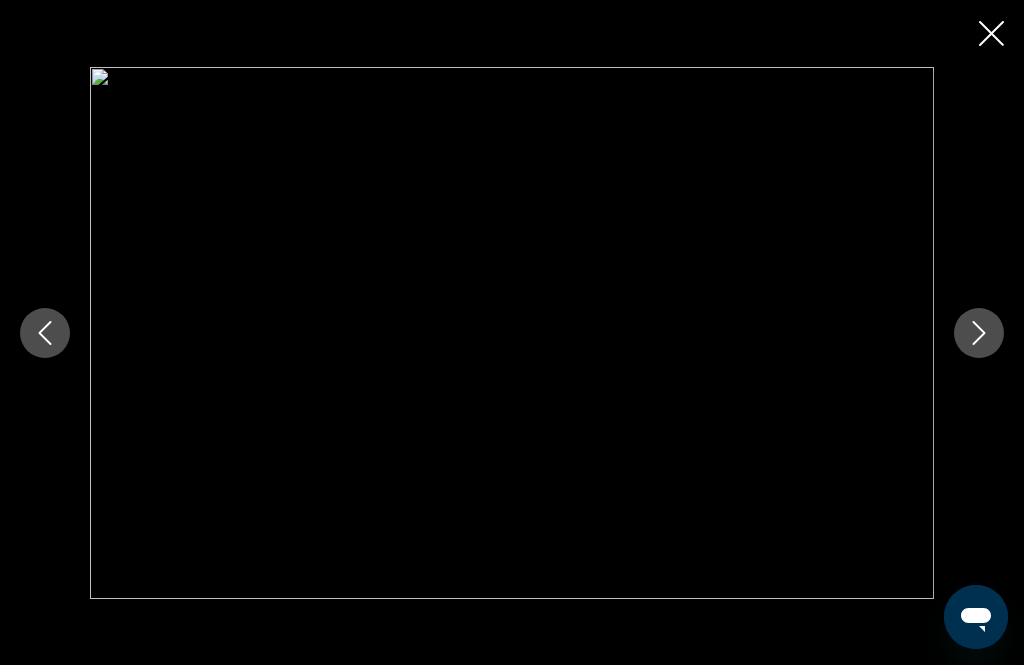 click at bounding box center (979, 333) 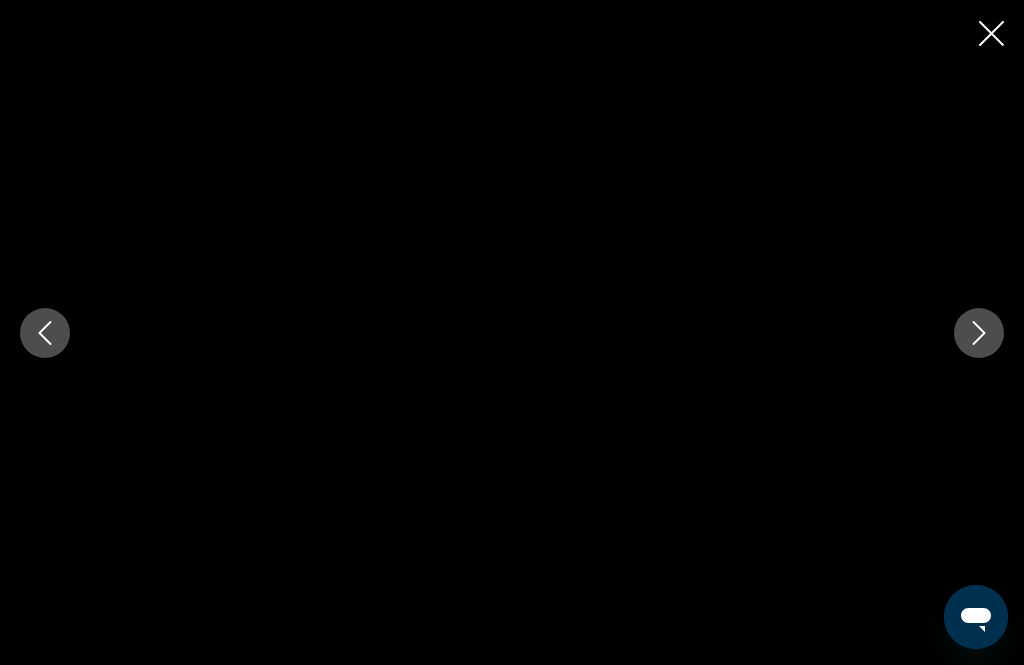 click at bounding box center (979, 333) 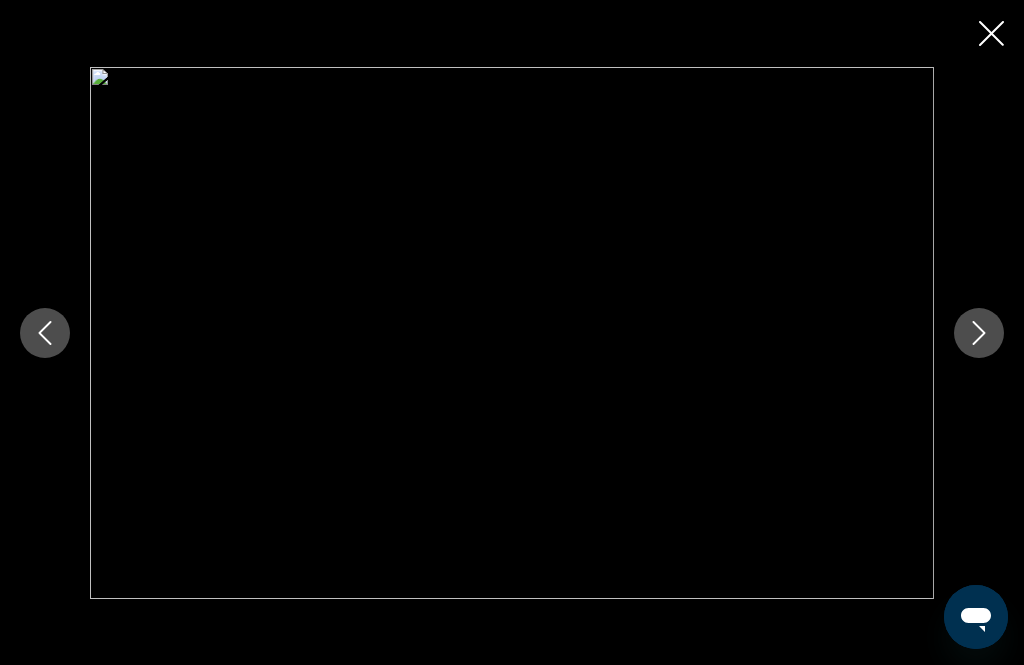click at bounding box center [979, 333] 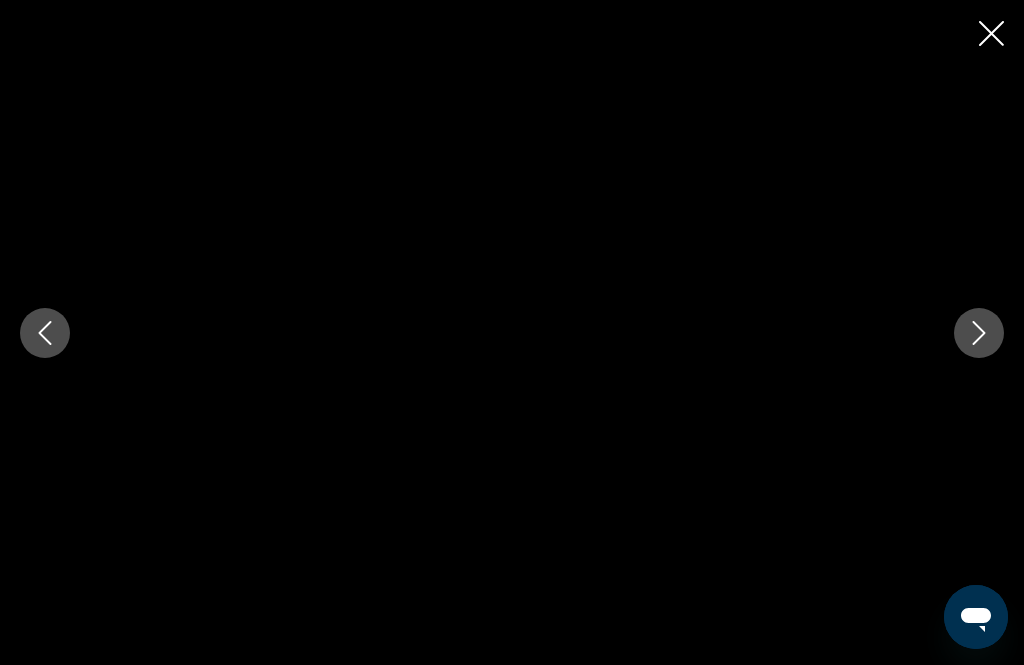 click at bounding box center (979, 333) 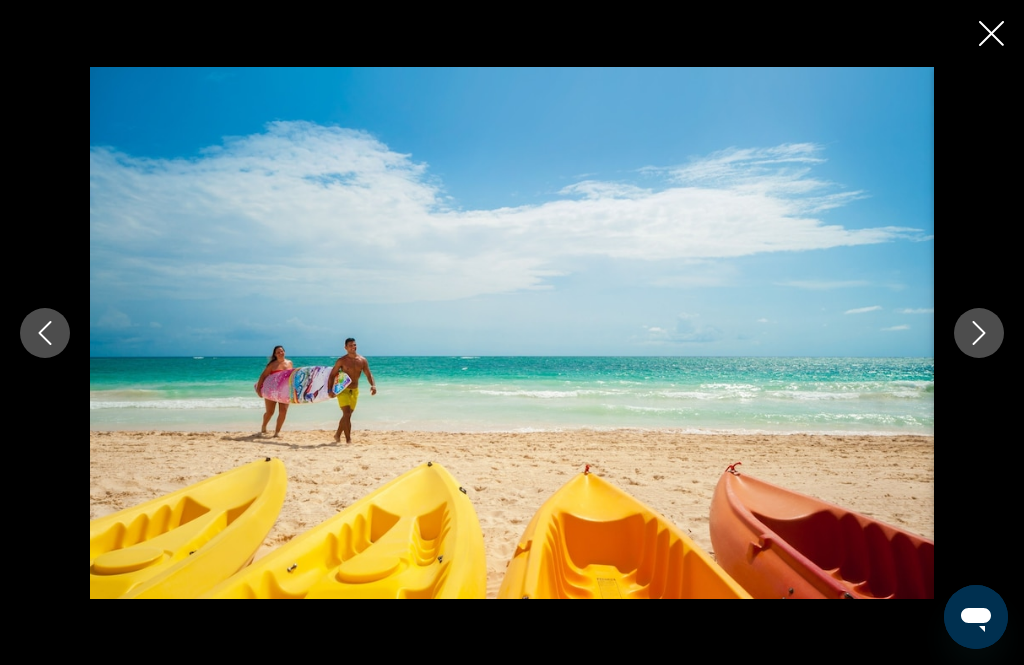 click at bounding box center (979, 333) 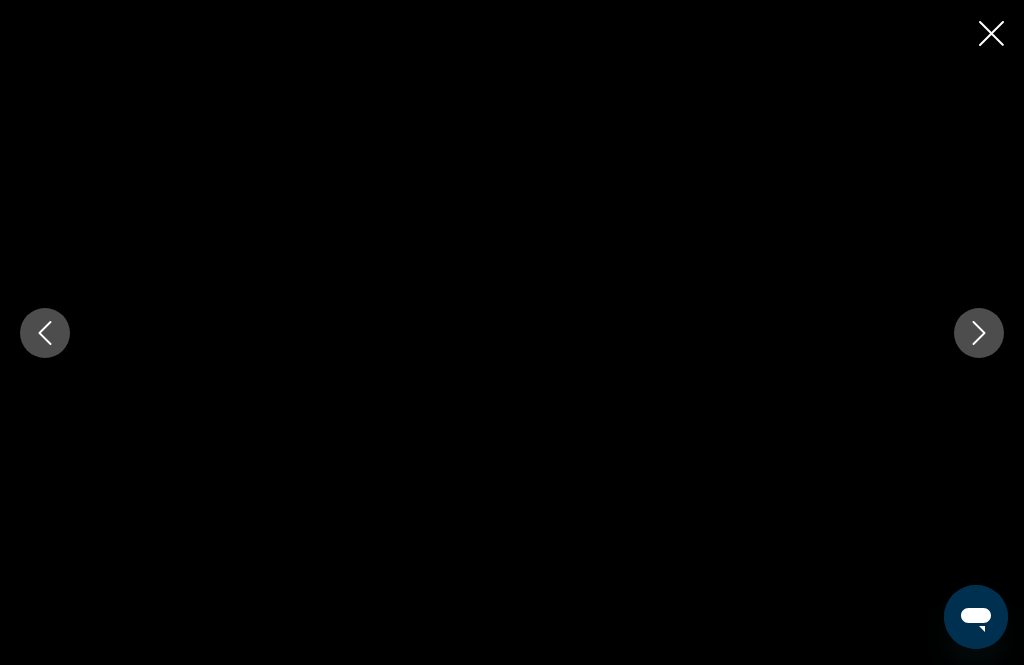 click at bounding box center [979, 333] 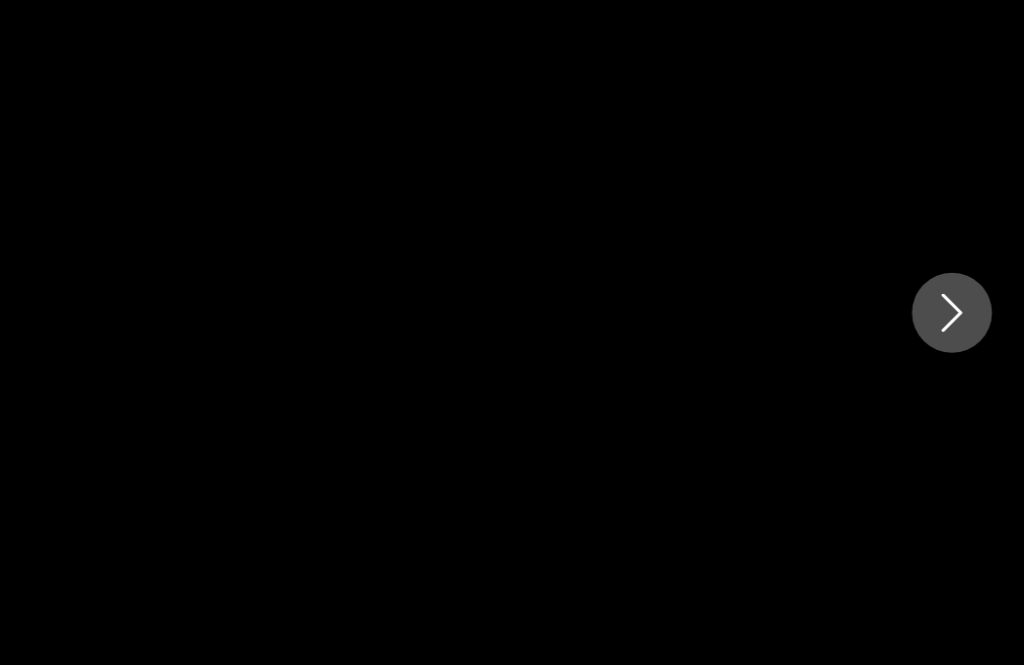 click at bounding box center [979, 333] 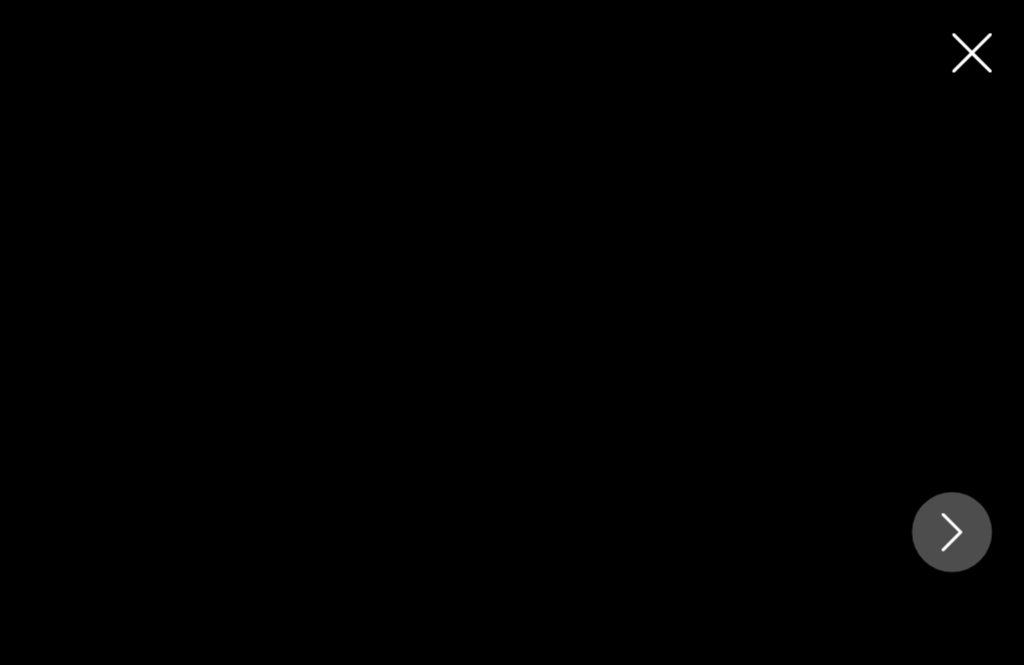 scroll, scrollTop: 960, scrollLeft: 0, axis: vertical 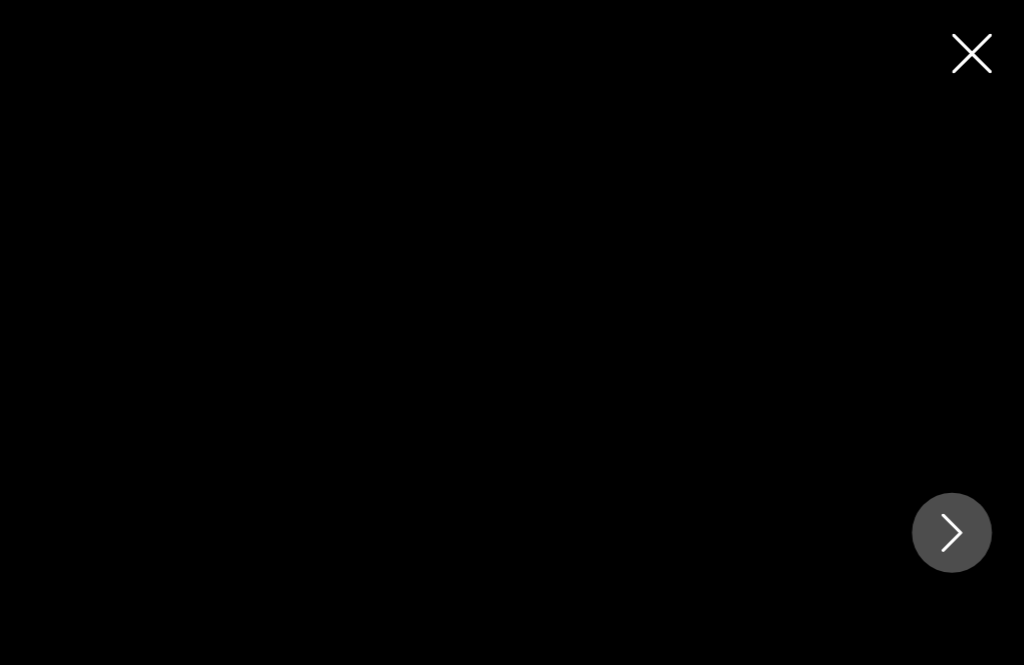 click at bounding box center [512, 333] 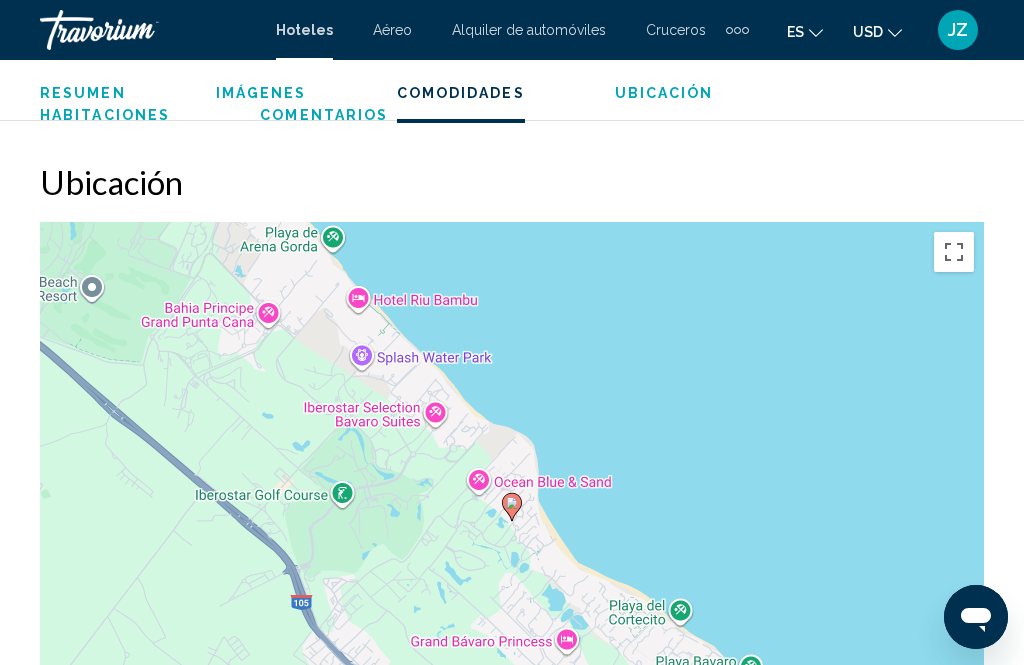 scroll, scrollTop: 2445, scrollLeft: 0, axis: vertical 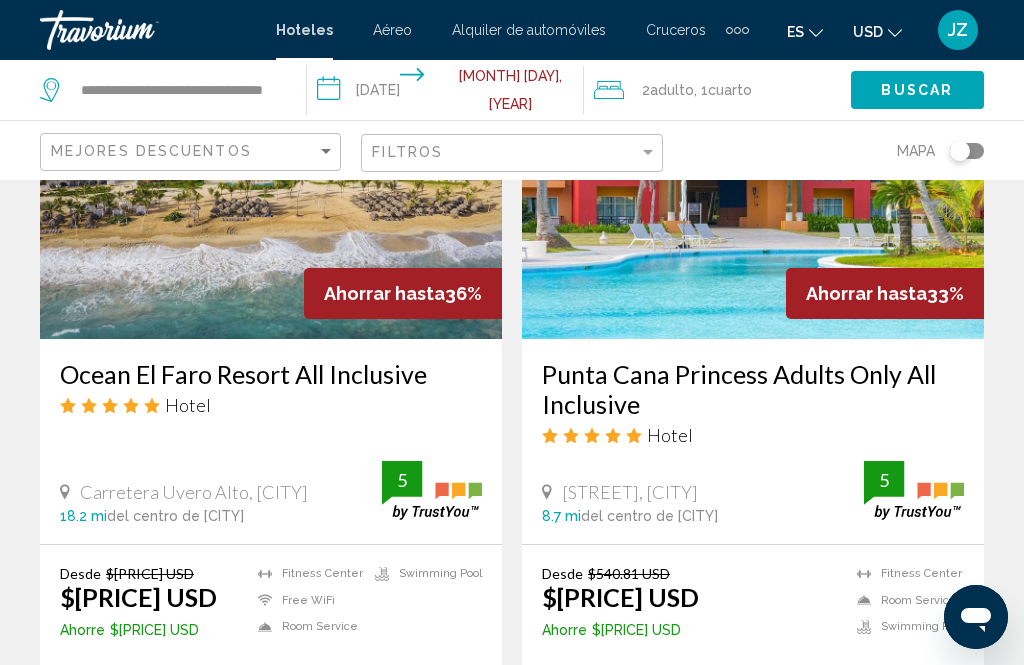 click on "Seleccionar habitación" at bounding box center (753, 683) 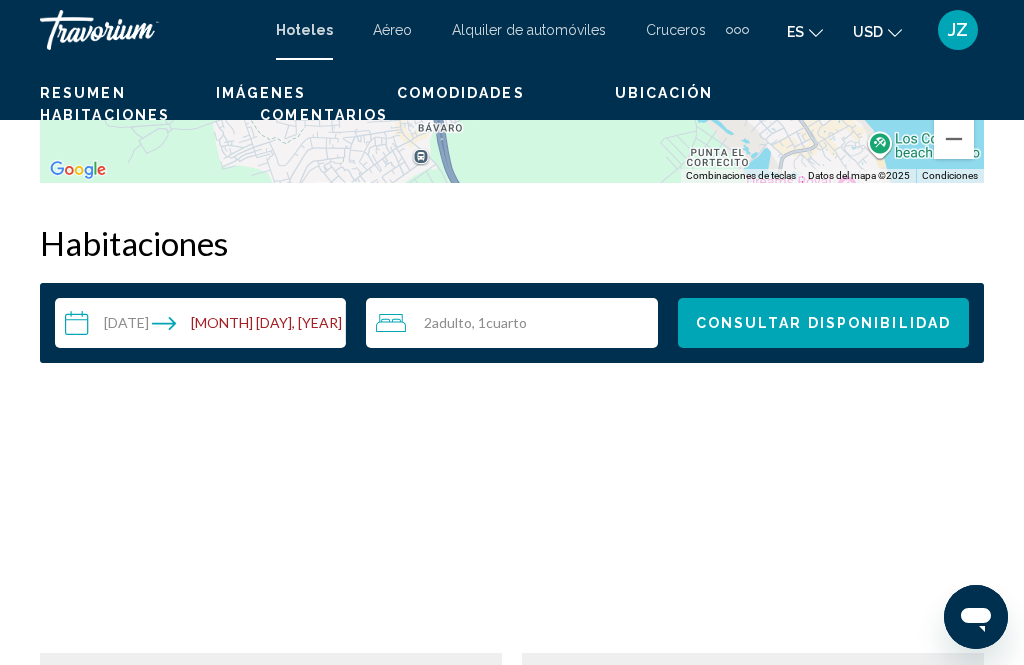 scroll, scrollTop: 3042, scrollLeft: 0, axis: vertical 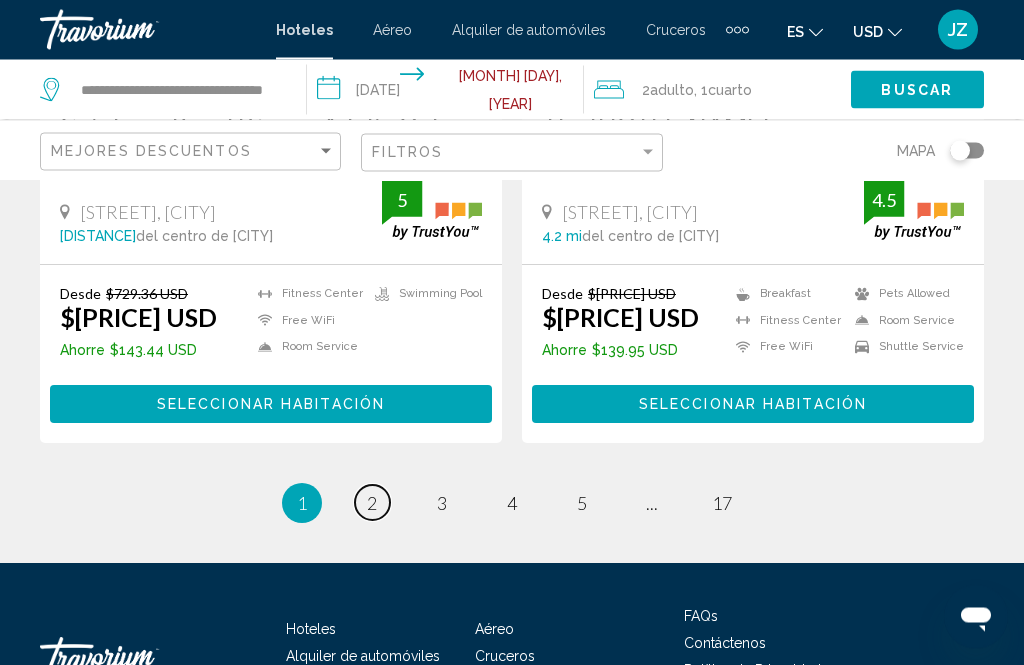 click on "page  2" at bounding box center [372, 503] 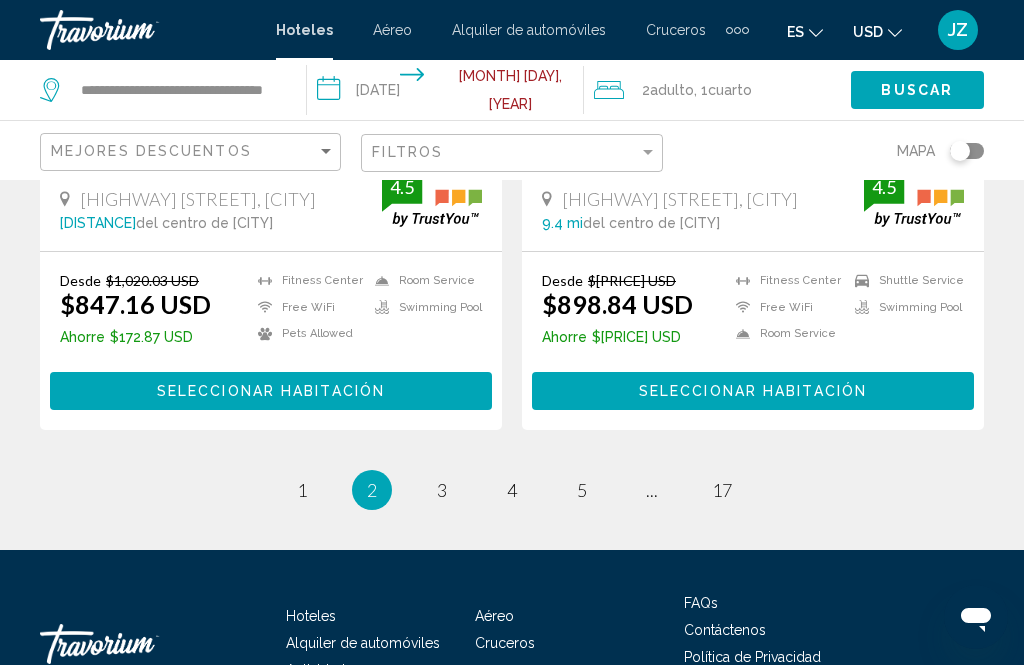 scroll, scrollTop: 4277, scrollLeft: 0, axis: vertical 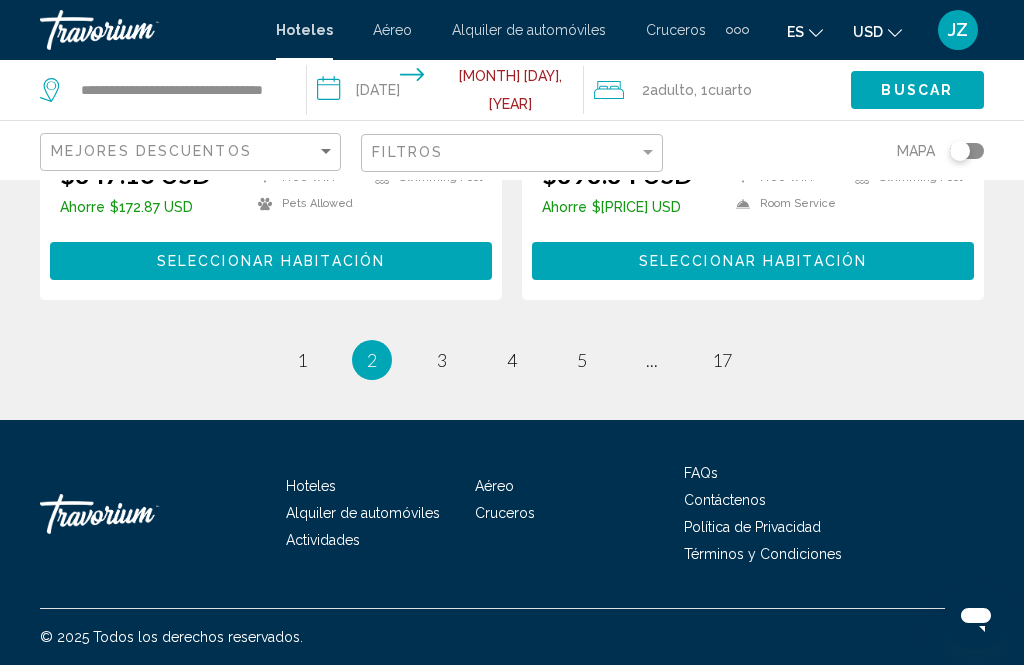 click on "Resultados de búsqueda de hoteles  -   200  lugares para pasar el tiempo Ahorrar hasta  19%   Riu Republica Adults Only All Inclusive
Hotel
Carretera El Macao Arena Gorda Seccion Baigu, Punta Cana 11.5 mi  del centro de Punta Cana del hotel 3.5 Desde $559.42 USD $453.46 USD  Ahorre  $105.96 USD
Fitness Center
Free WiFi
Swimming Pool  3.5 Seleccionar habitación Ahorrar hasta  19%   Nickelodeon Hotels & Resorts Punta Cana Gourmet All Inclusive by Karisma
Hotel
Uvero Alto, Punta Cana 19 mi  del centro de Punta Cana del hotel 4.5" at bounding box center [512, -1837] 